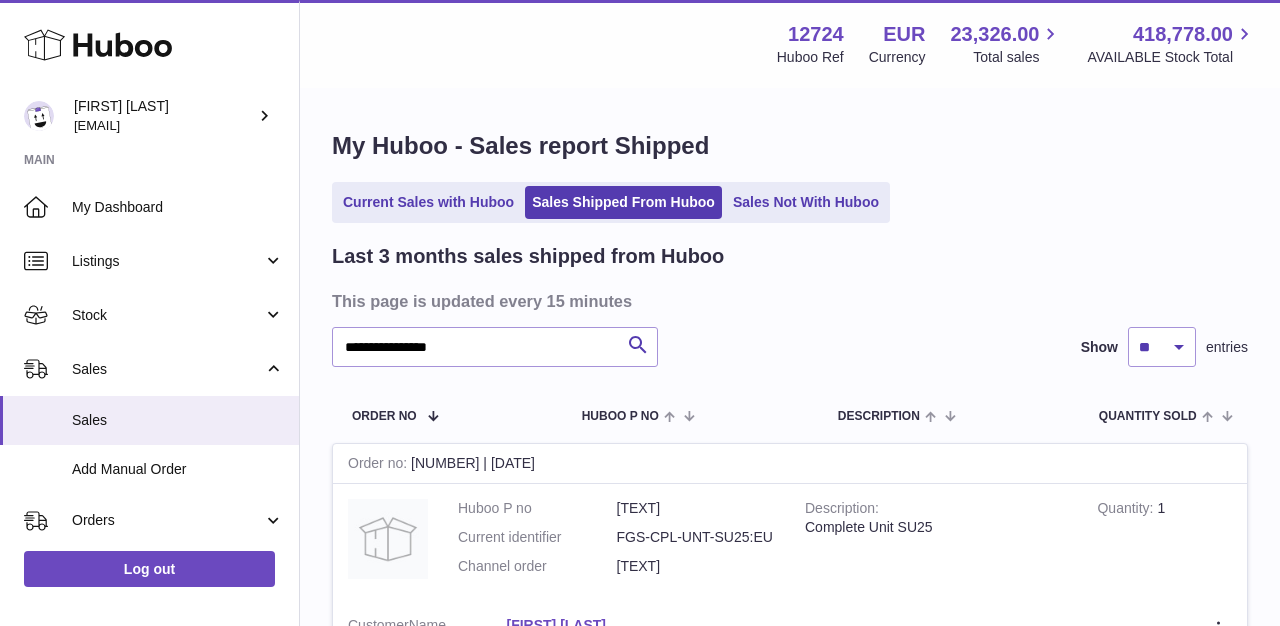 scroll, scrollTop: 143, scrollLeft: 0, axis: vertical 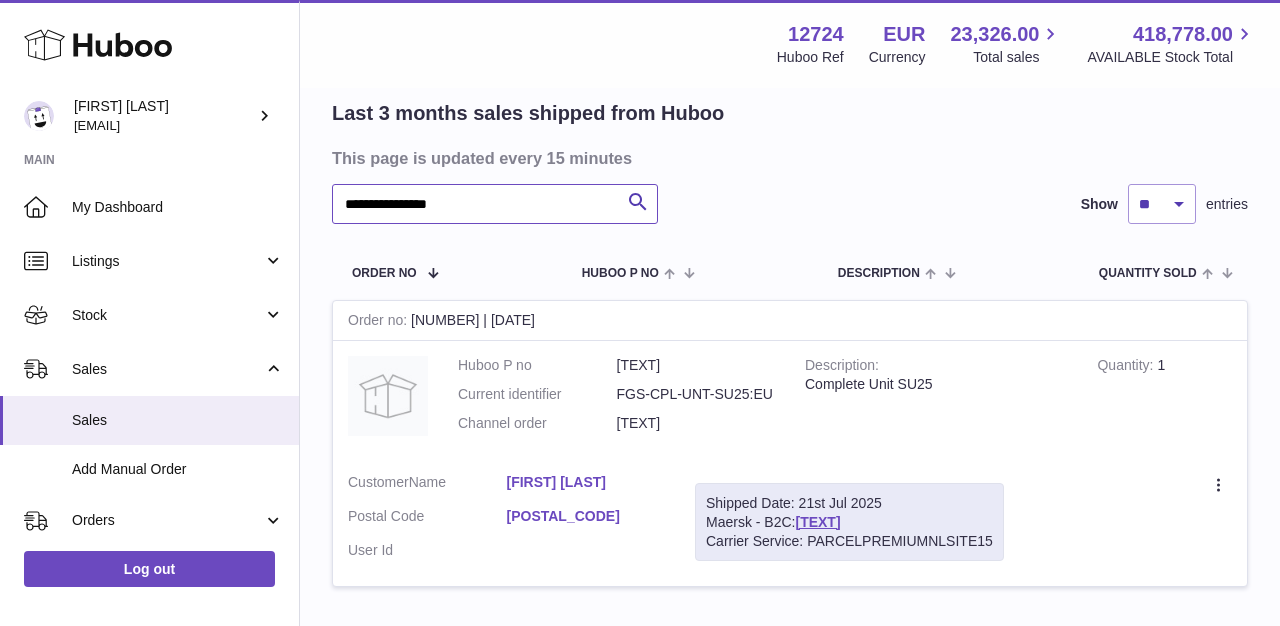 drag, startPoint x: 481, startPoint y: 200, endPoint x: 364, endPoint y: 189, distance: 117.51595 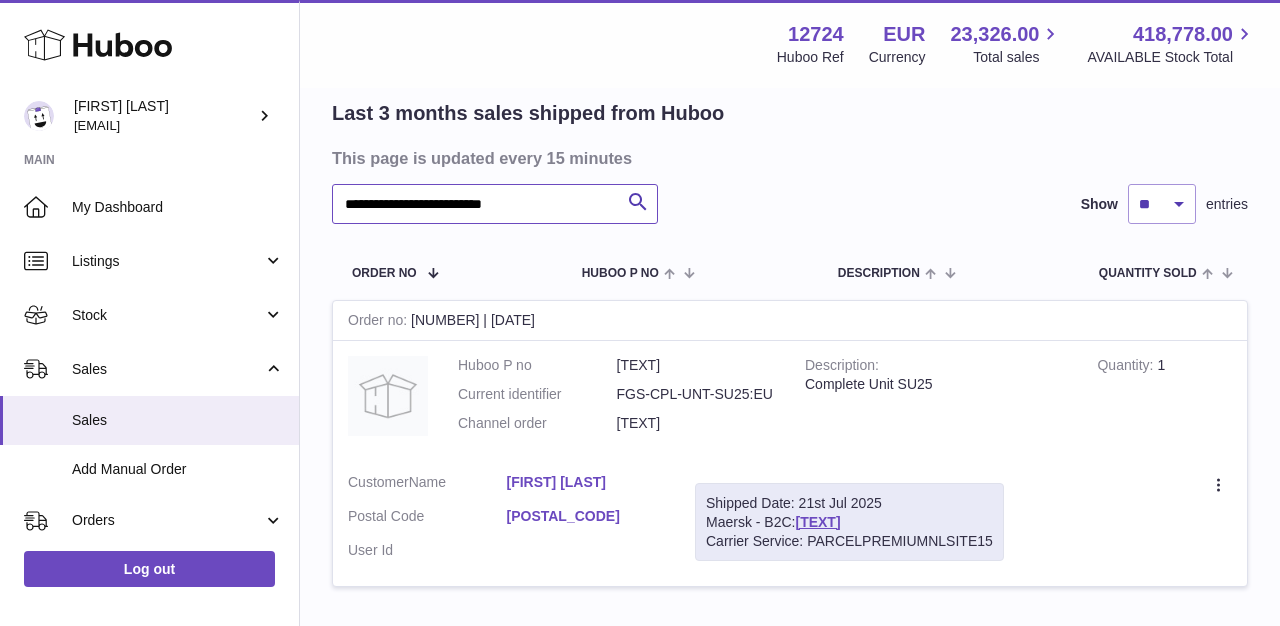 scroll, scrollTop: 158, scrollLeft: 0, axis: vertical 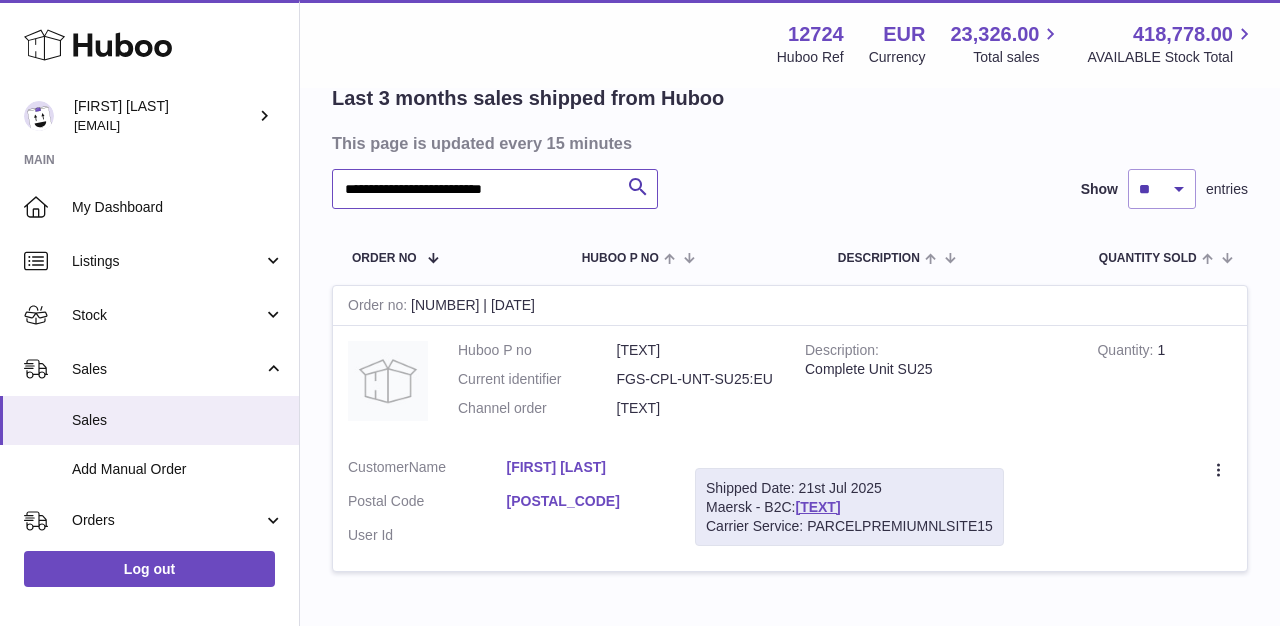 type on "**********" 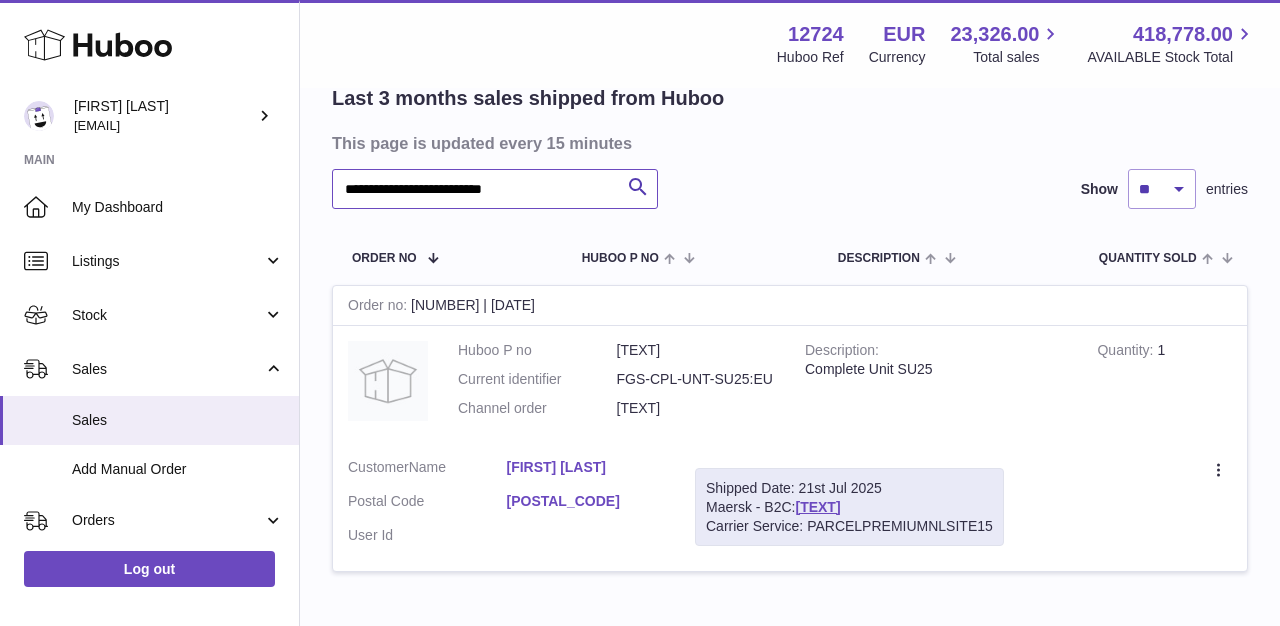 drag, startPoint x: 572, startPoint y: 194, endPoint x: 341, endPoint y: 148, distance: 235.53555 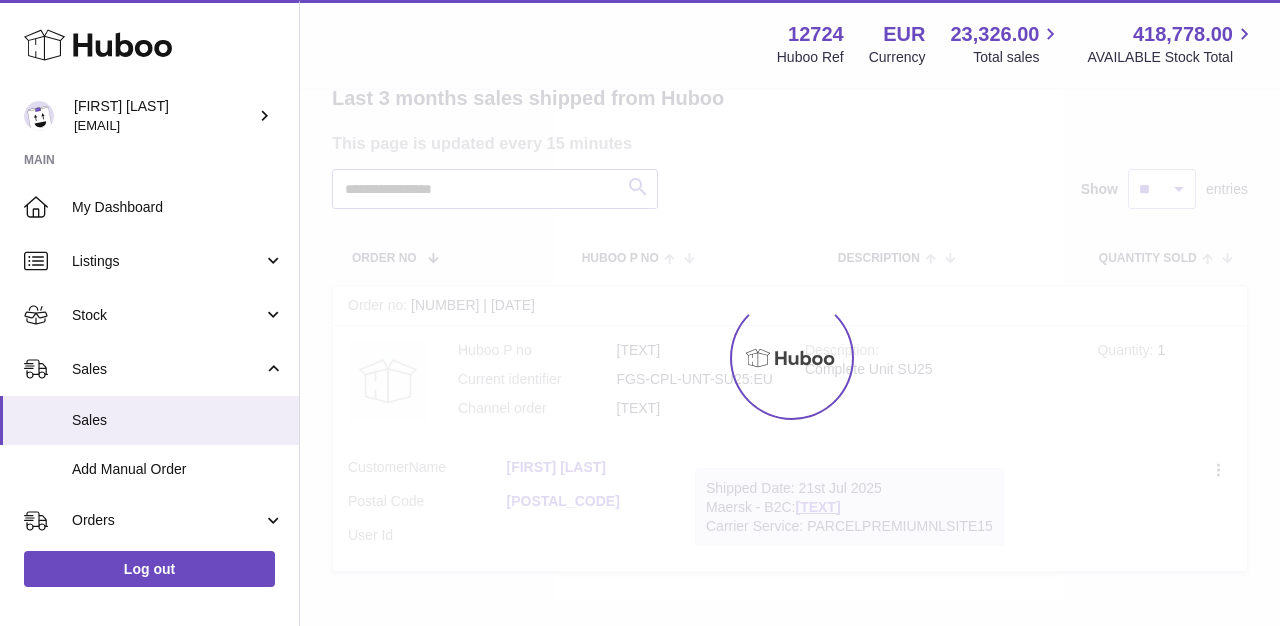 type on "**********" 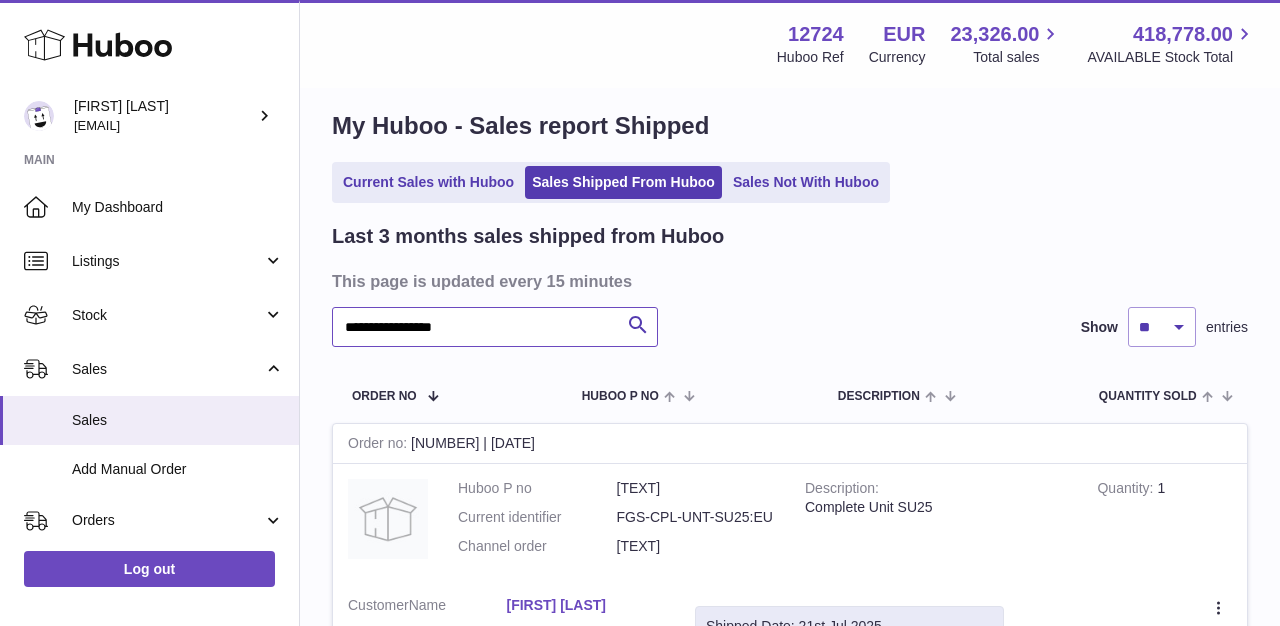 scroll, scrollTop: 0, scrollLeft: 0, axis: both 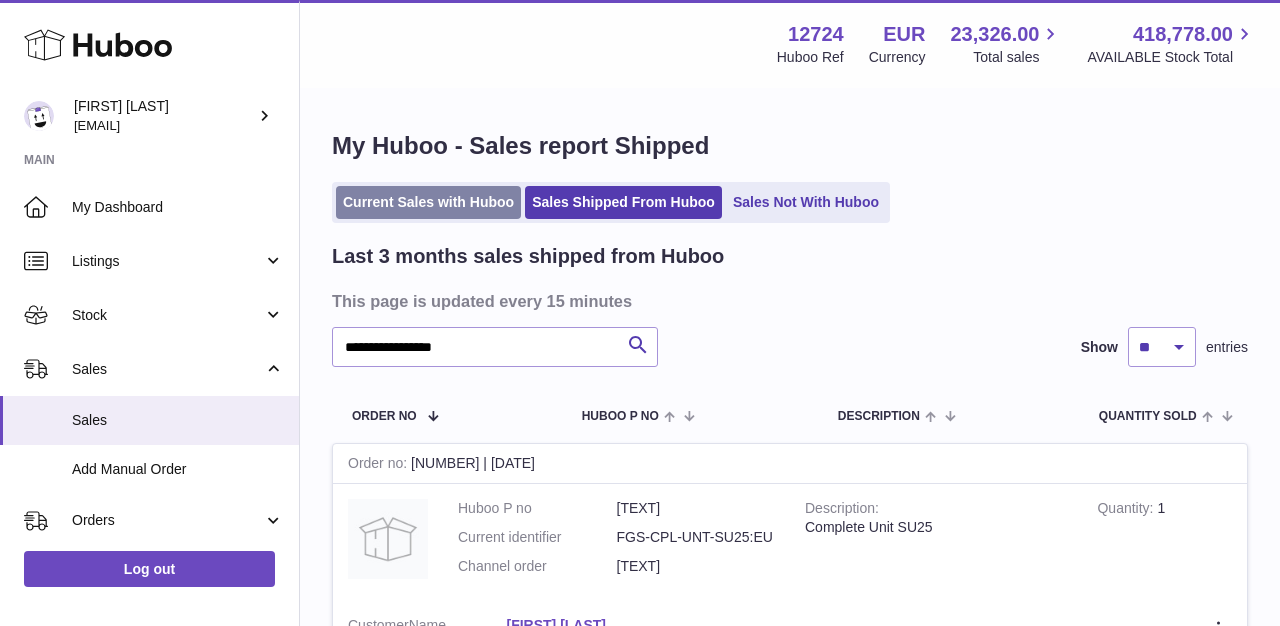 click on "Current Sales with Huboo" at bounding box center [428, 202] 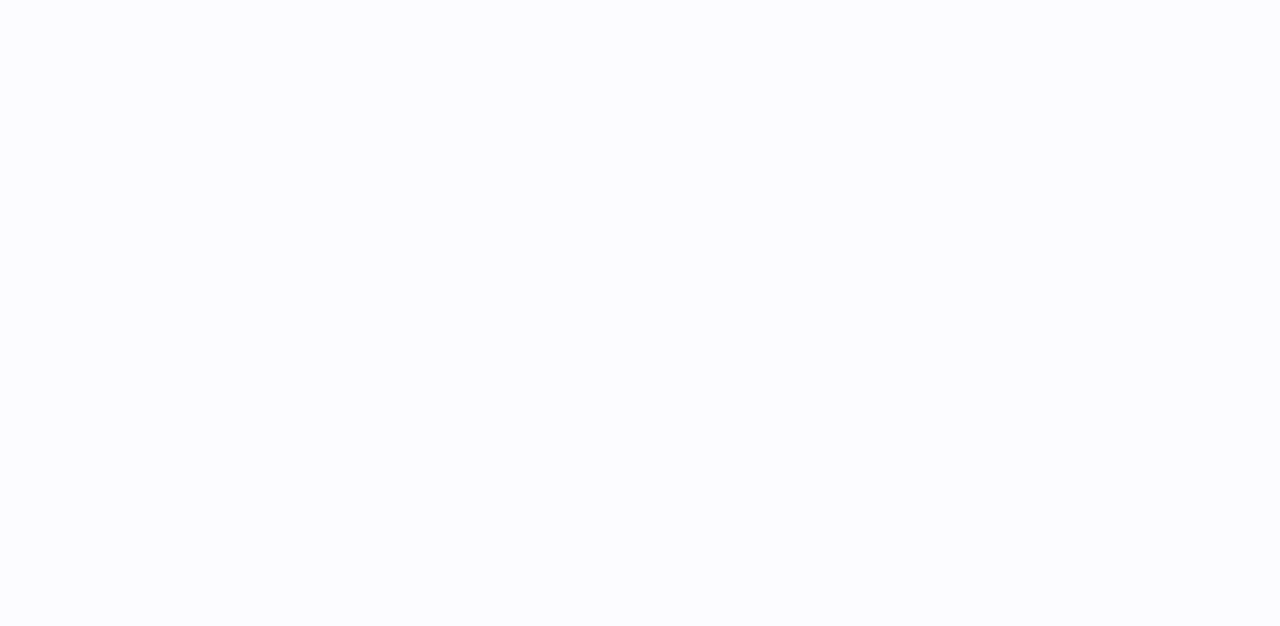 scroll, scrollTop: 0, scrollLeft: 0, axis: both 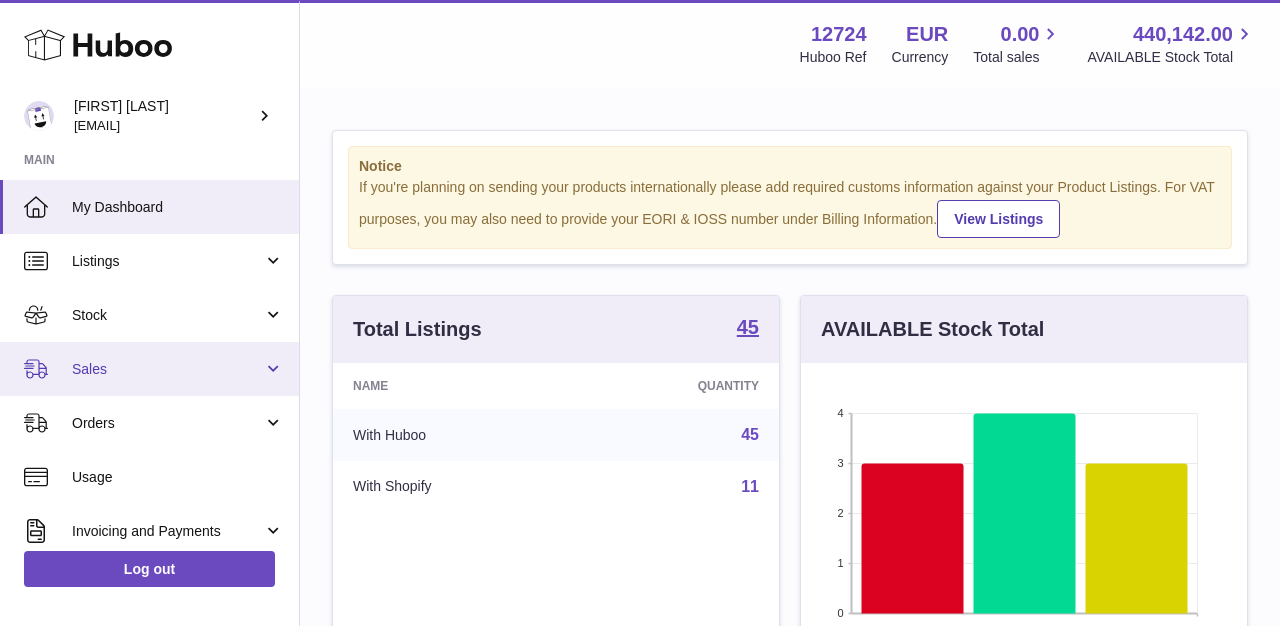 click on "Sales" at bounding box center [167, 369] 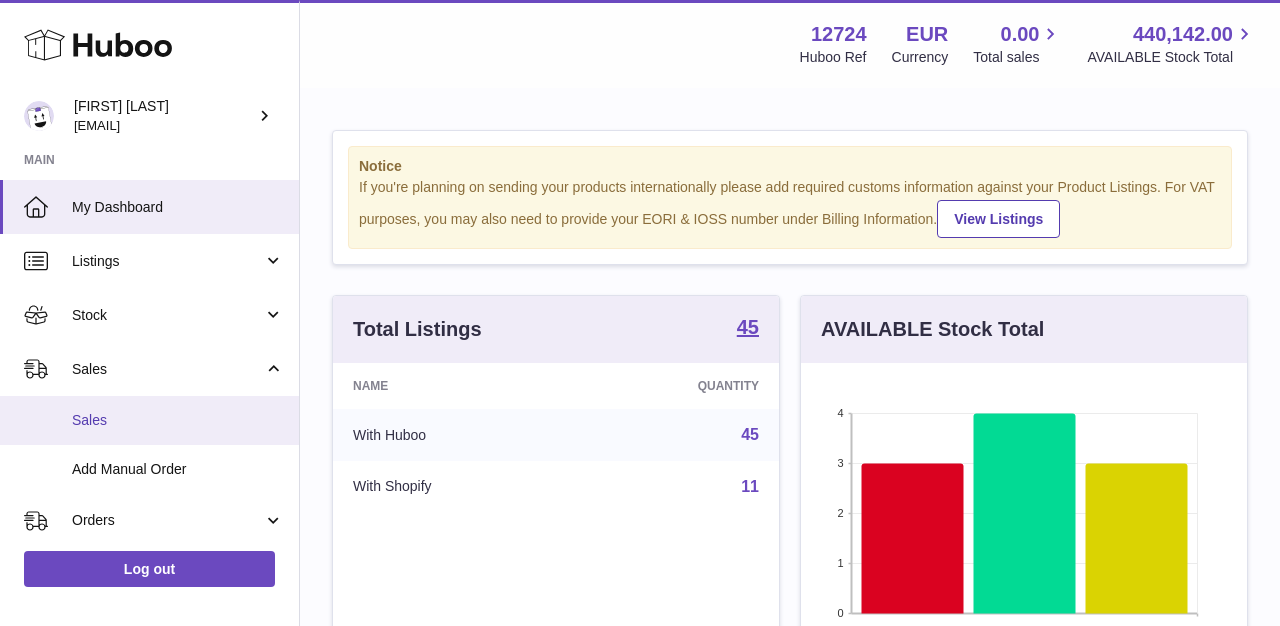click on "Sales" at bounding box center [178, 420] 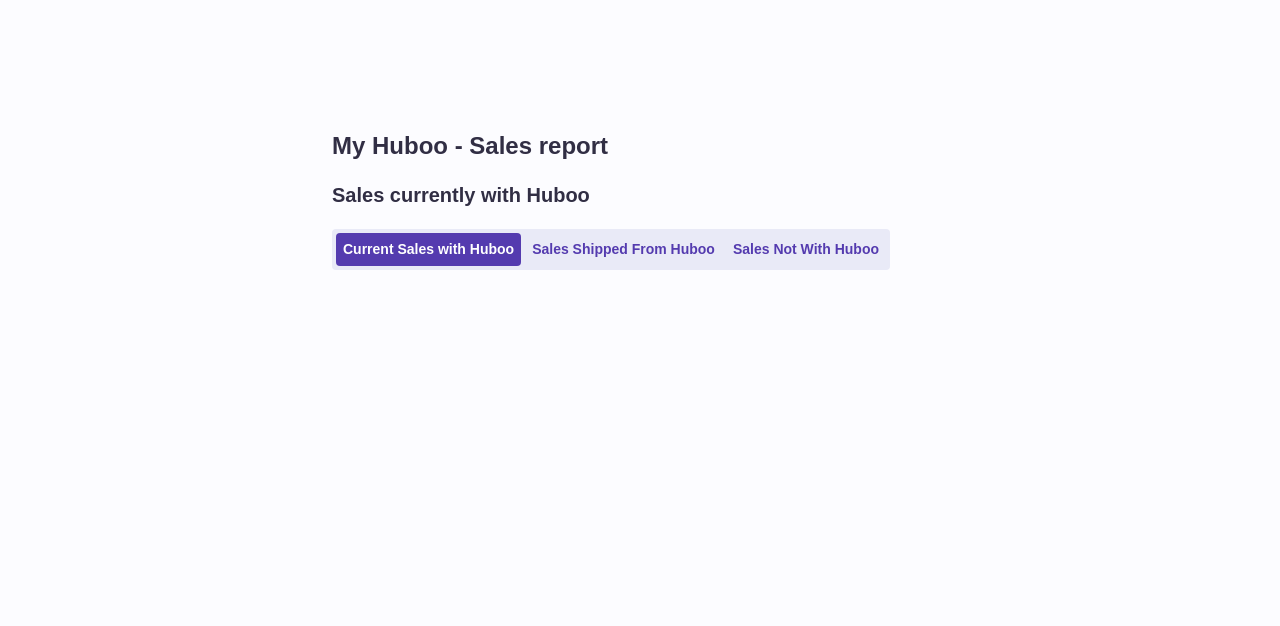 scroll, scrollTop: 0, scrollLeft: 0, axis: both 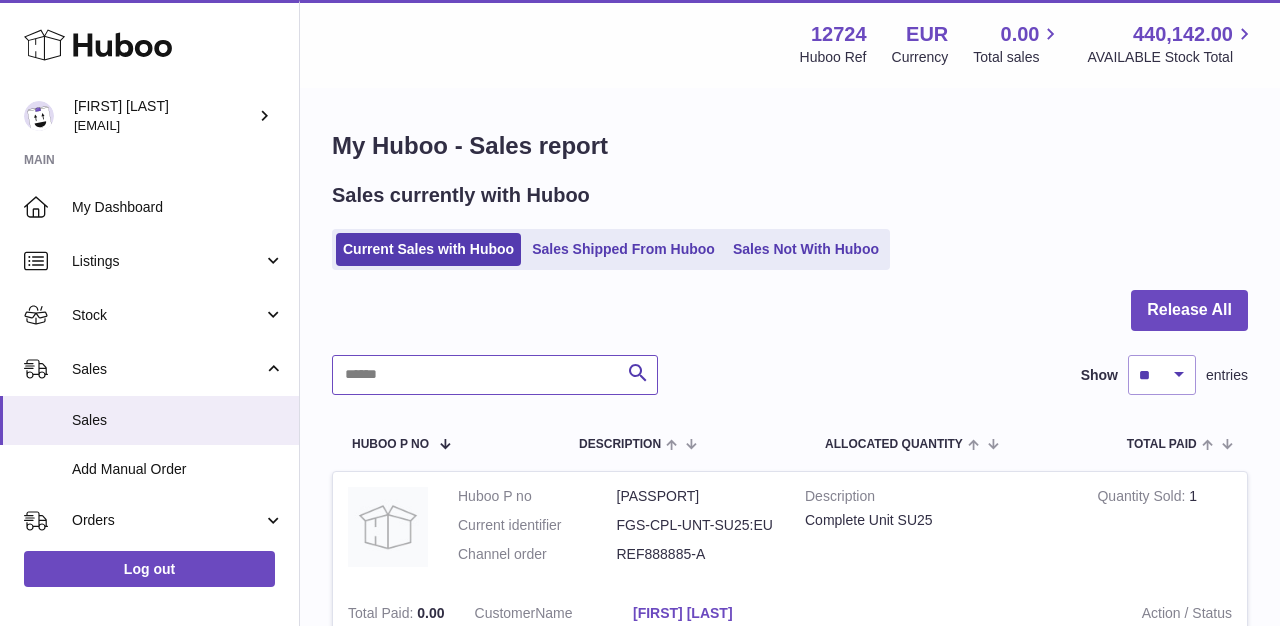 paste on "**********" 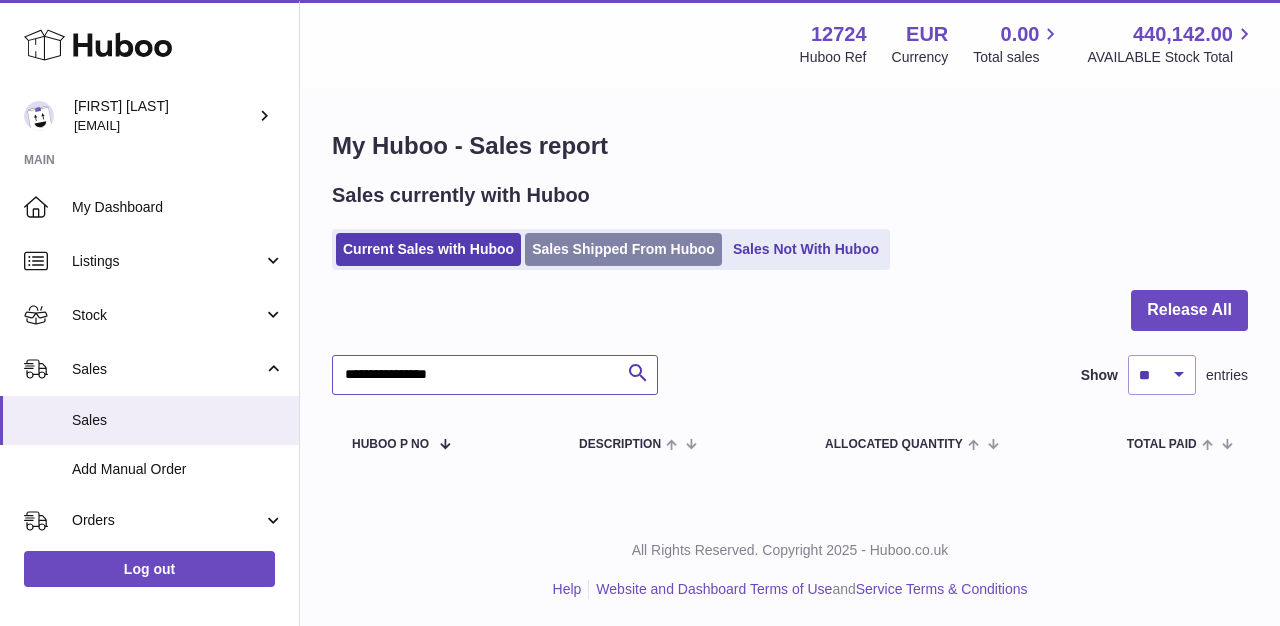 type on "**********" 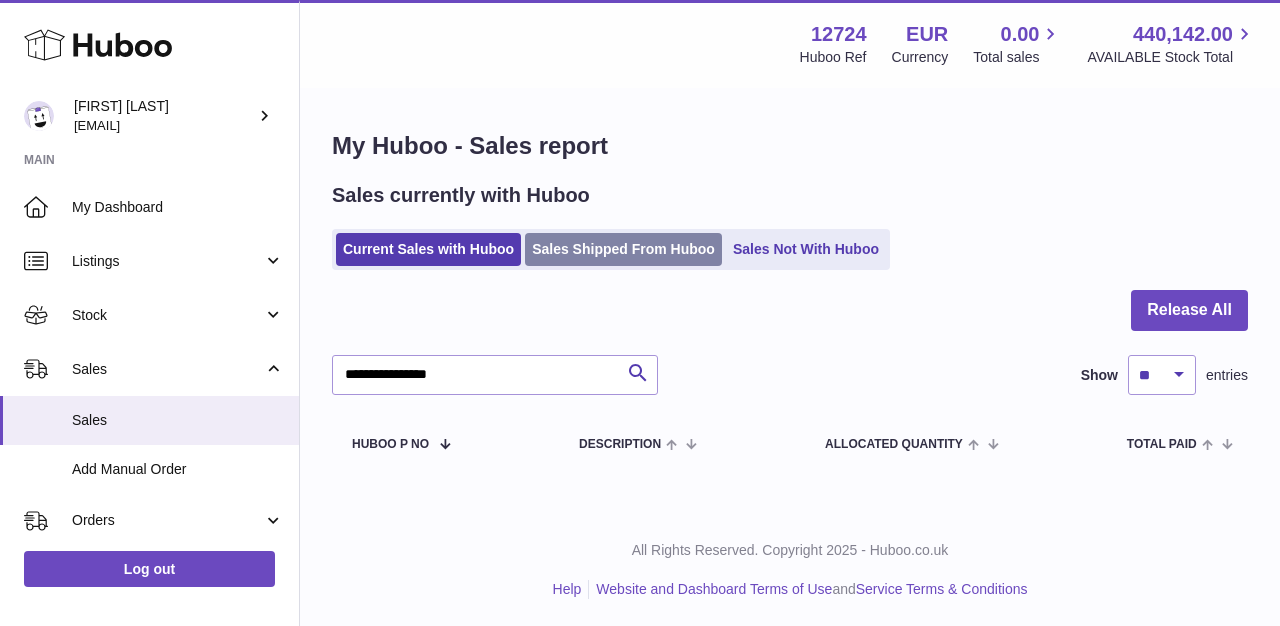 click on "Sales Shipped From Huboo" at bounding box center (623, 249) 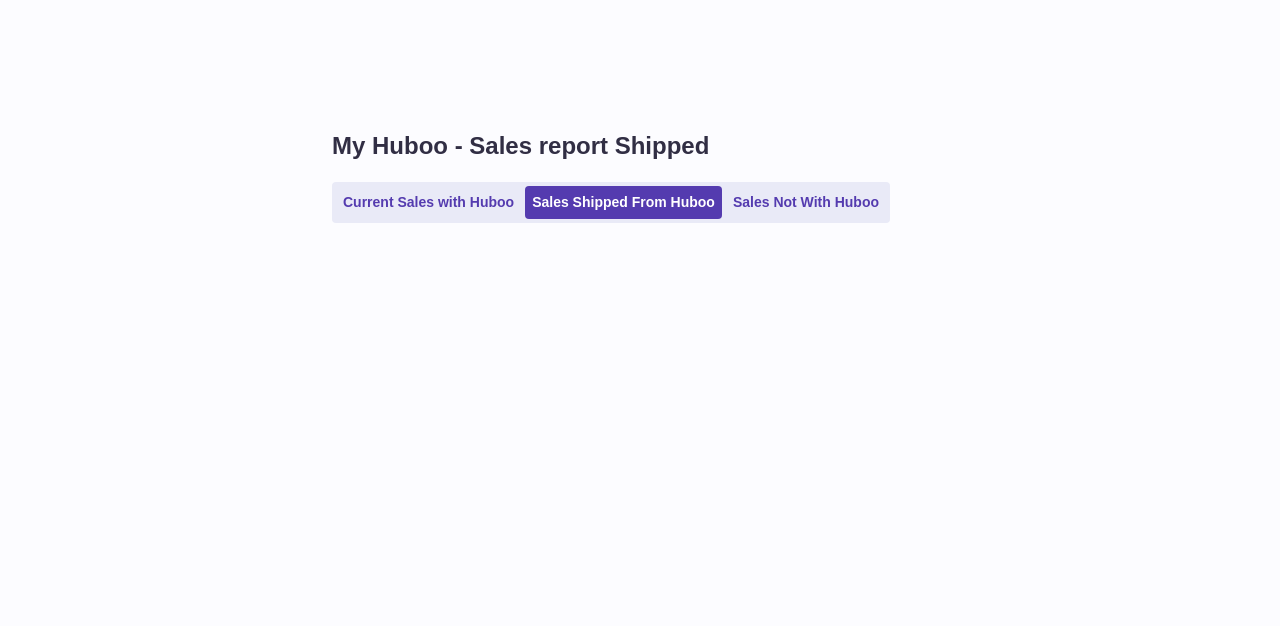 scroll, scrollTop: 0, scrollLeft: 0, axis: both 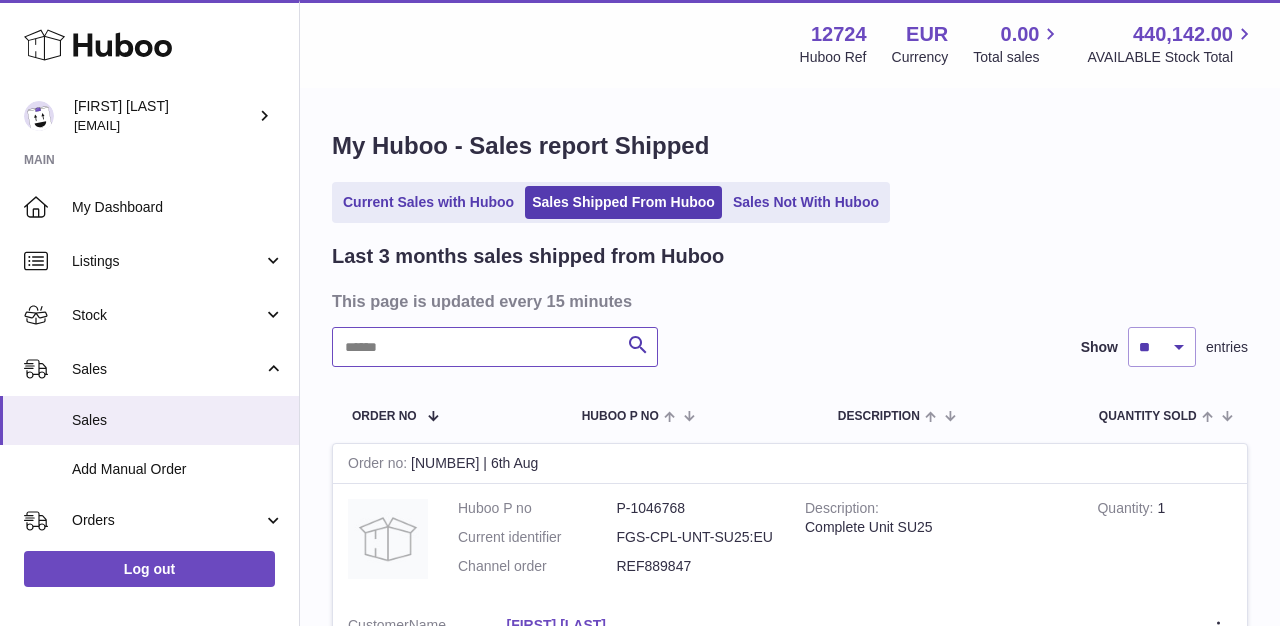 click at bounding box center [495, 347] 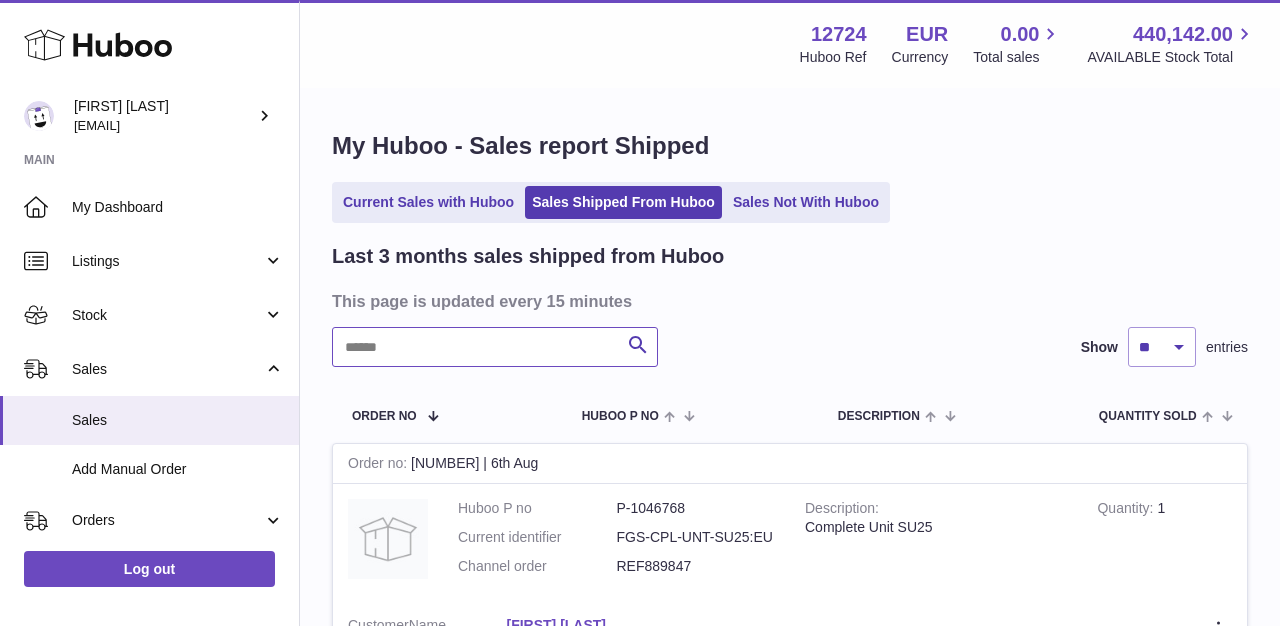 paste on "**********" 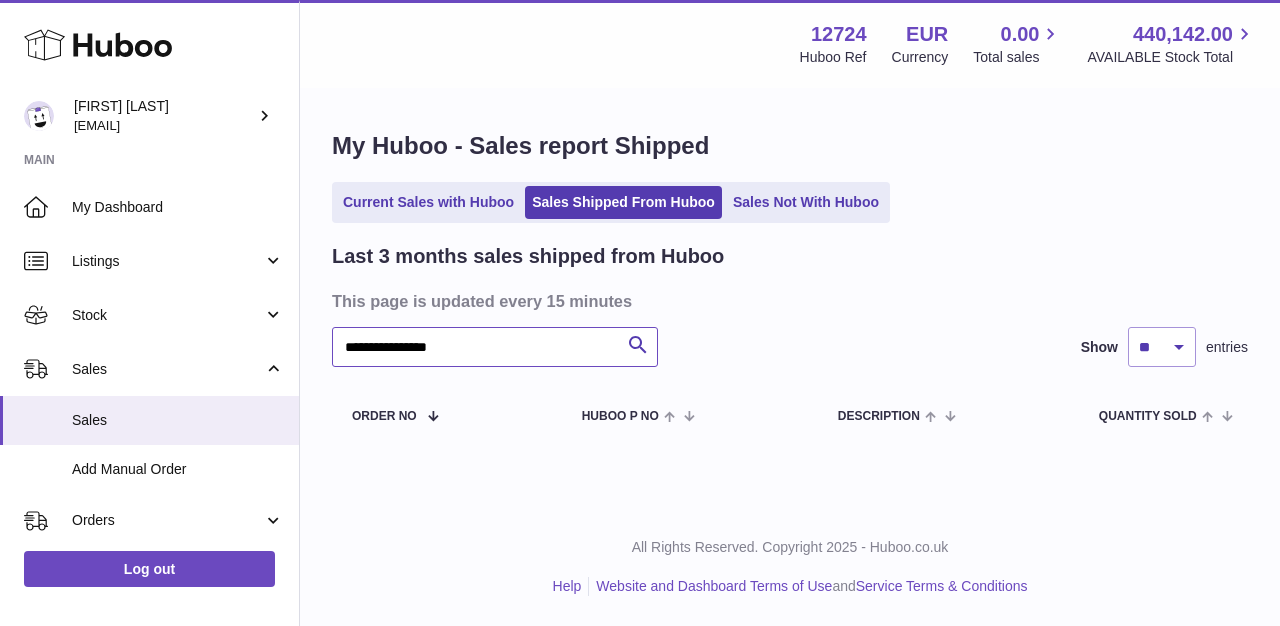 type on "**********" 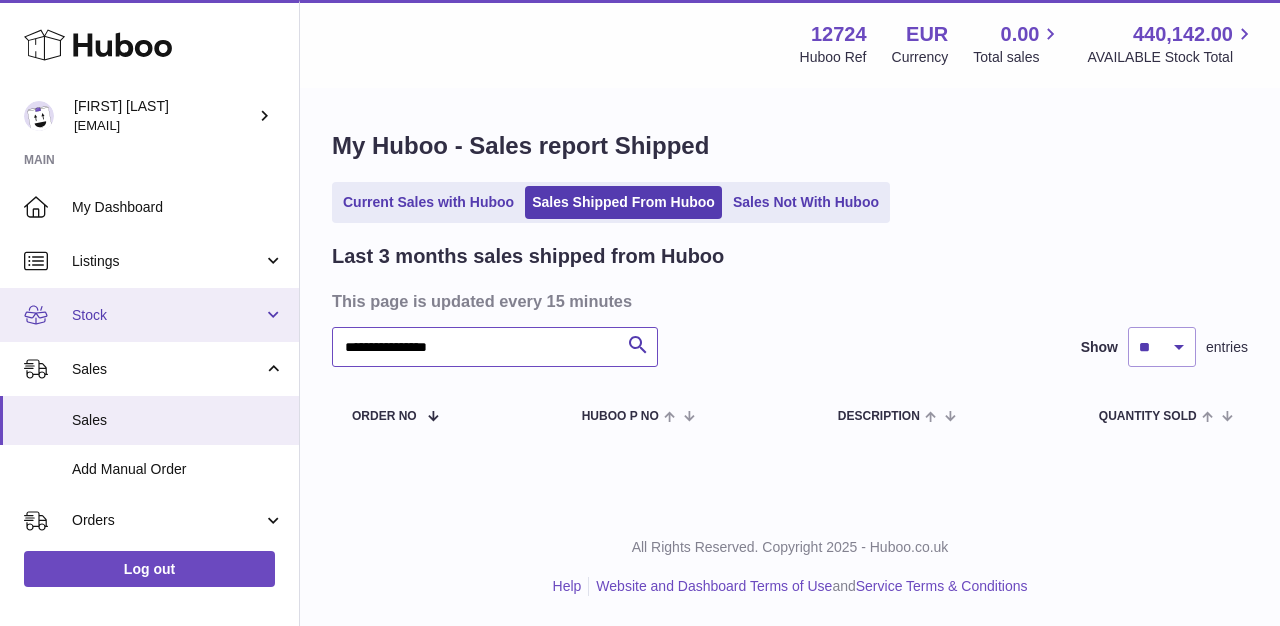 drag, startPoint x: 487, startPoint y: 335, endPoint x: 271, endPoint y: 318, distance: 216.66795 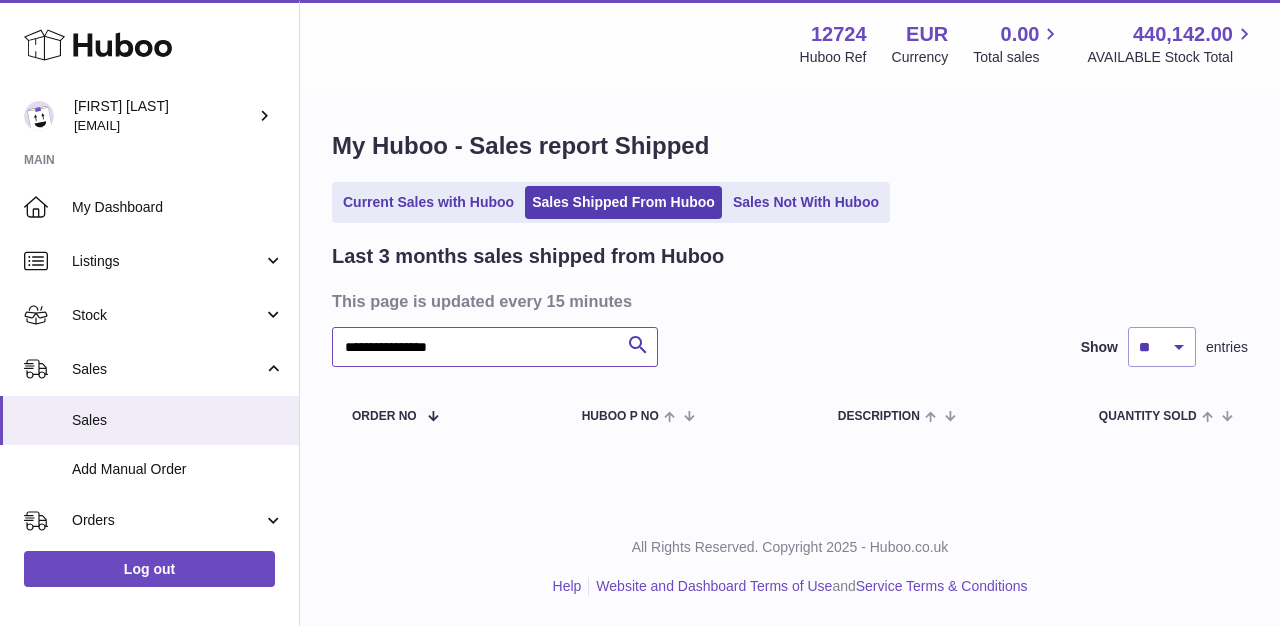 drag, startPoint x: 472, startPoint y: 350, endPoint x: 325, endPoint y: 346, distance: 147.05441 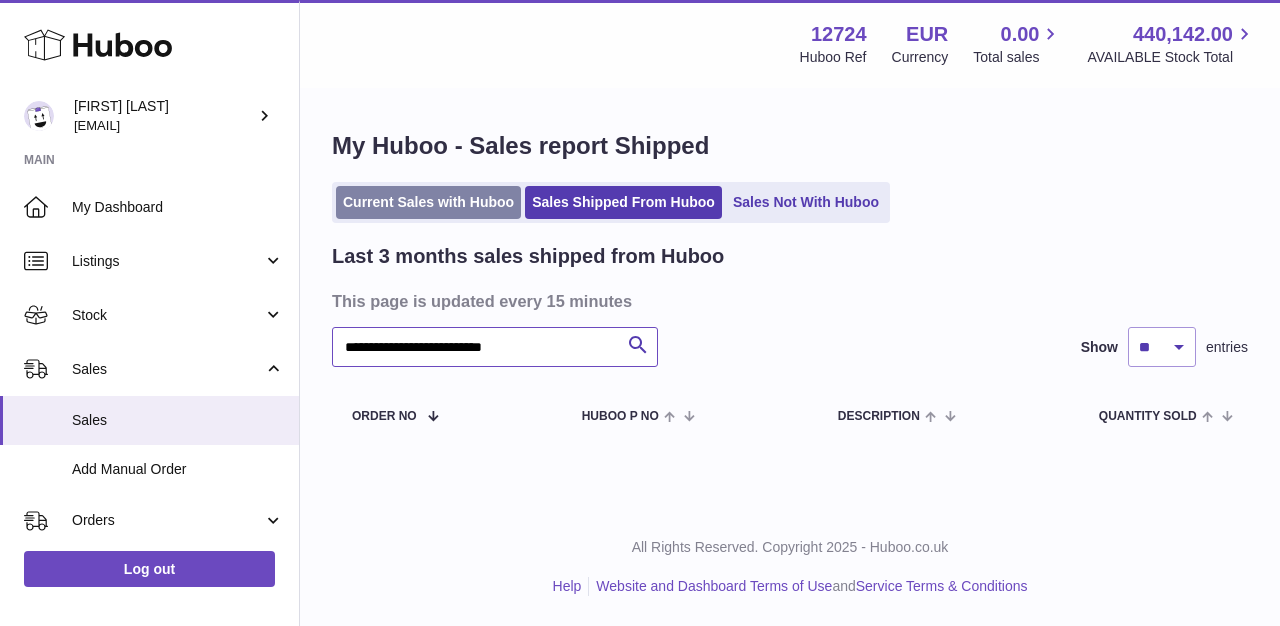 type on "**********" 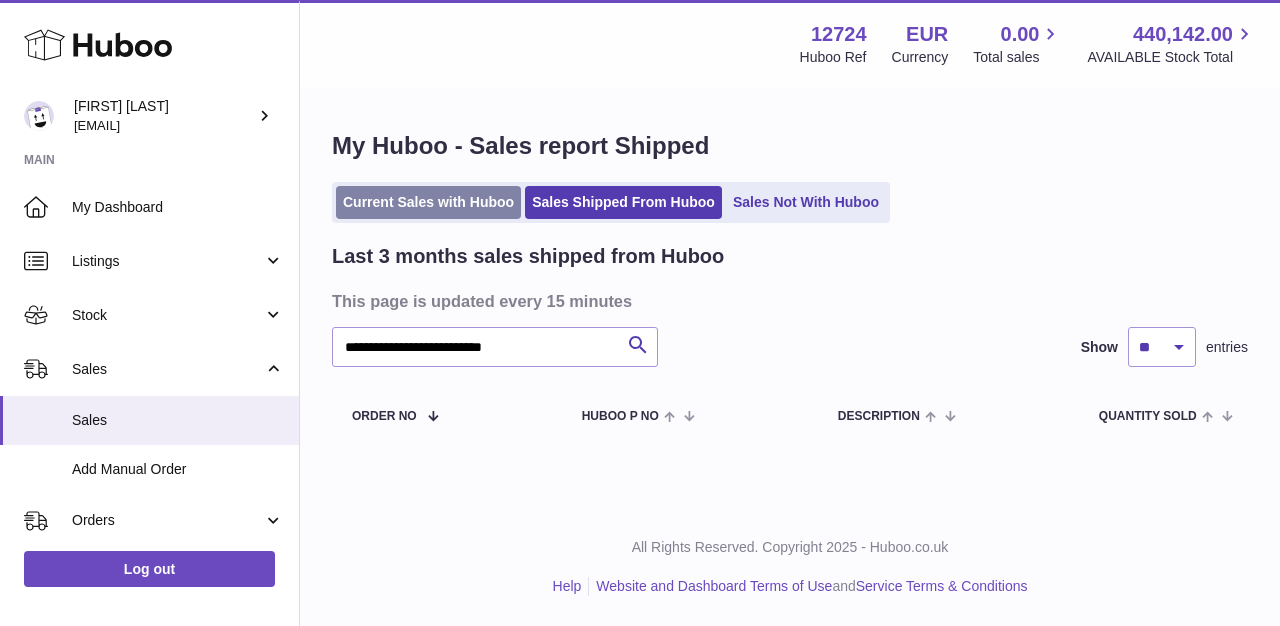 click on "Current Sales with Huboo" at bounding box center (428, 202) 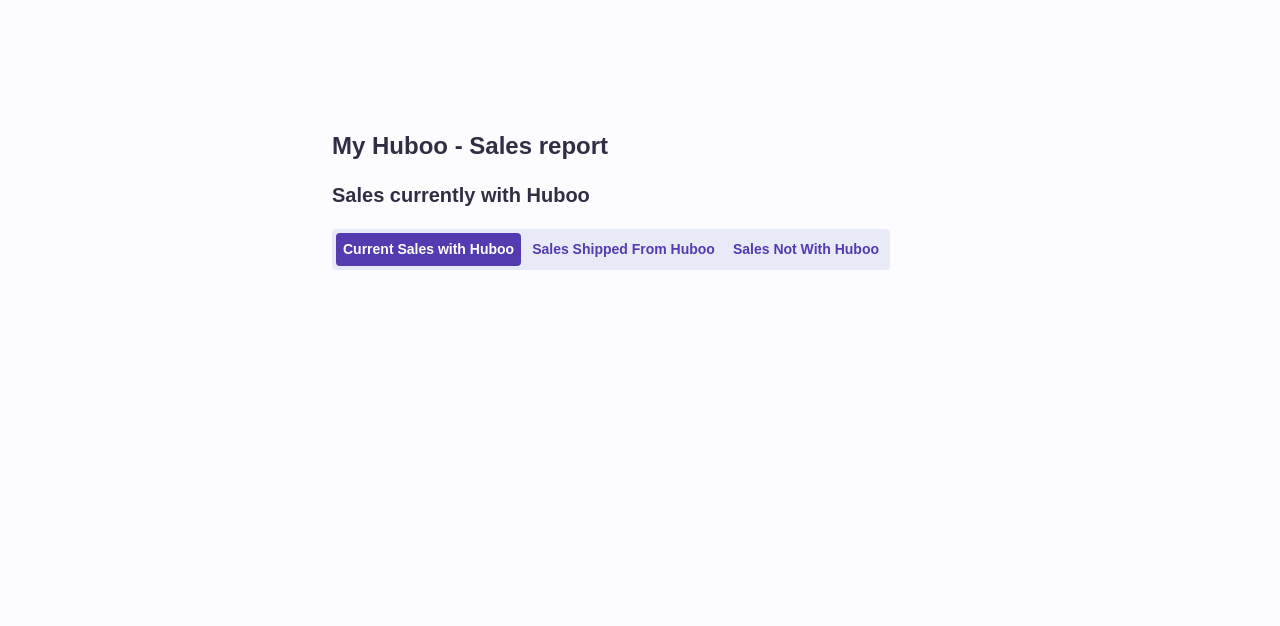 scroll, scrollTop: 0, scrollLeft: 0, axis: both 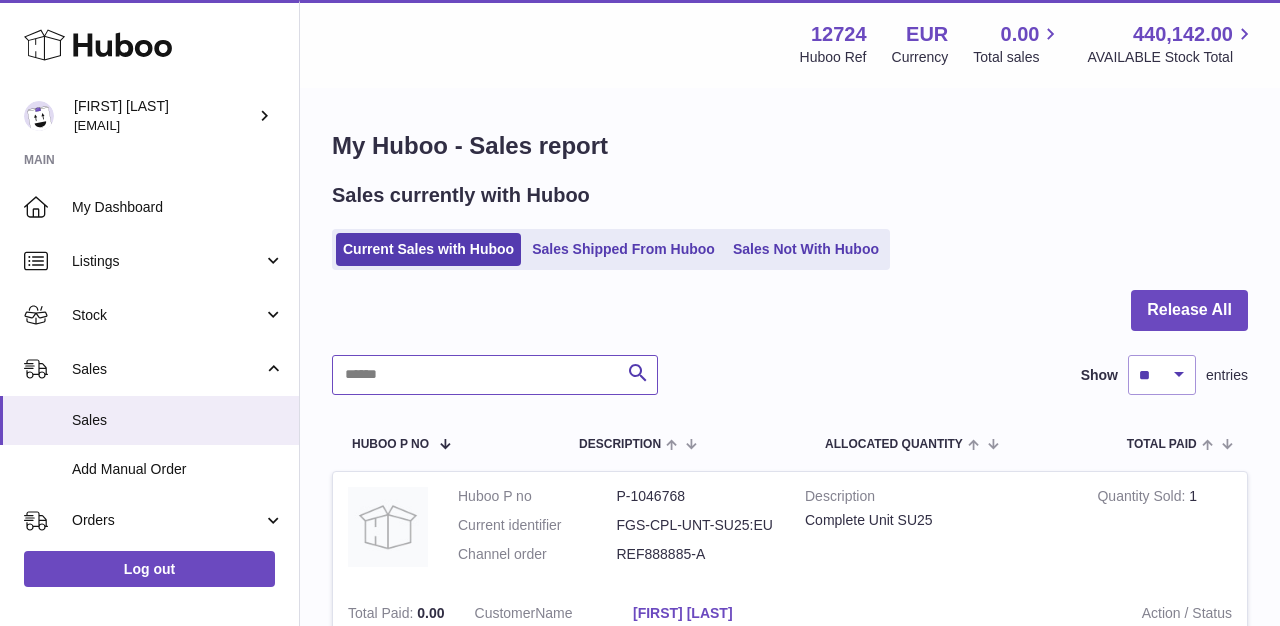 paste on "**********" 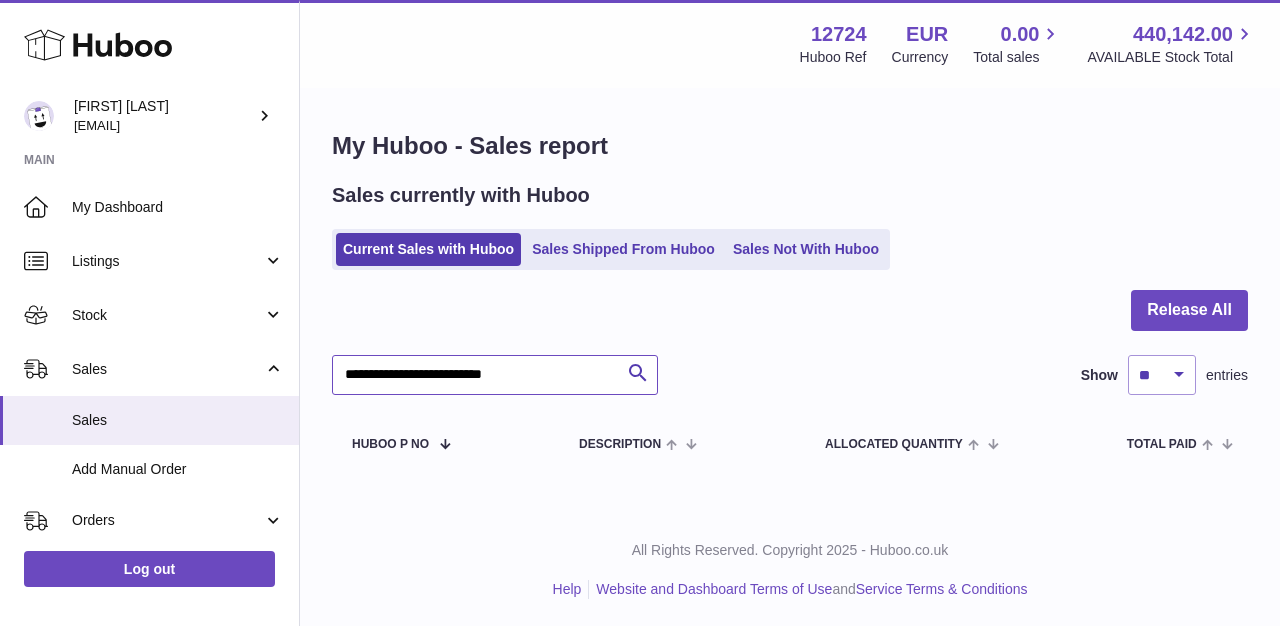 type on "**********" 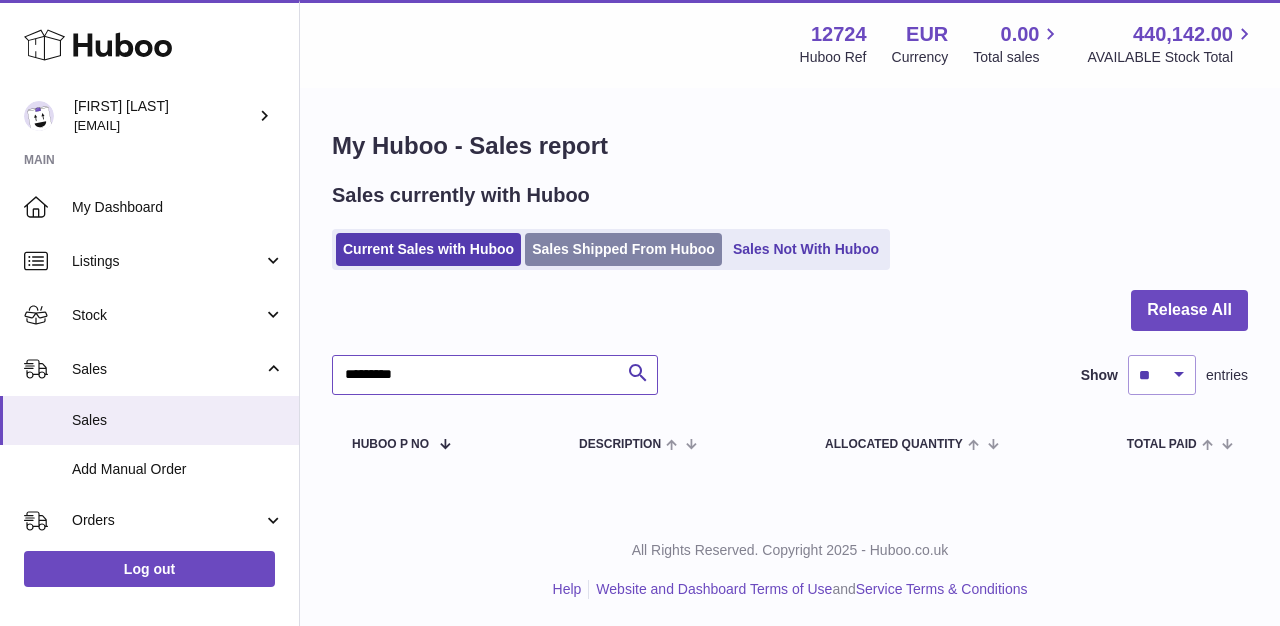 type on "*********" 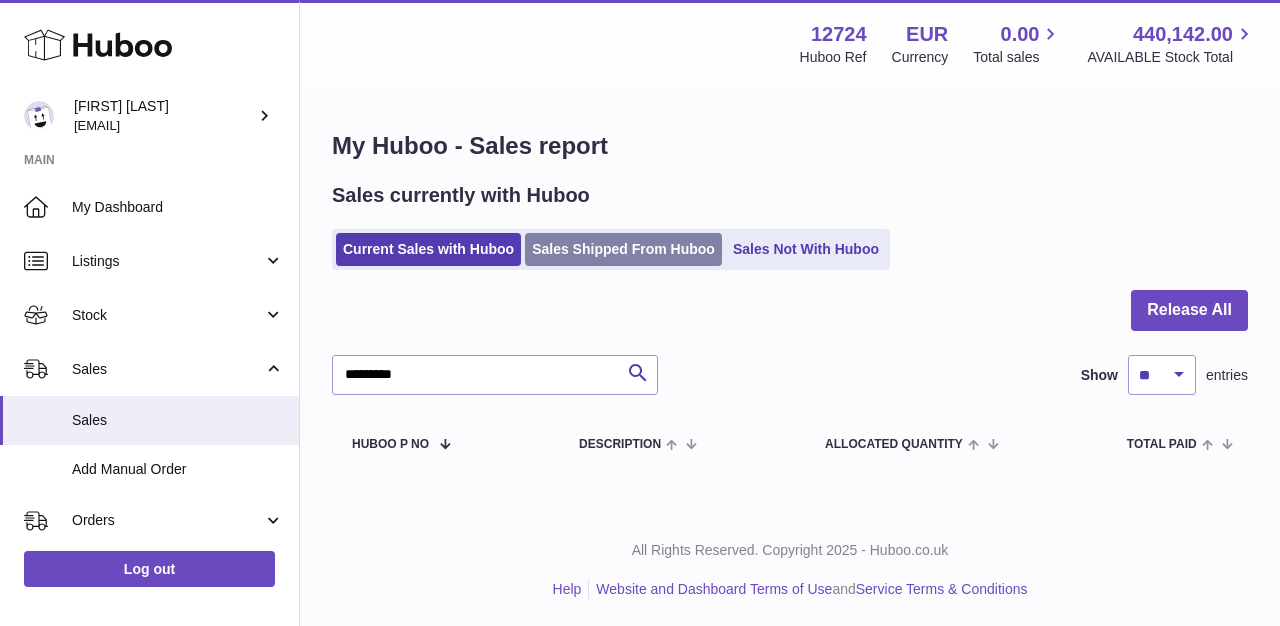 click on "Sales Shipped From Huboo" at bounding box center (623, 249) 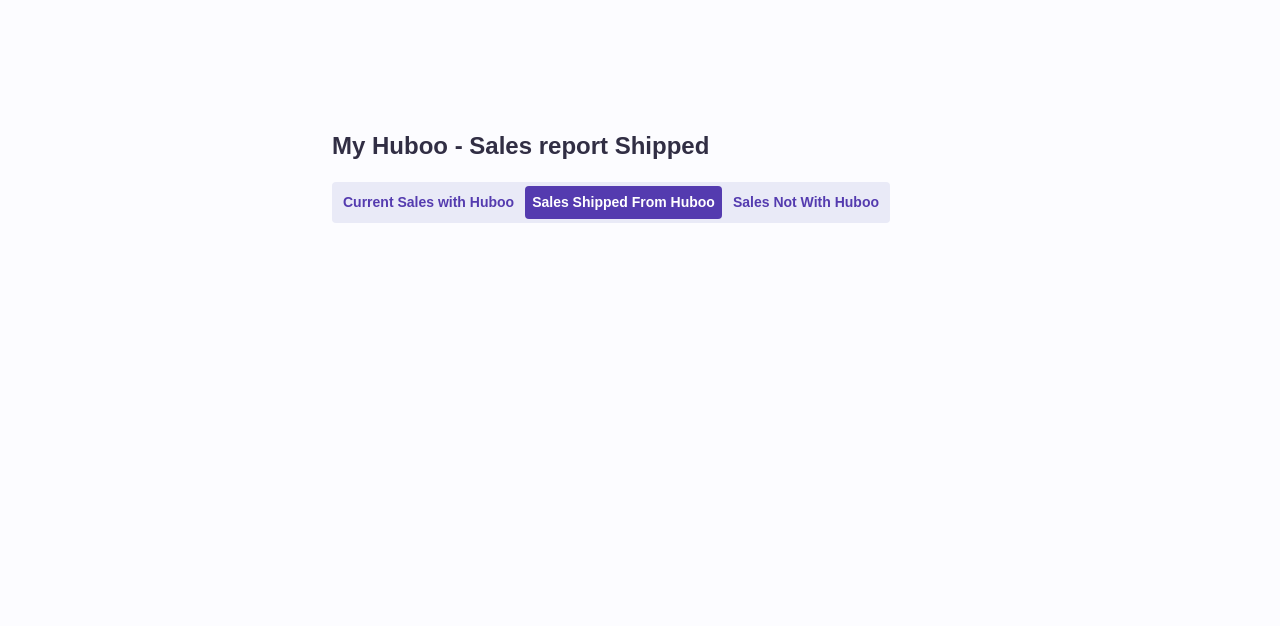scroll, scrollTop: 0, scrollLeft: 0, axis: both 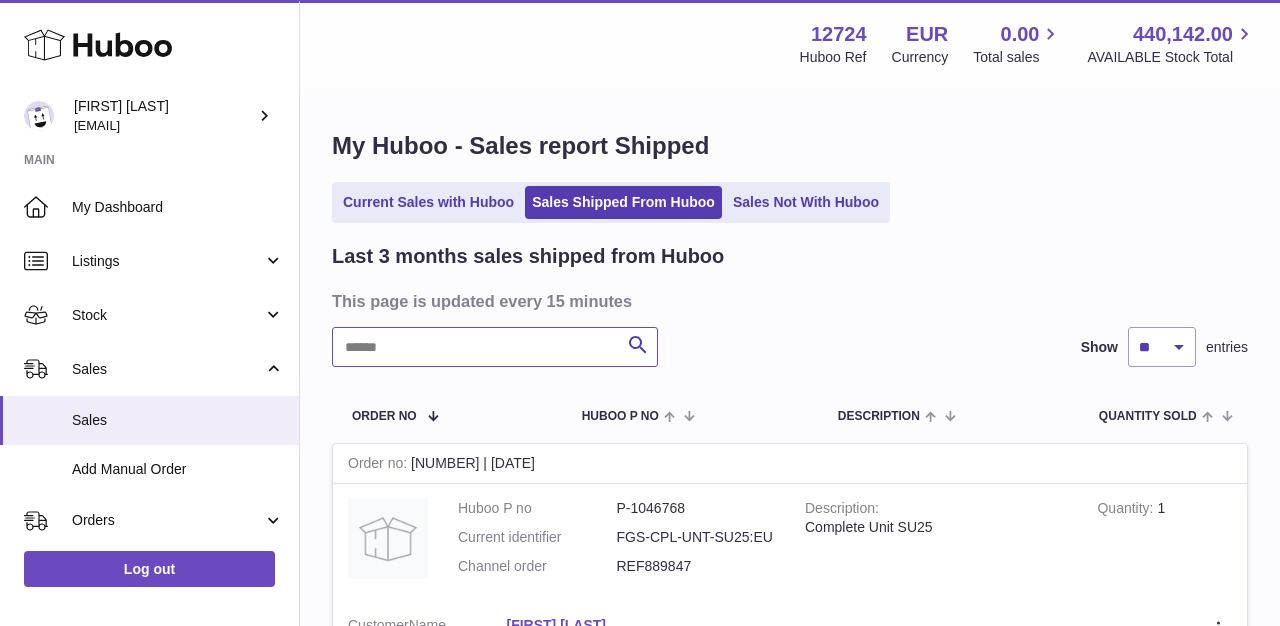 click at bounding box center (495, 347) 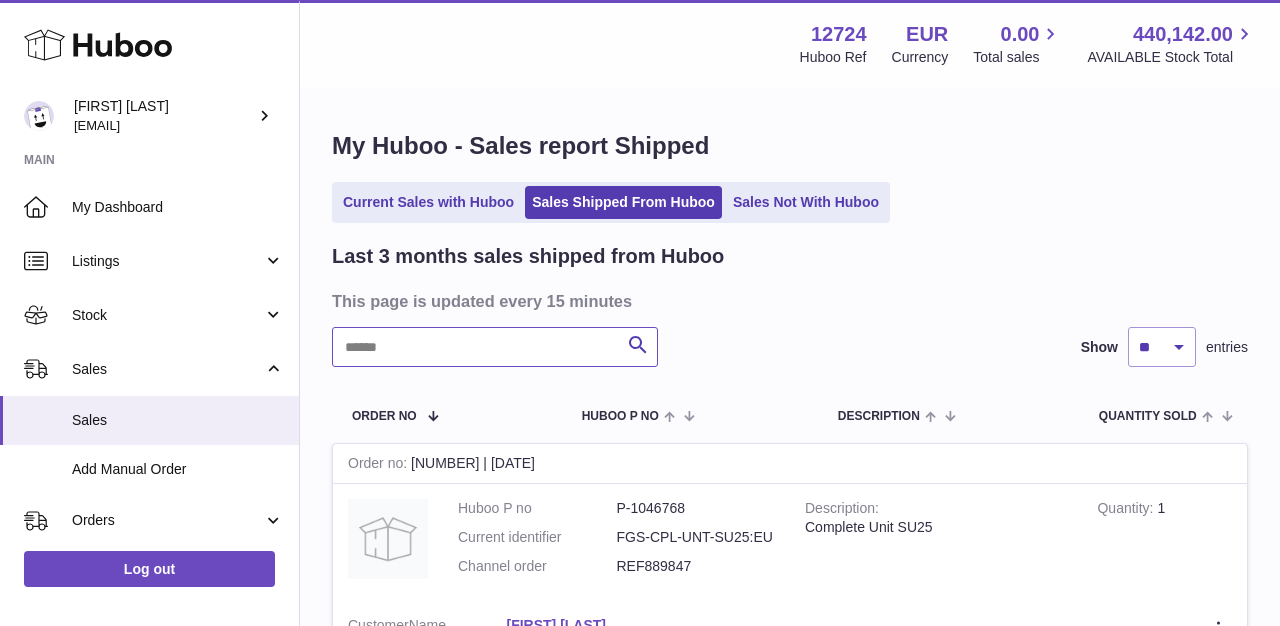 type on "*********" 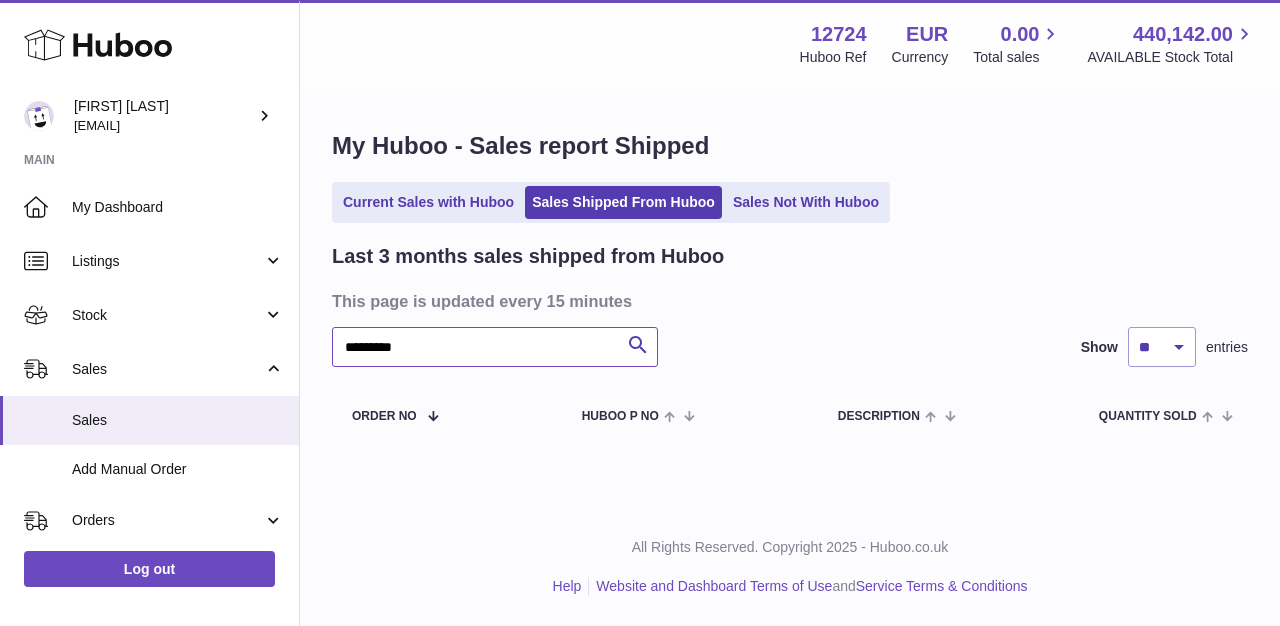 drag, startPoint x: 426, startPoint y: 348, endPoint x: 305, endPoint y: 344, distance: 121.0661 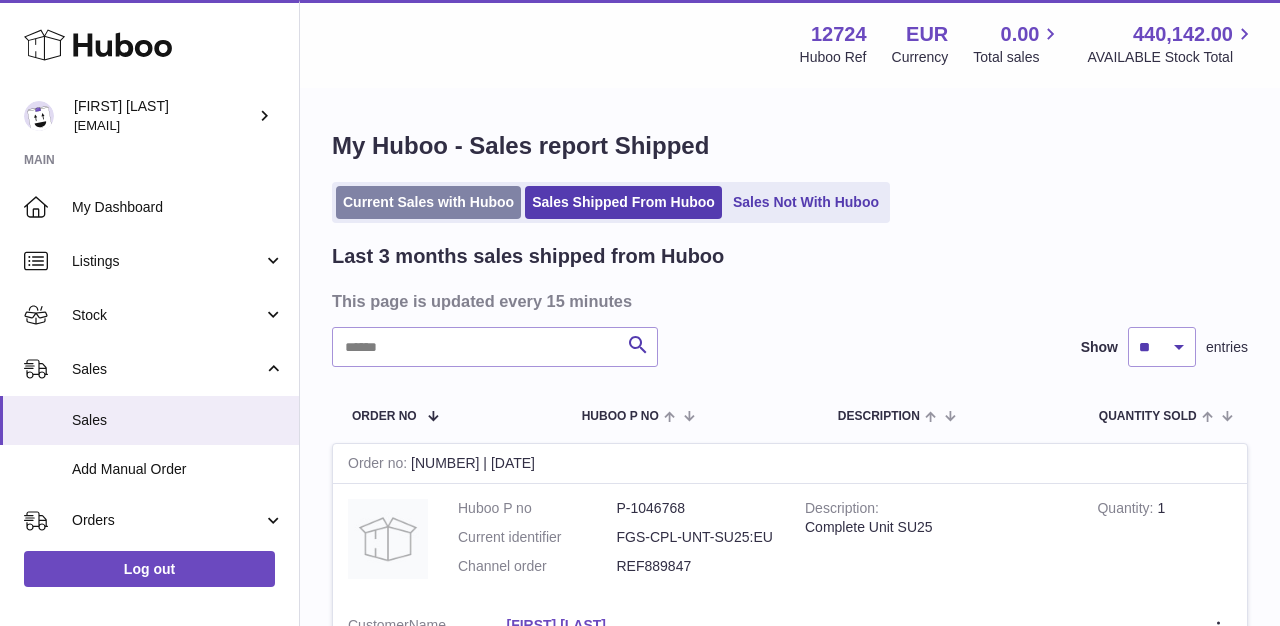 click on "Current Sales with Huboo" at bounding box center [428, 202] 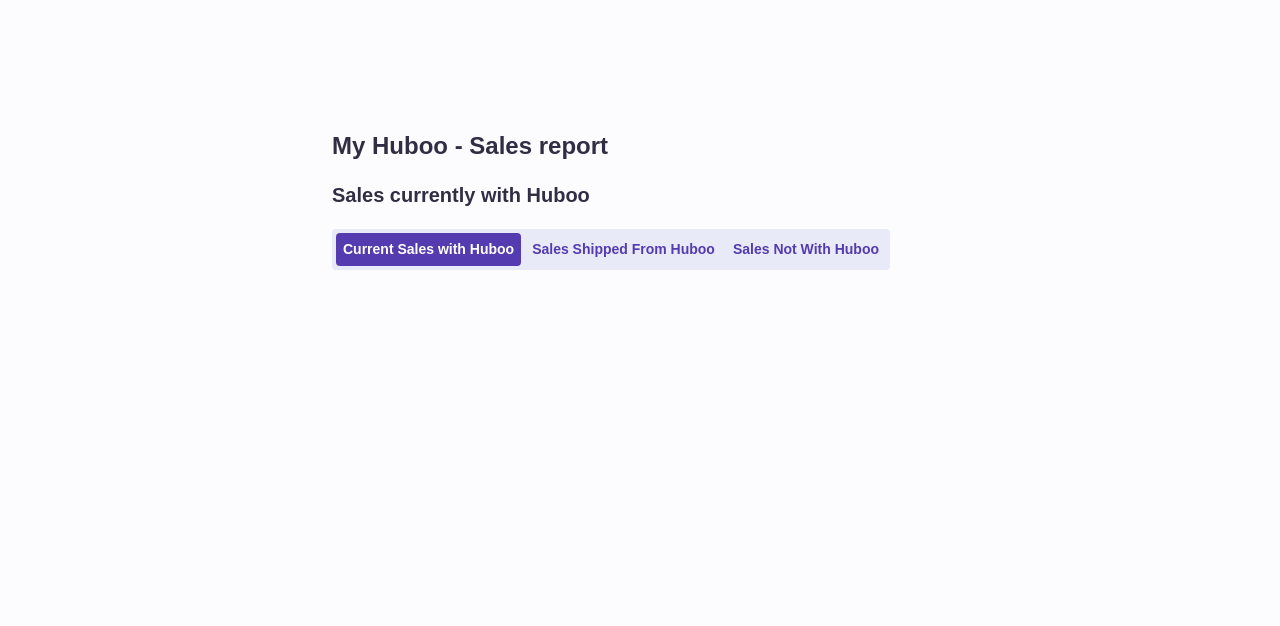 scroll, scrollTop: 0, scrollLeft: 0, axis: both 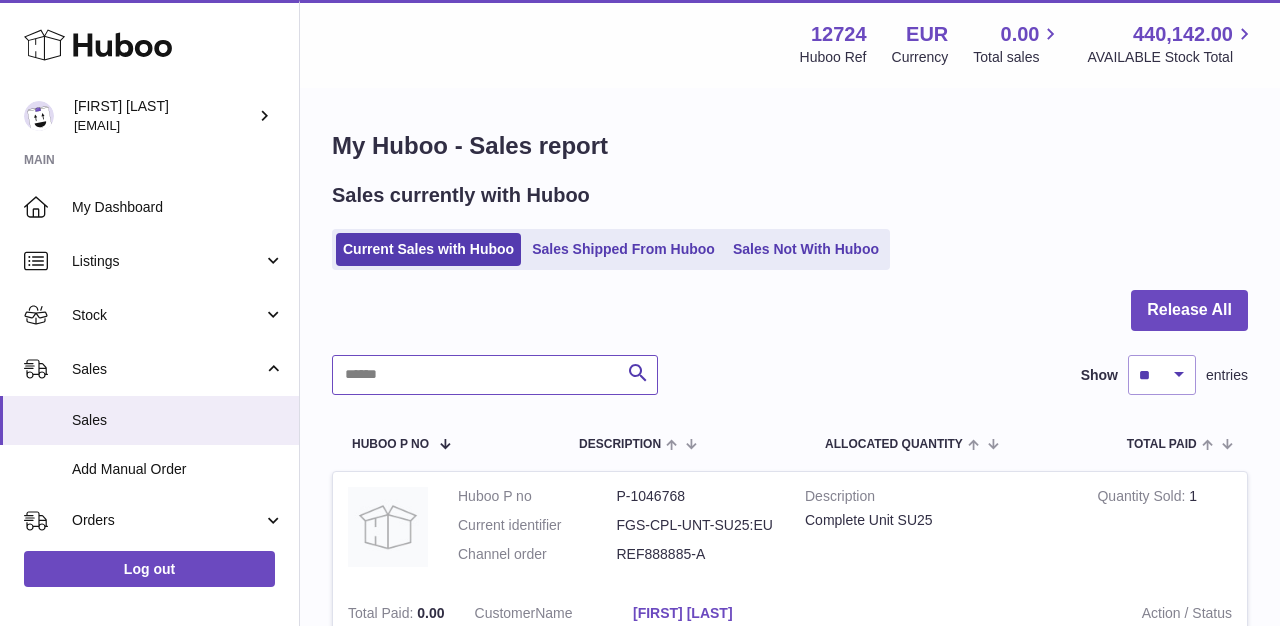 click at bounding box center [495, 375] 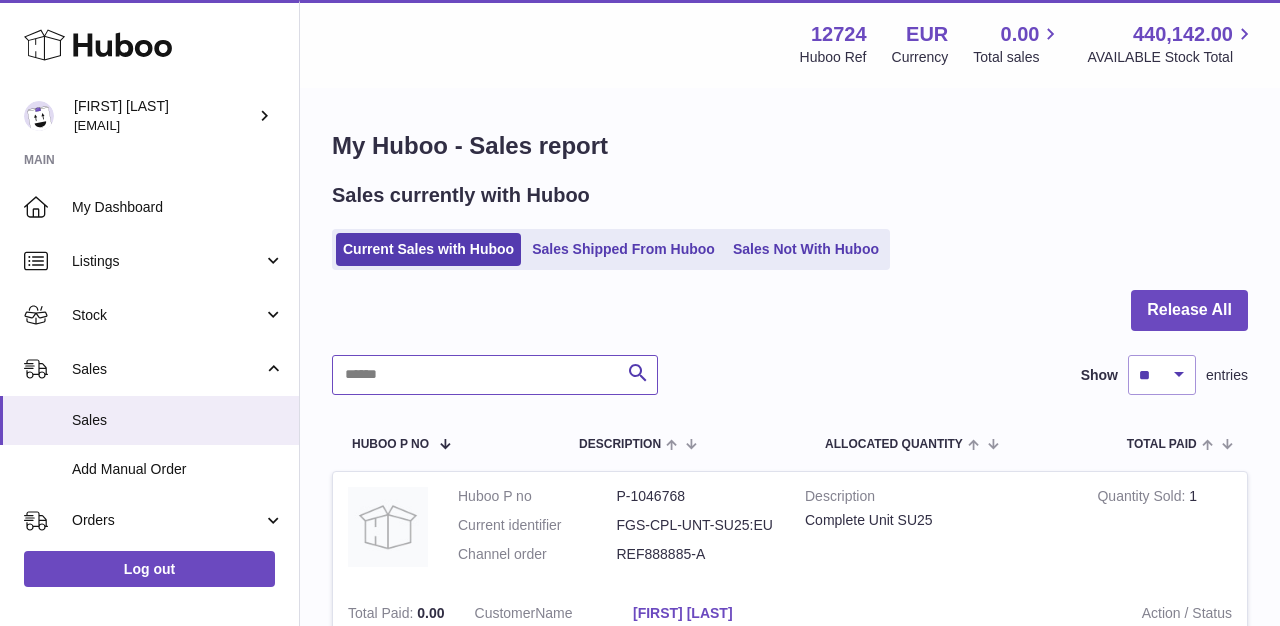 paste on "**********" 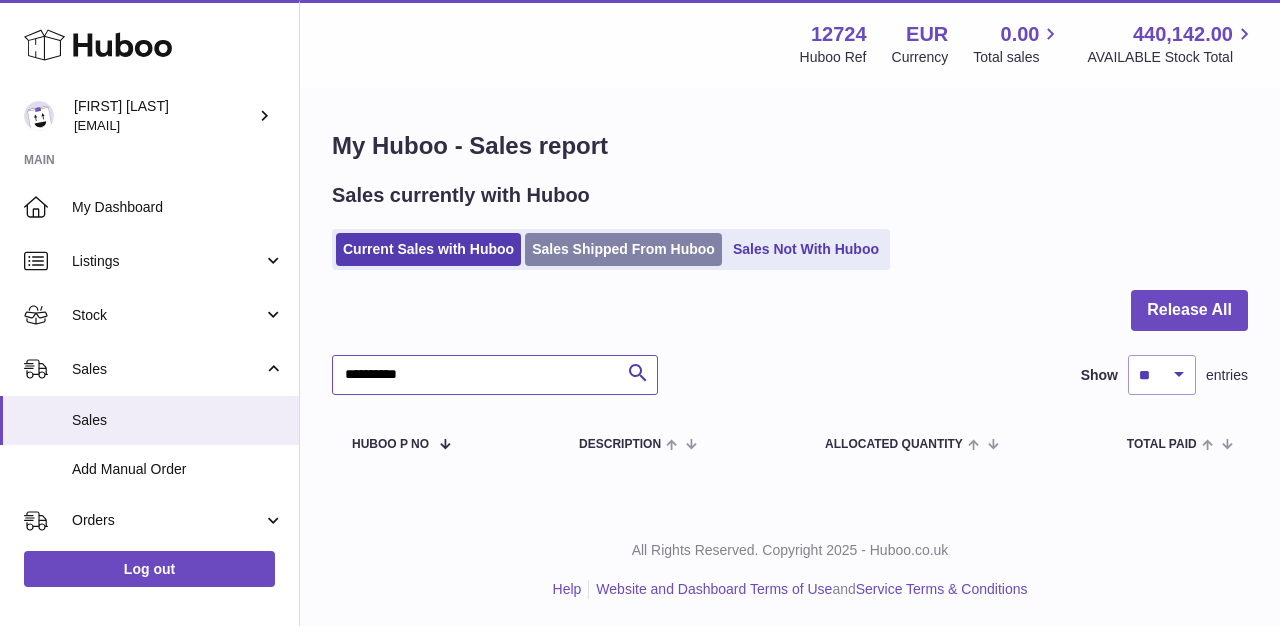 type on "**********" 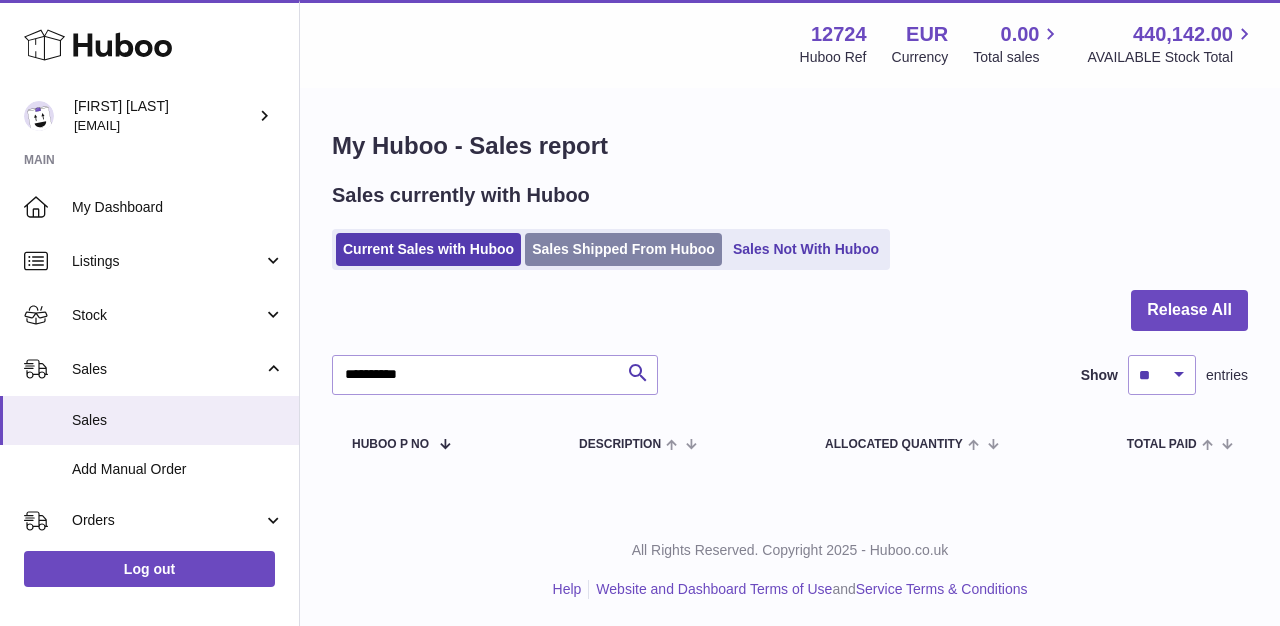 click on "Sales Shipped From Huboo" at bounding box center (623, 249) 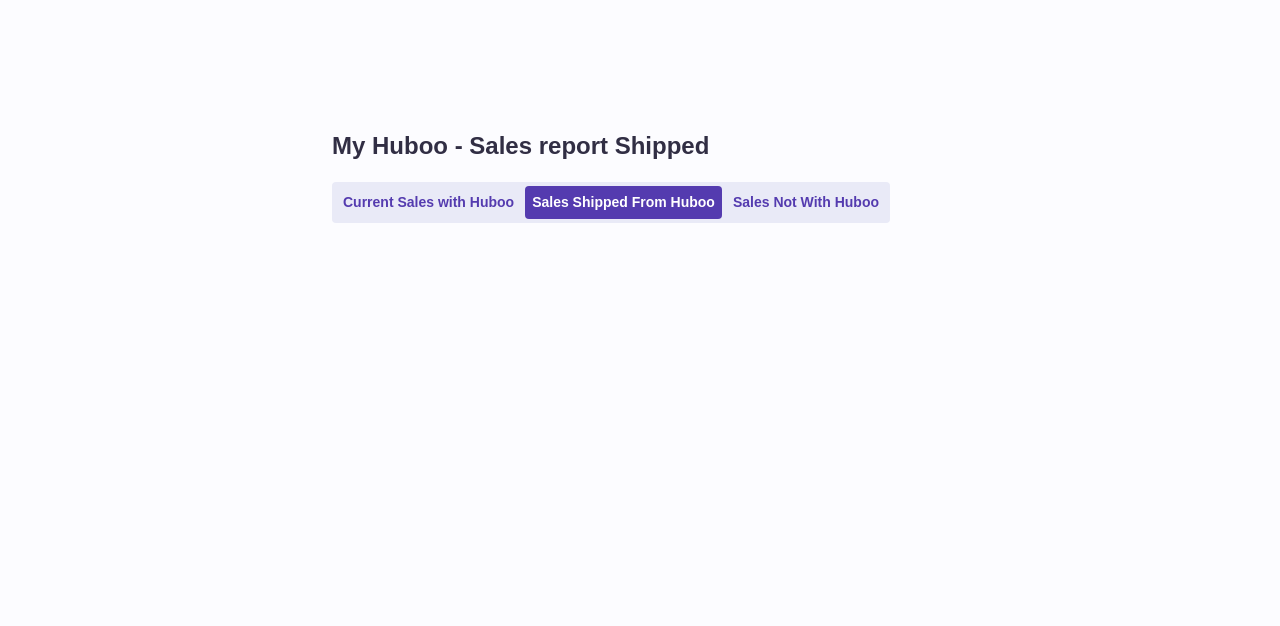scroll, scrollTop: 0, scrollLeft: 0, axis: both 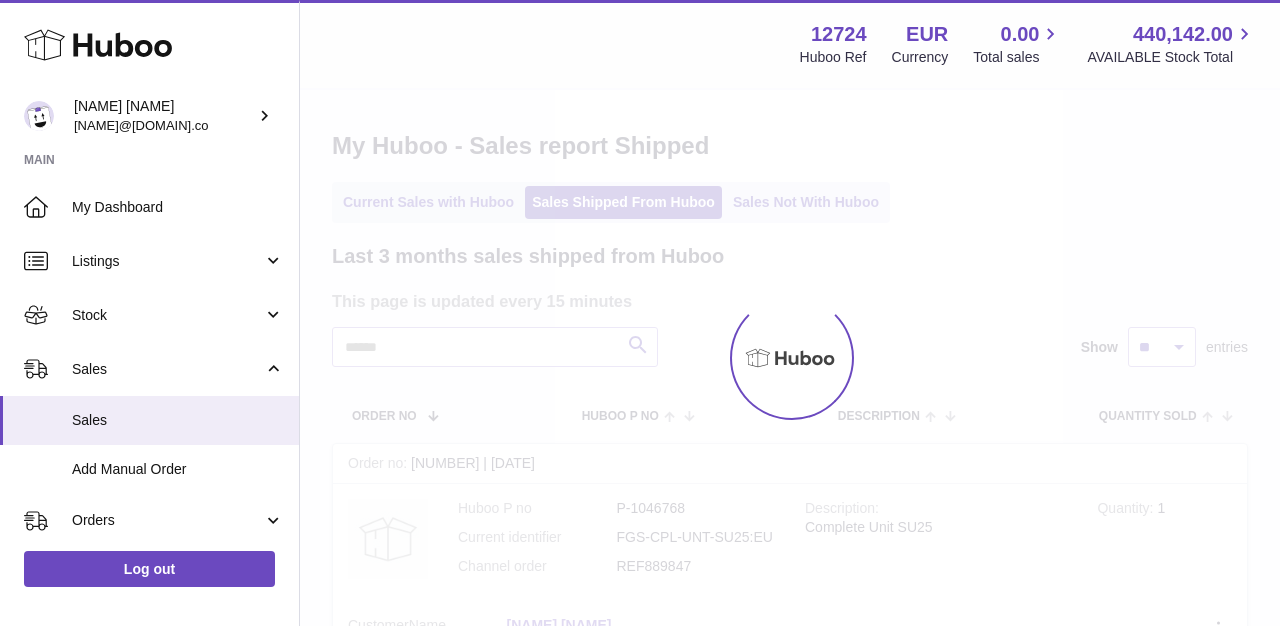 click on "Current Sales with Huboo" at bounding box center (428, 202) 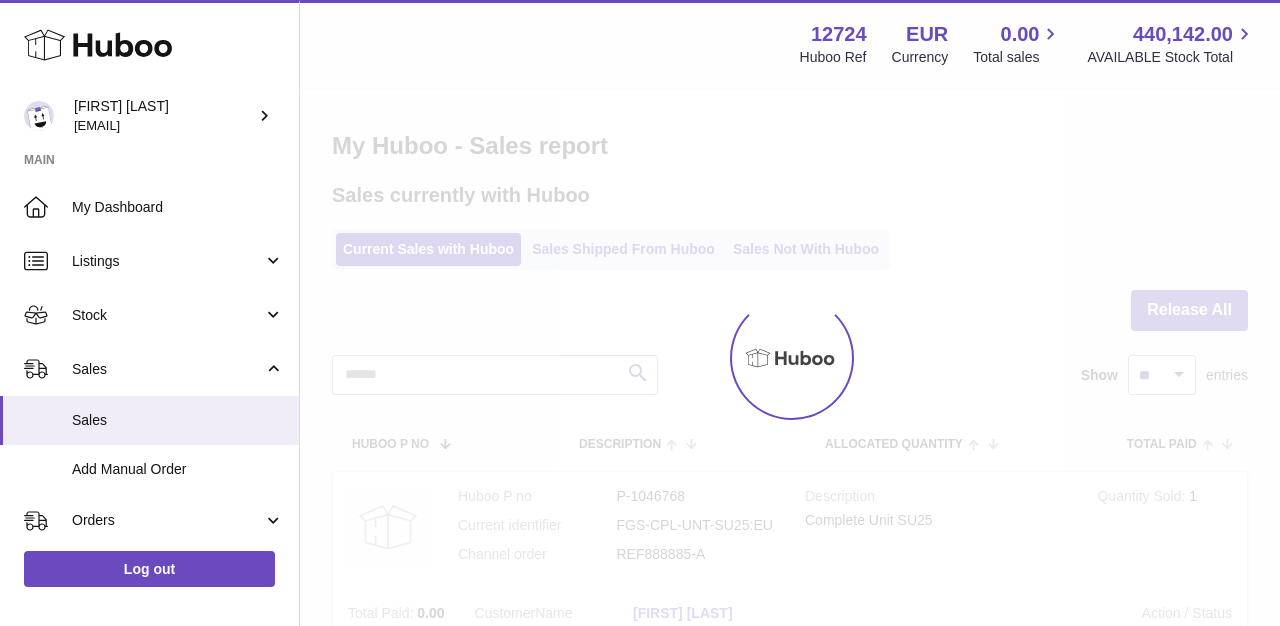 scroll, scrollTop: 0, scrollLeft: 0, axis: both 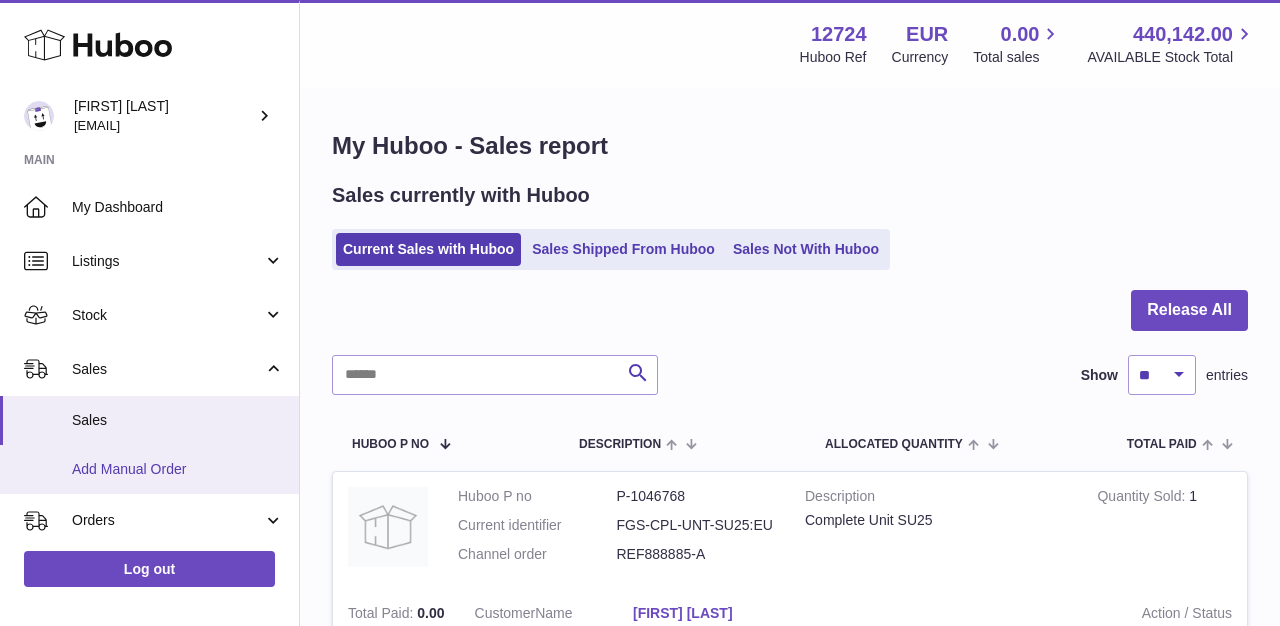 click on "Add Manual Order" at bounding box center (178, 469) 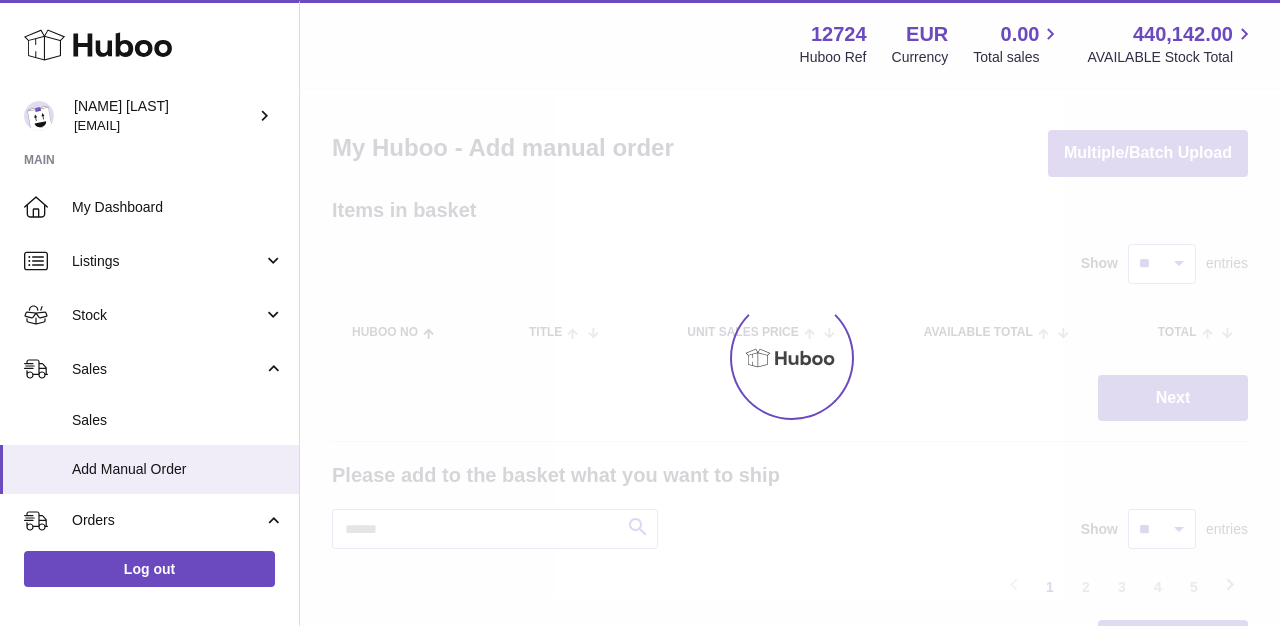 scroll, scrollTop: 0, scrollLeft: 0, axis: both 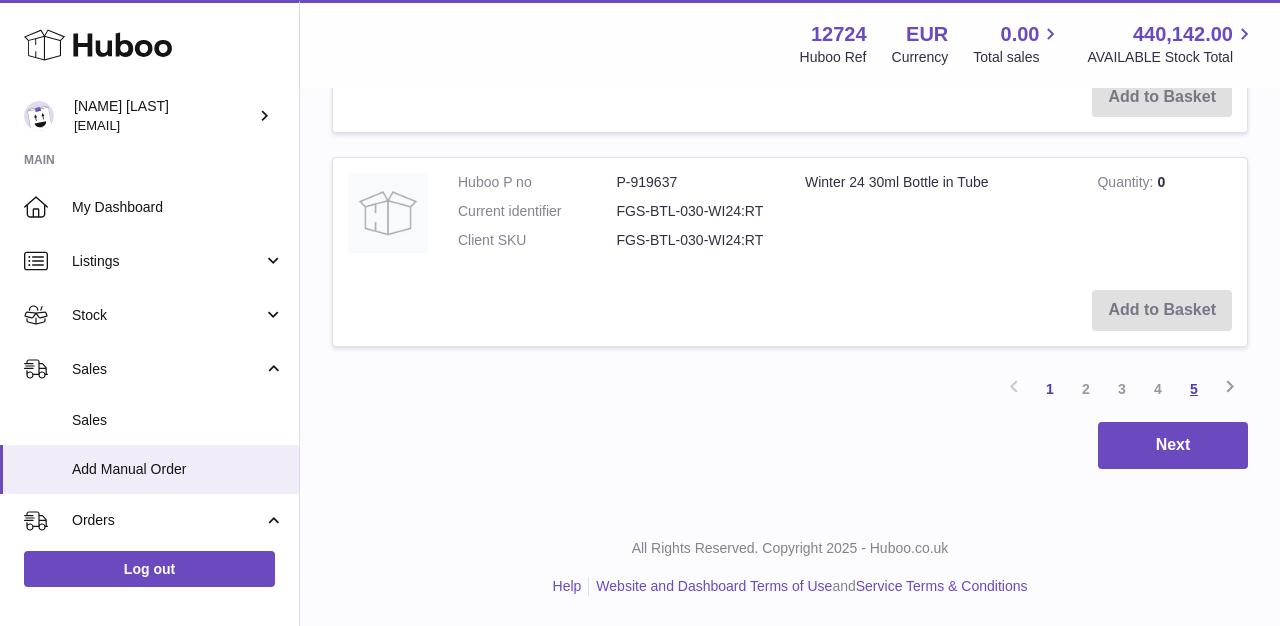 click on "5" at bounding box center [1194, 389] 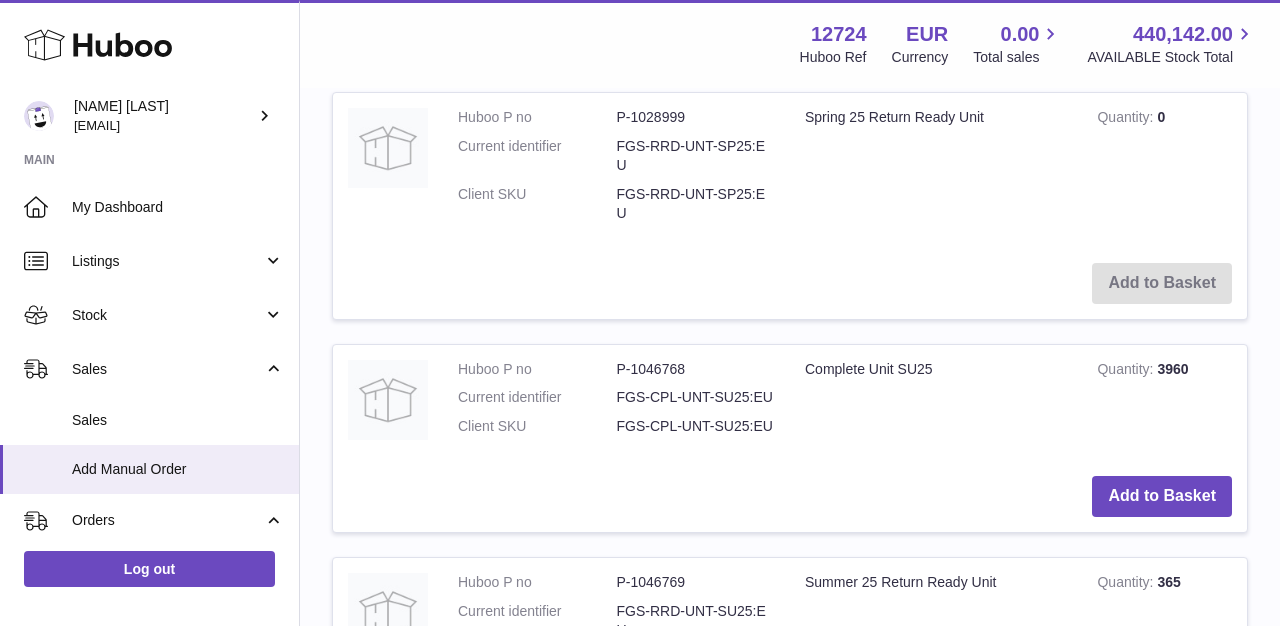 scroll, scrollTop: 539, scrollLeft: 0, axis: vertical 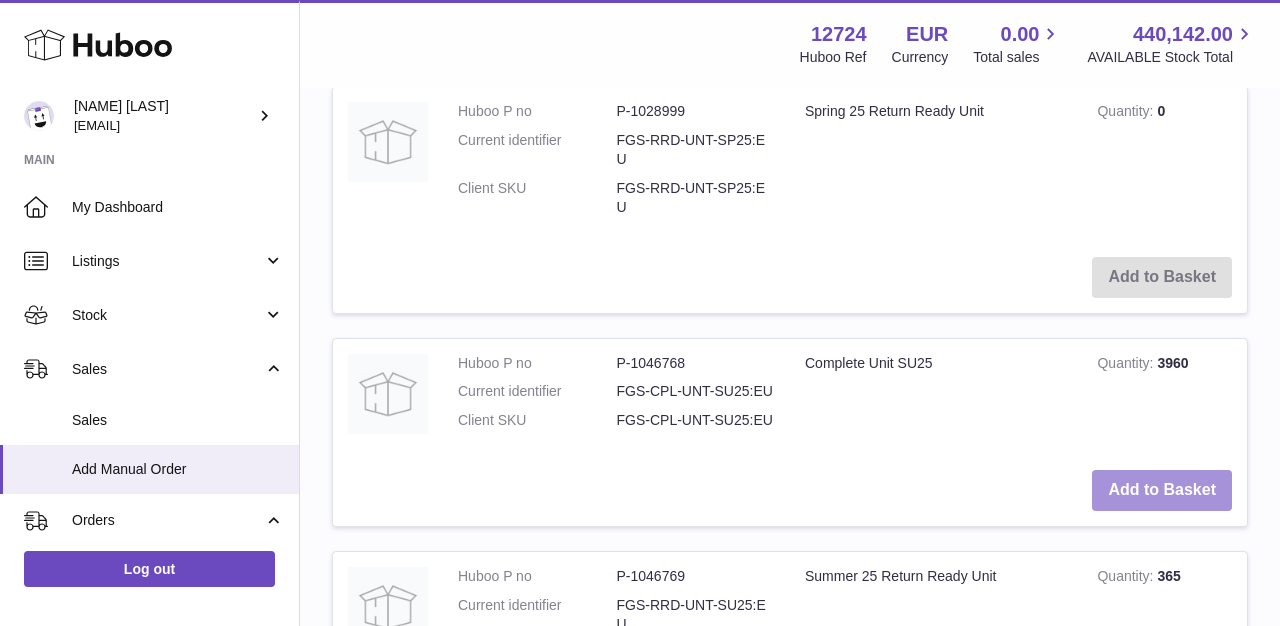 click on "Add to Basket" at bounding box center [1162, 490] 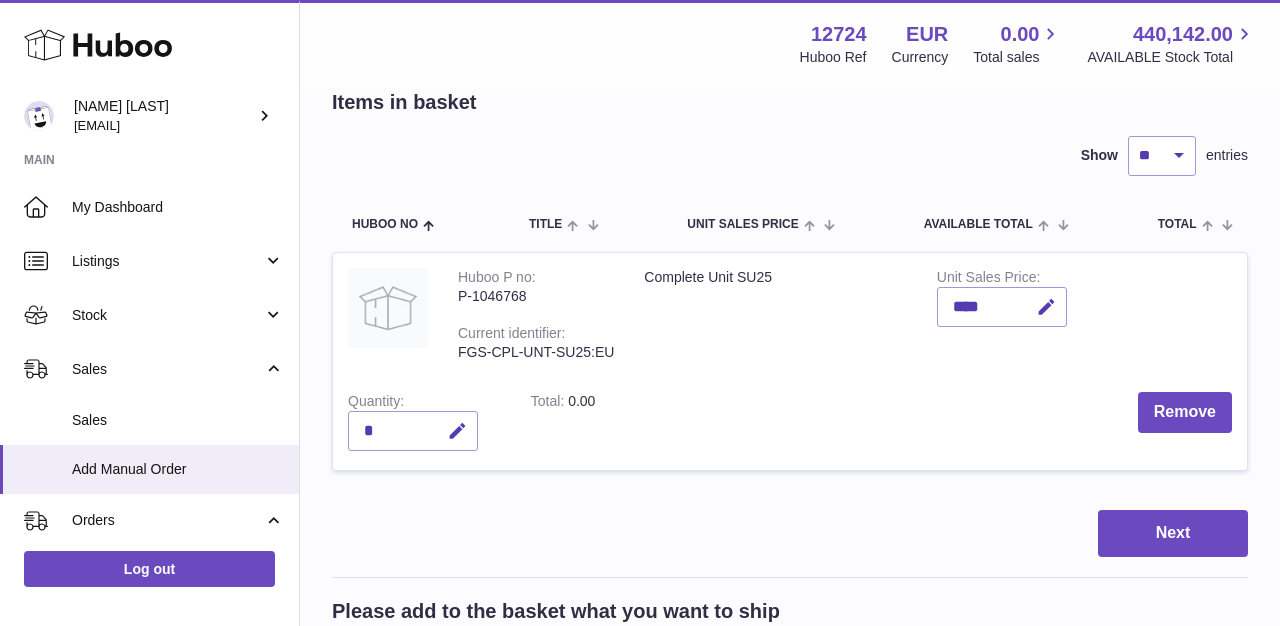 scroll, scrollTop: 152, scrollLeft: 0, axis: vertical 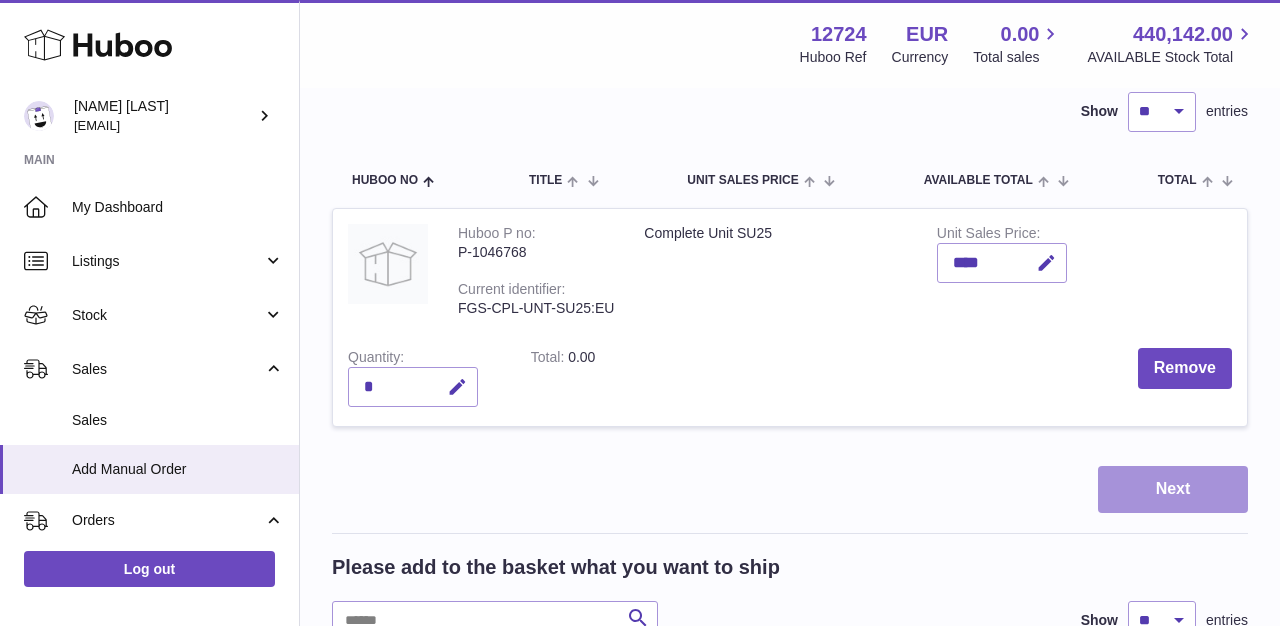 click on "Next" at bounding box center [1173, 489] 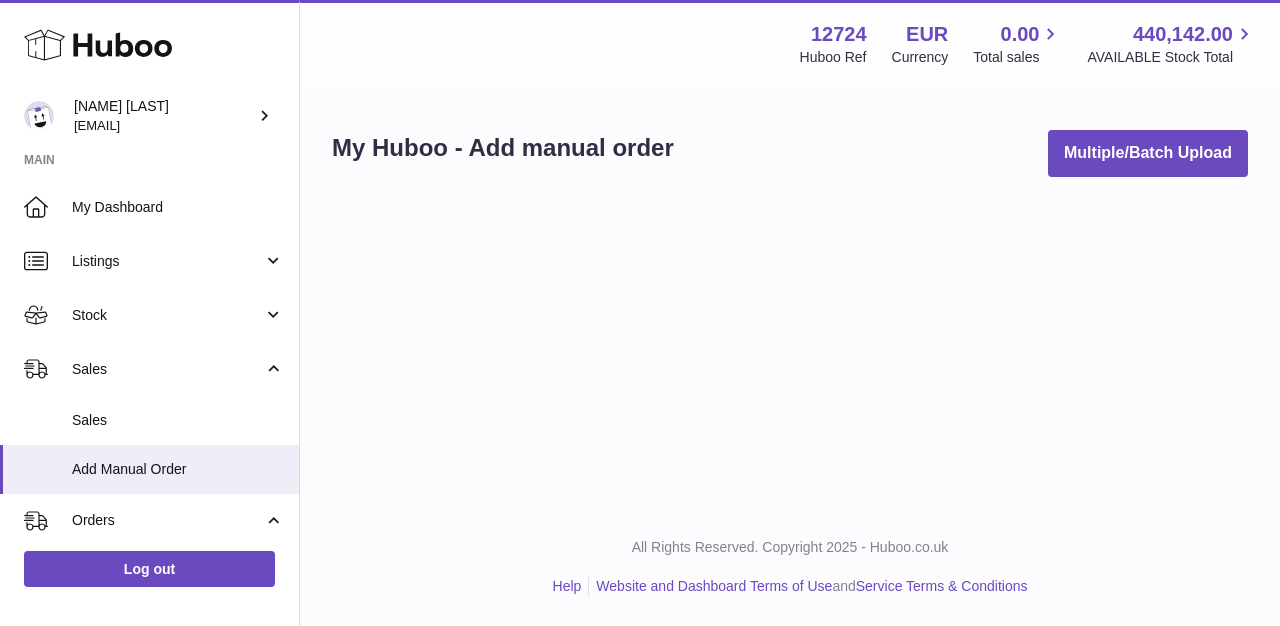 scroll, scrollTop: 0, scrollLeft: 0, axis: both 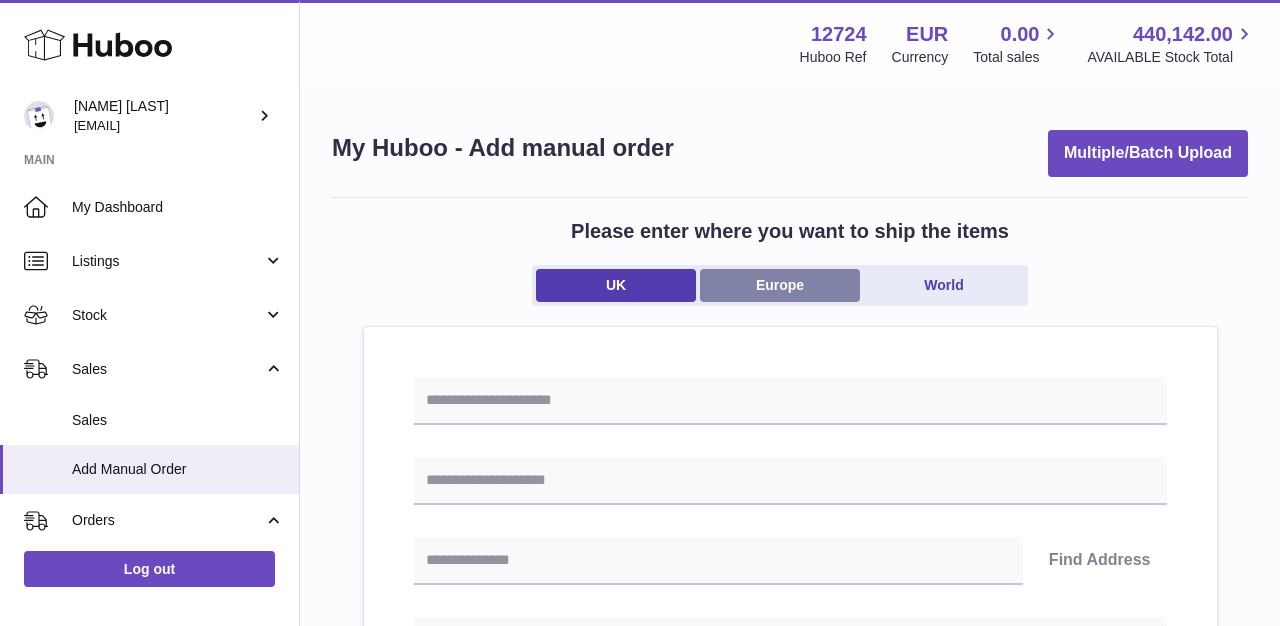 click on "Europe" at bounding box center [780, 285] 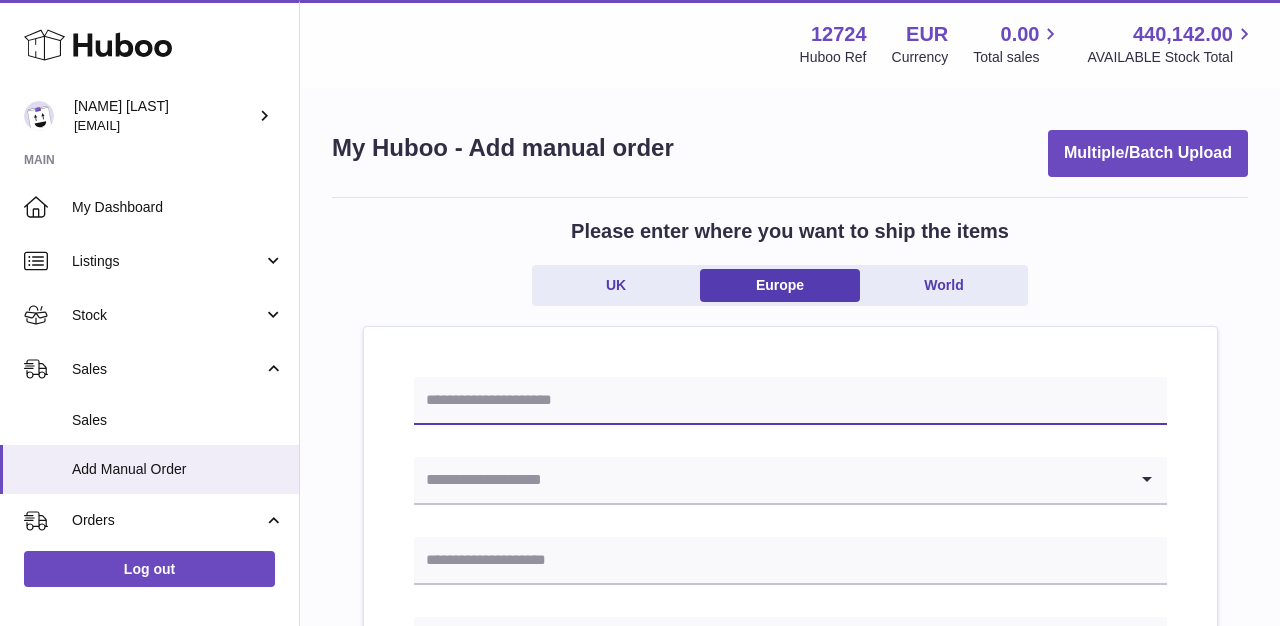 click at bounding box center (790, 401) 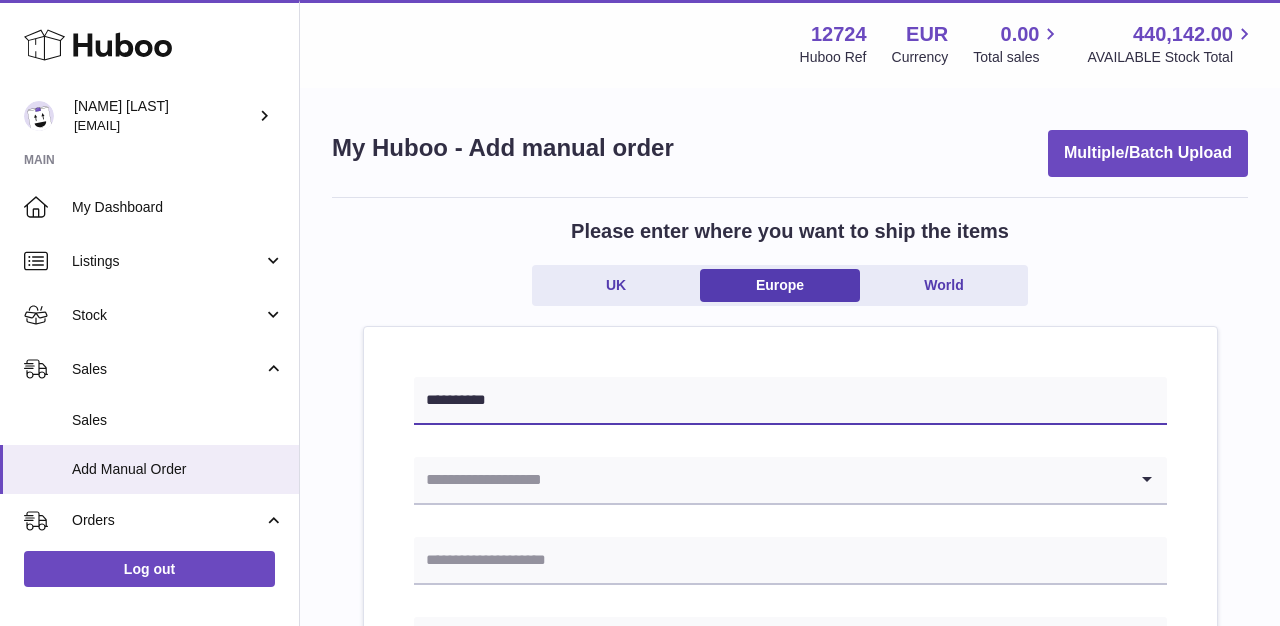 scroll, scrollTop: 66, scrollLeft: 0, axis: vertical 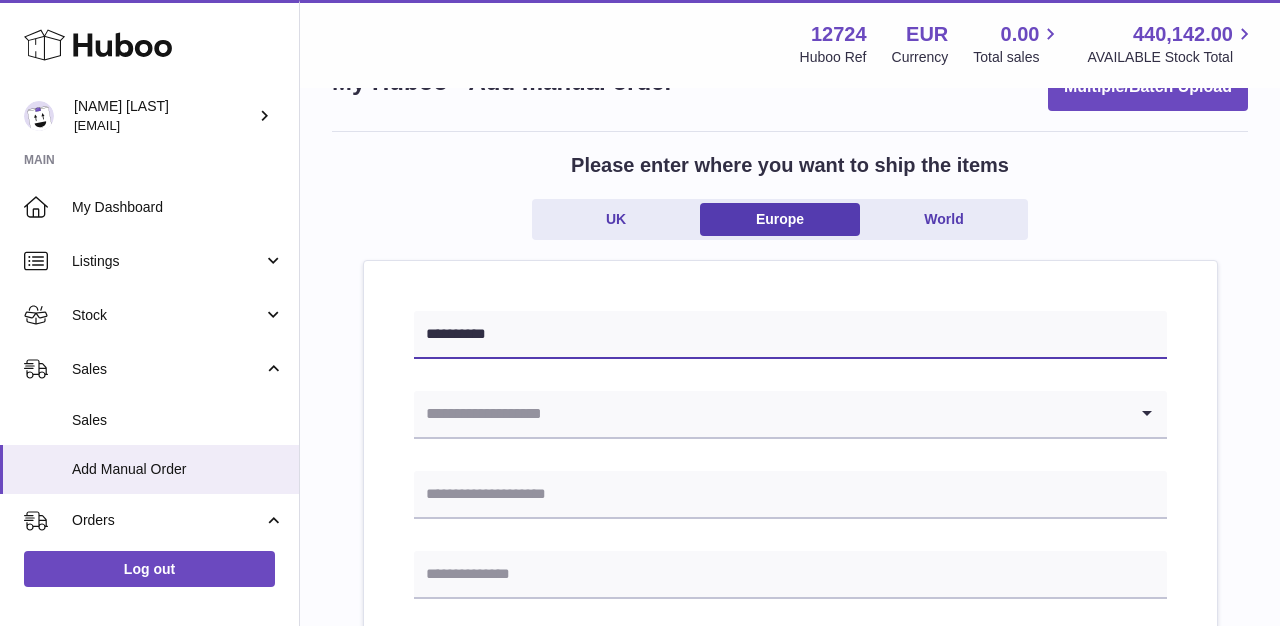 type on "**********" 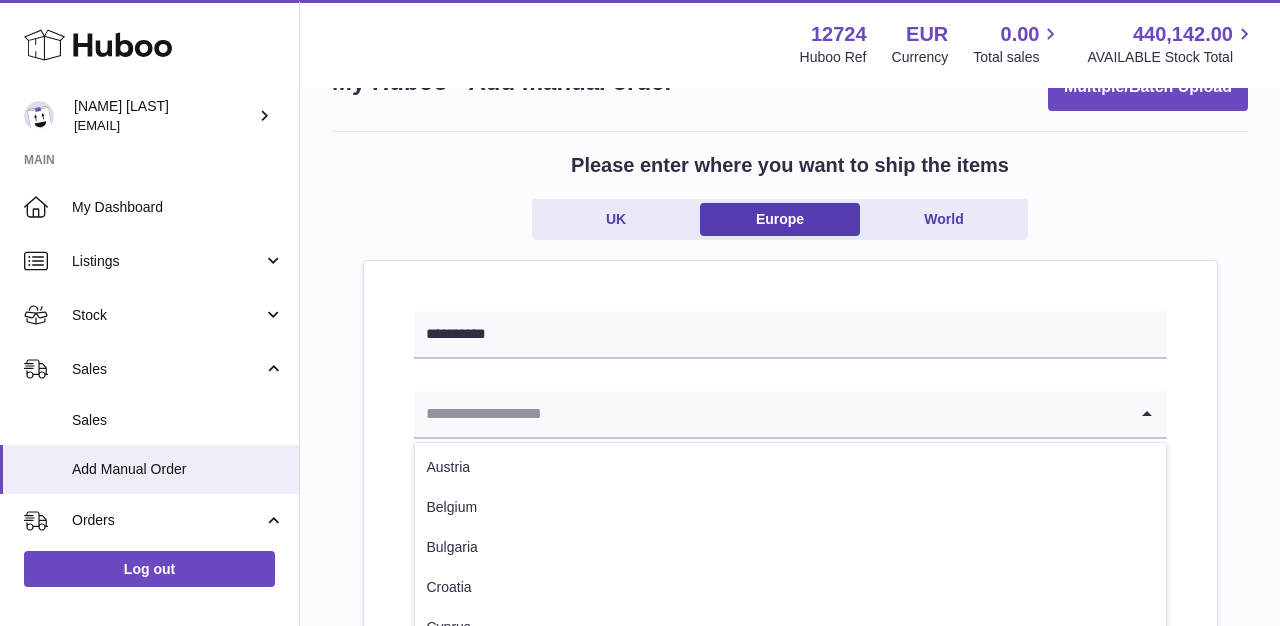 click at bounding box center (770, 414) 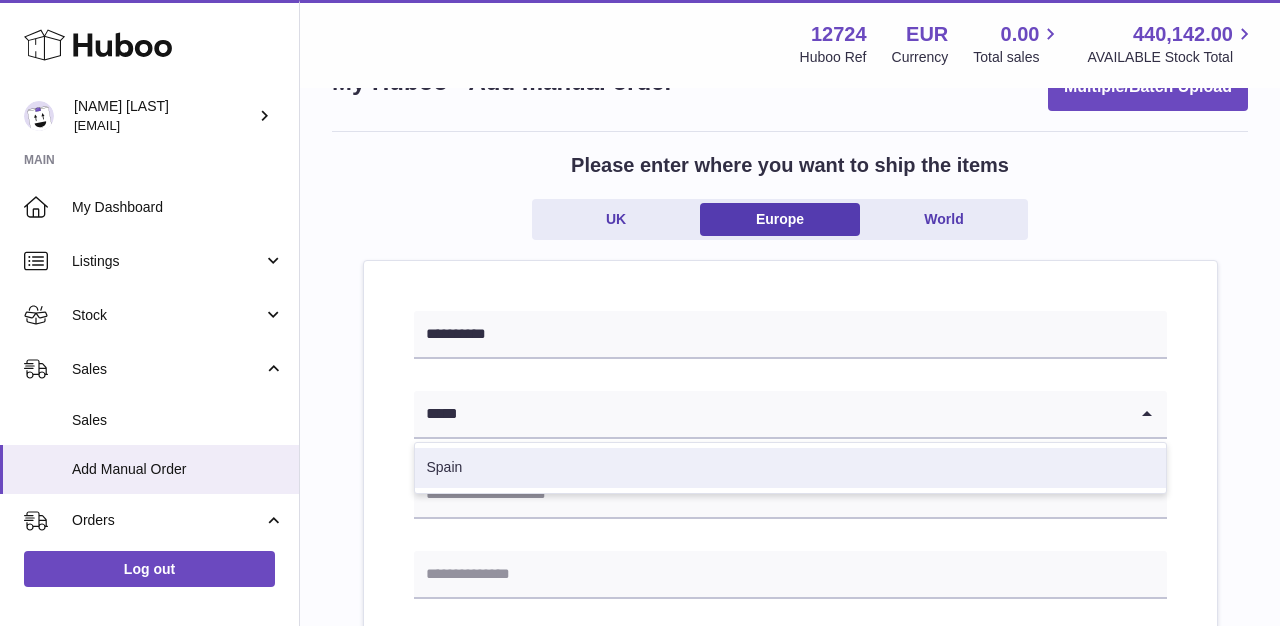 click on "Spain" at bounding box center [790, 468] 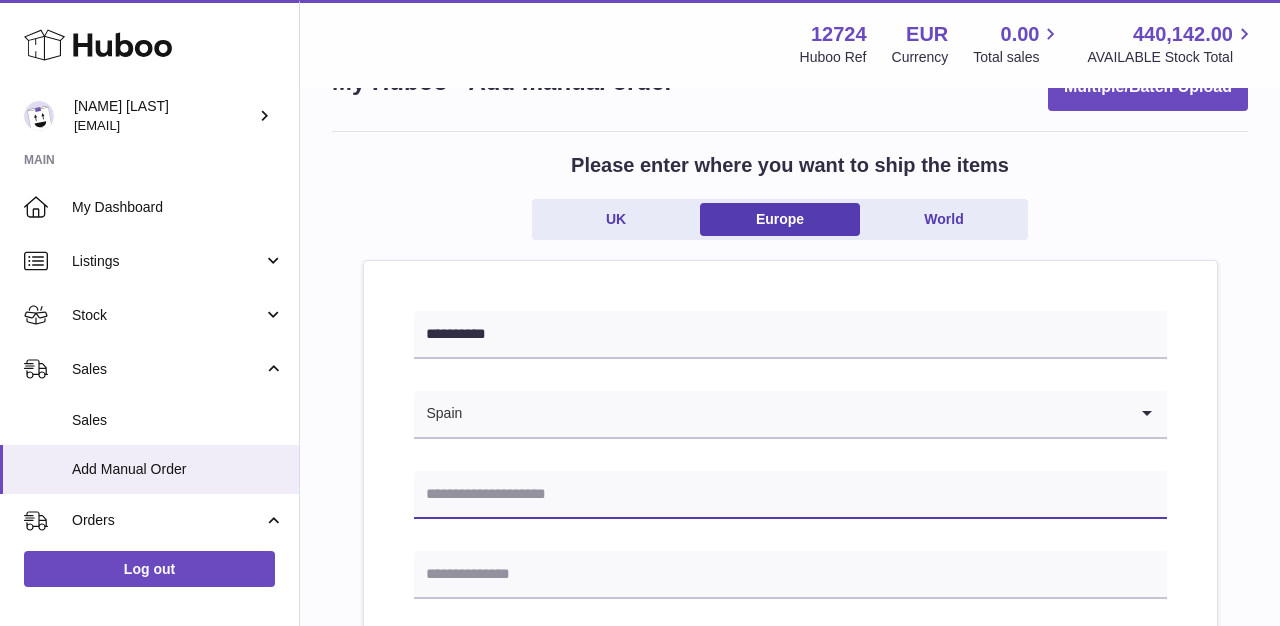 click at bounding box center [790, 495] 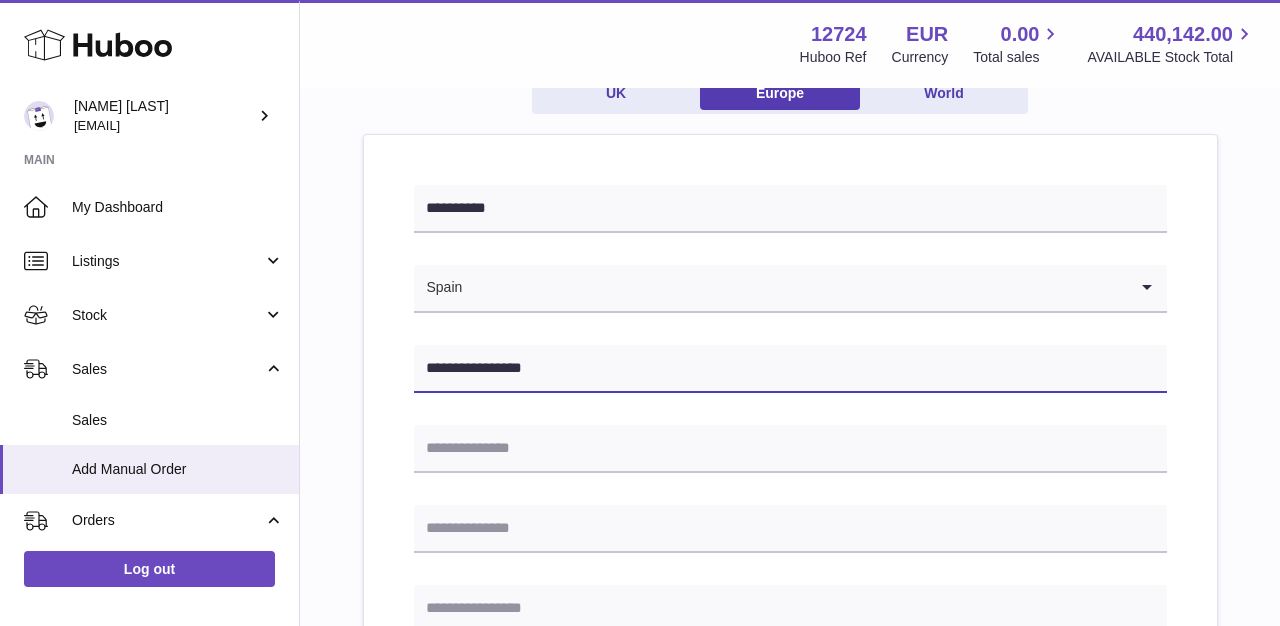 scroll, scrollTop: 196, scrollLeft: 0, axis: vertical 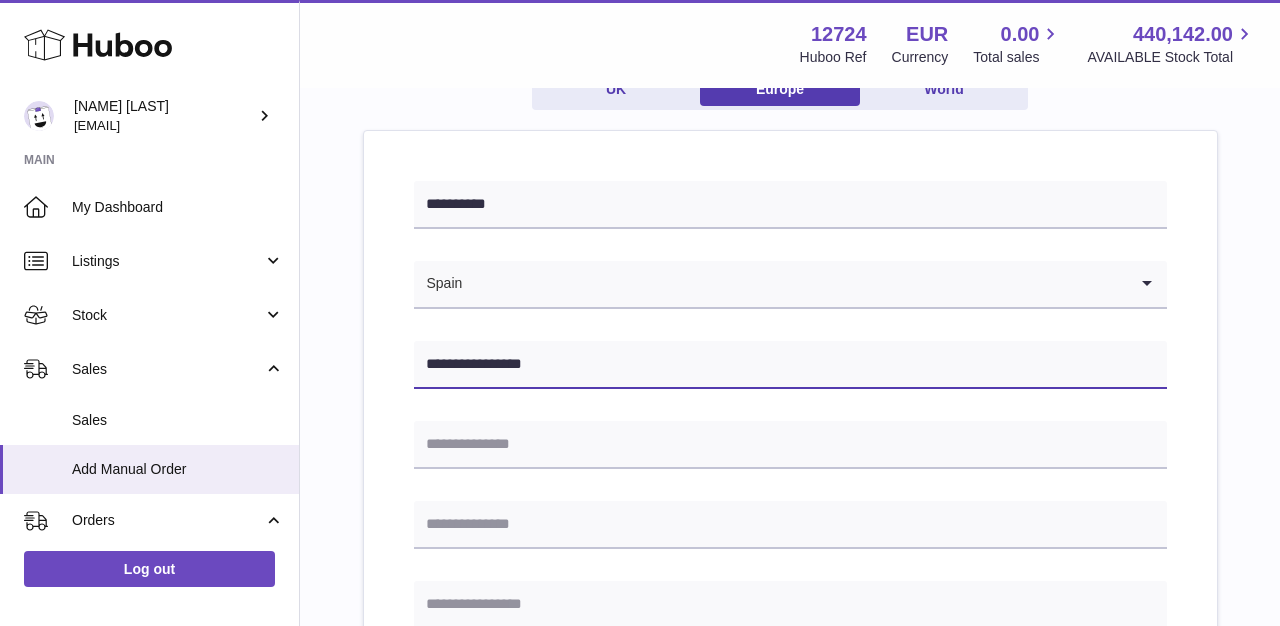 type on "**********" 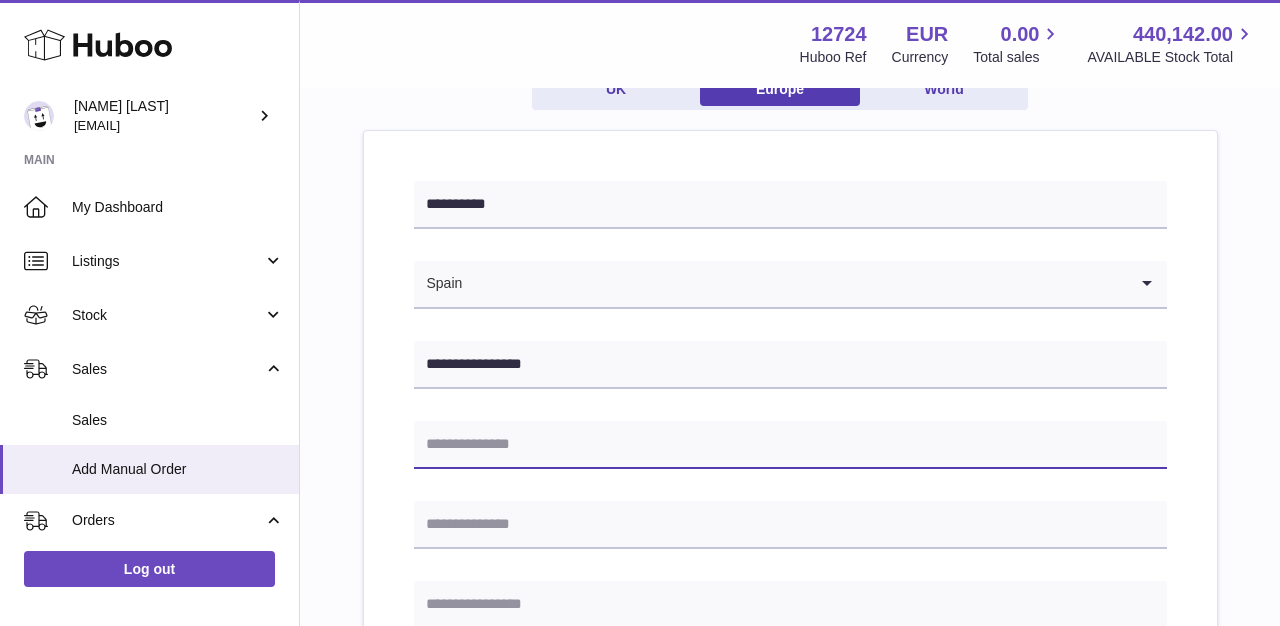 click at bounding box center (790, 445) 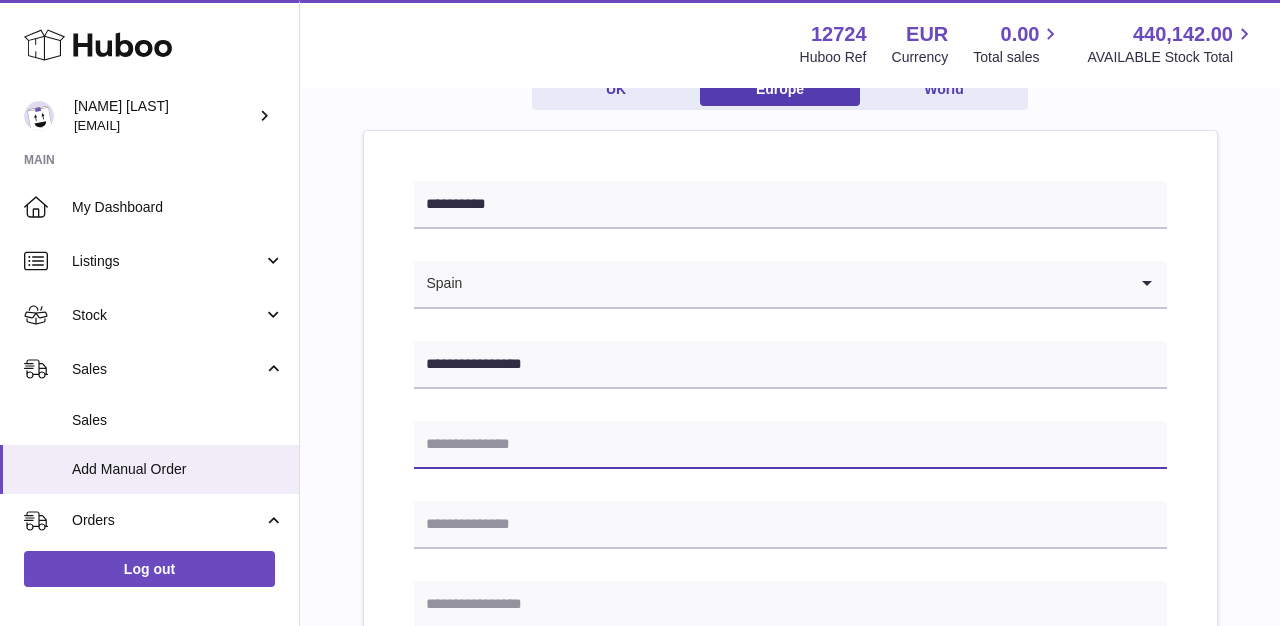 paste on "**********" 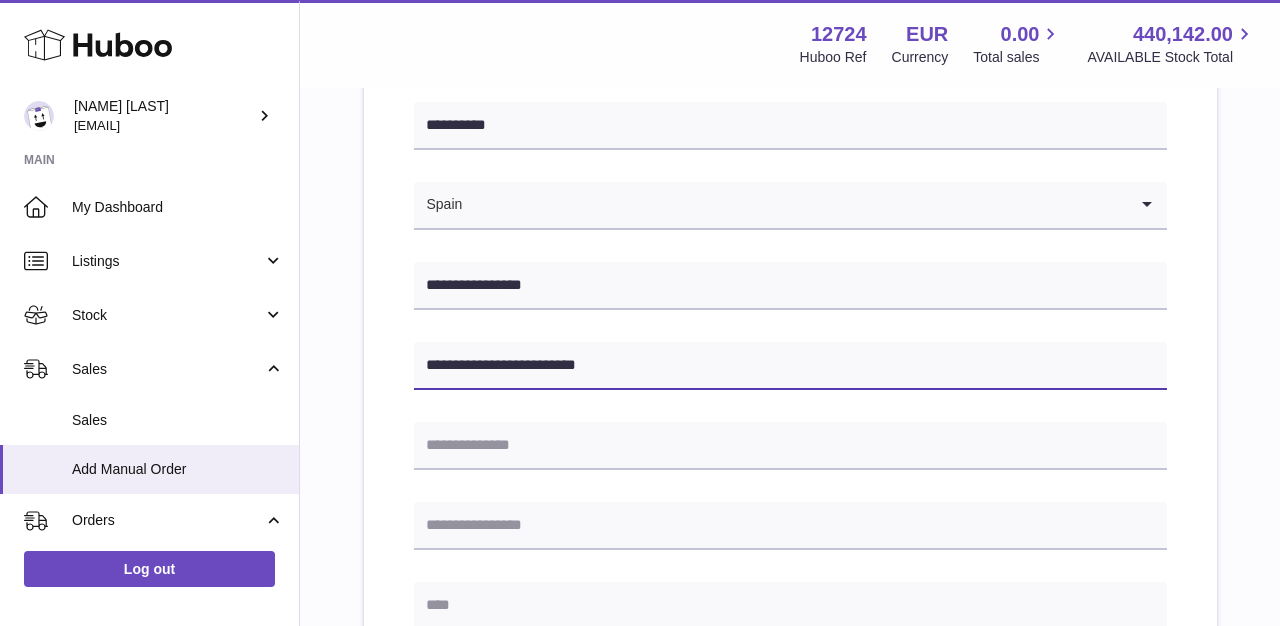 scroll, scrollTop: 278, scrollLeft: 0, axis: vertical 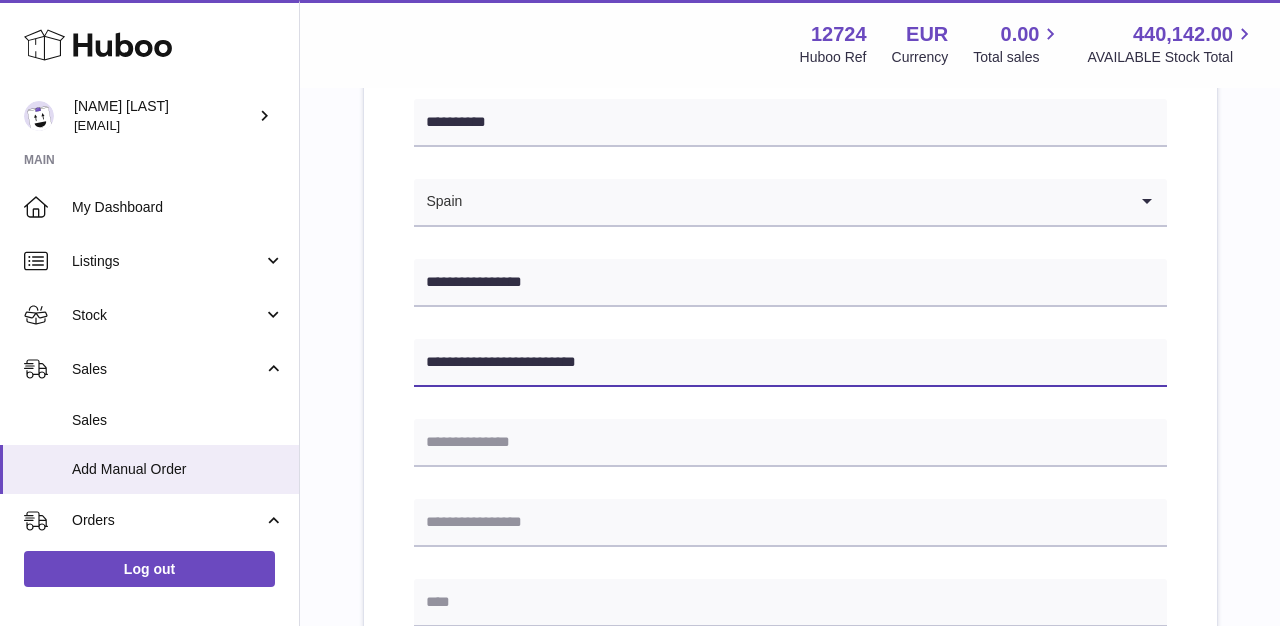 type on "**********" 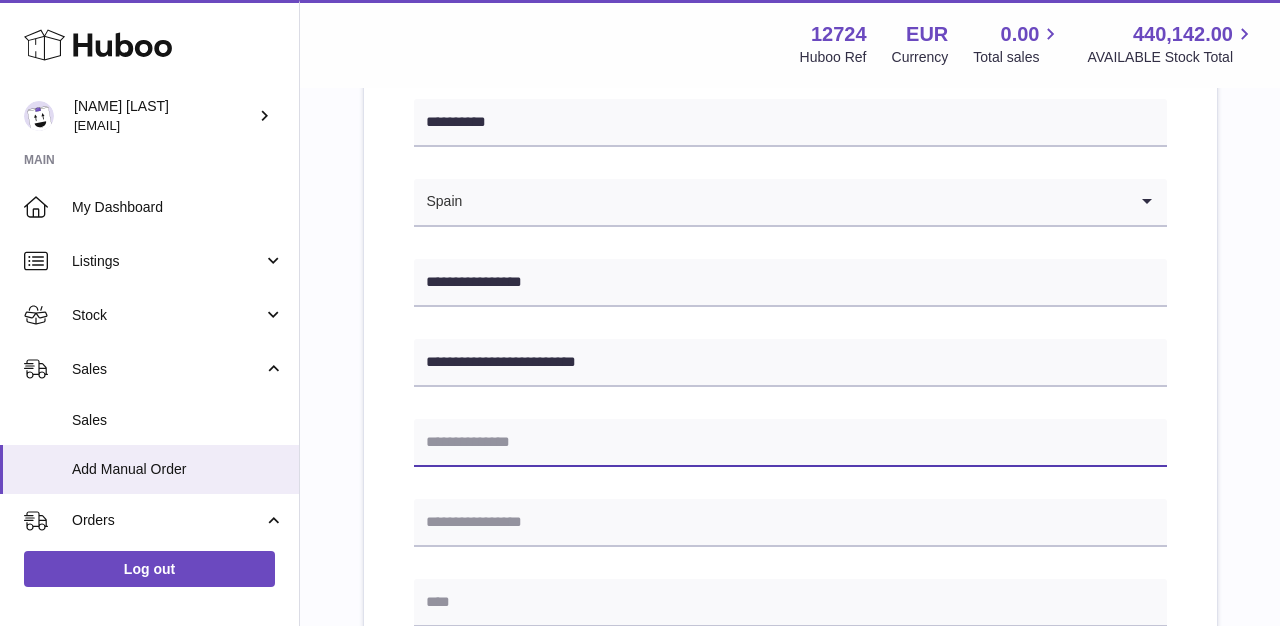 click at bounding box center [790, 443] 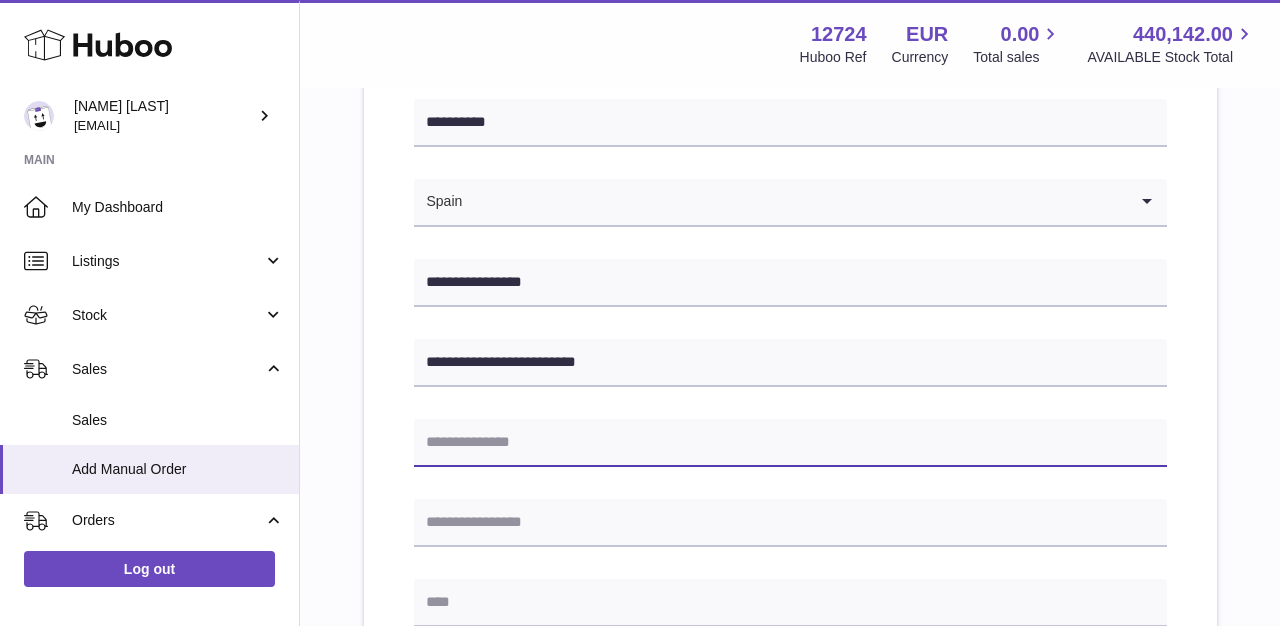 paste on "**********" 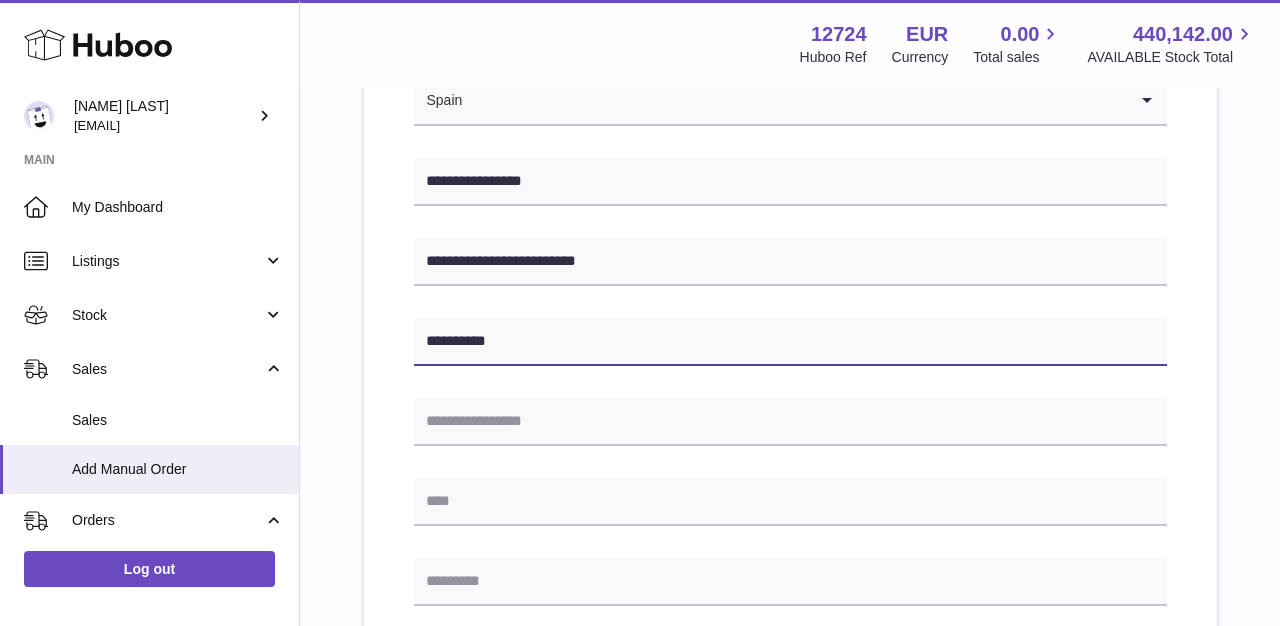 scroll, scrollTop: 380, scrollLeft: 0, axis: vertical 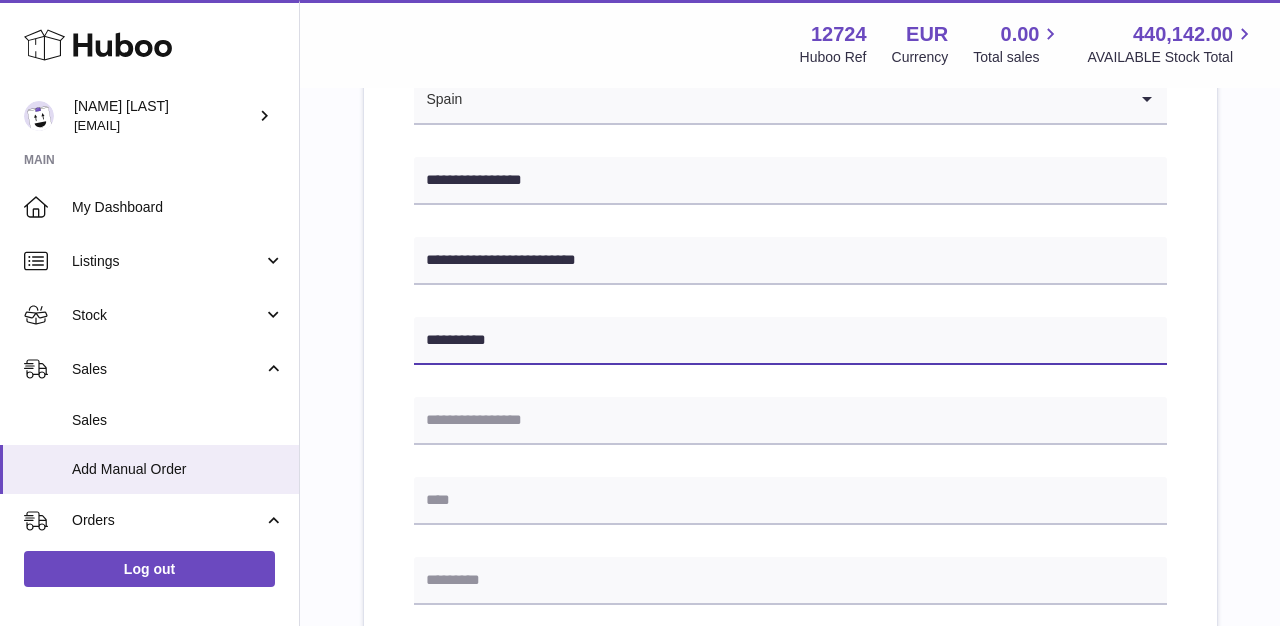 type on "**********" 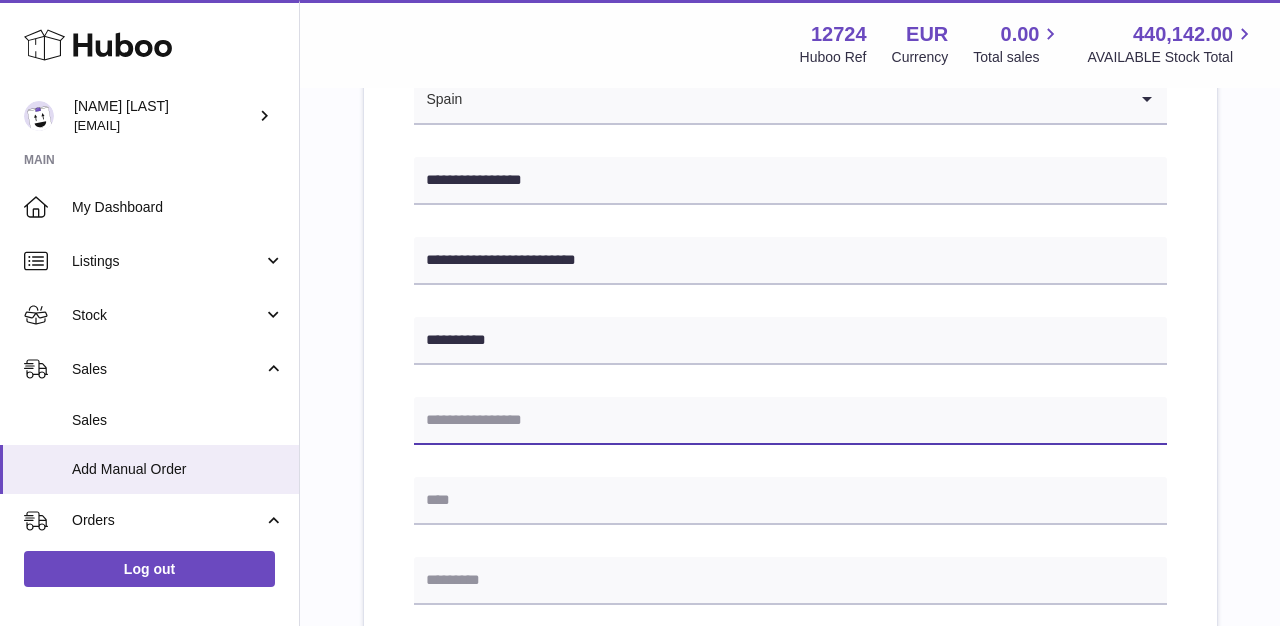 click at bounding box center [790, 421] 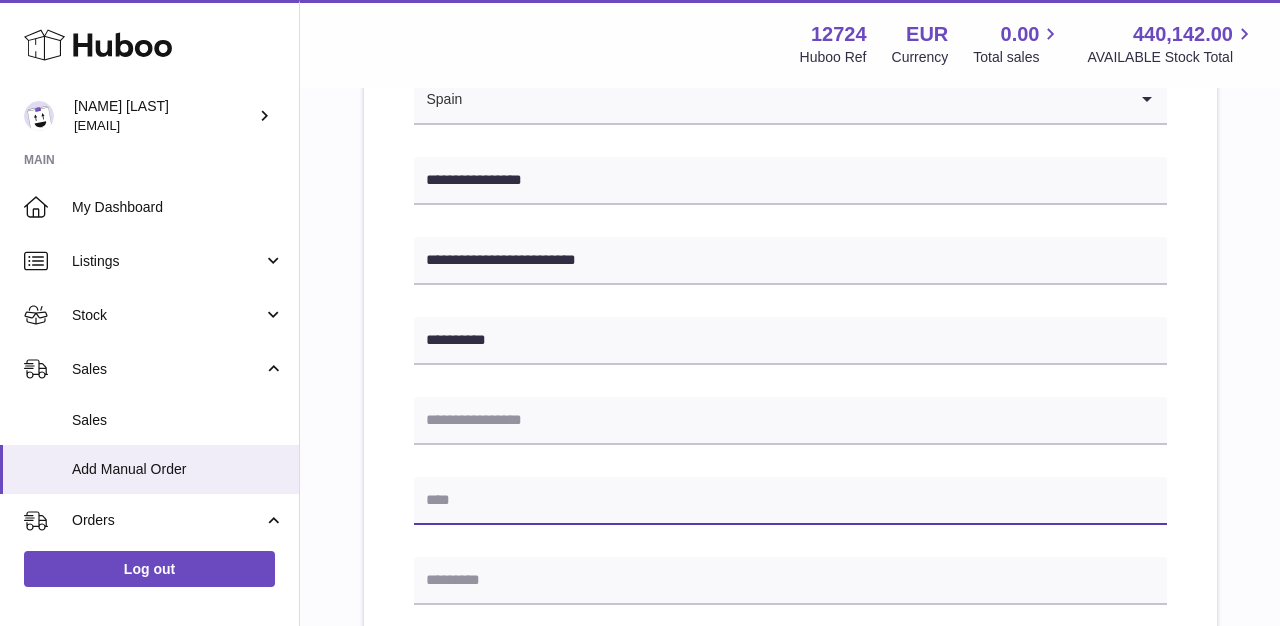 click at bounding box center [790, 501] 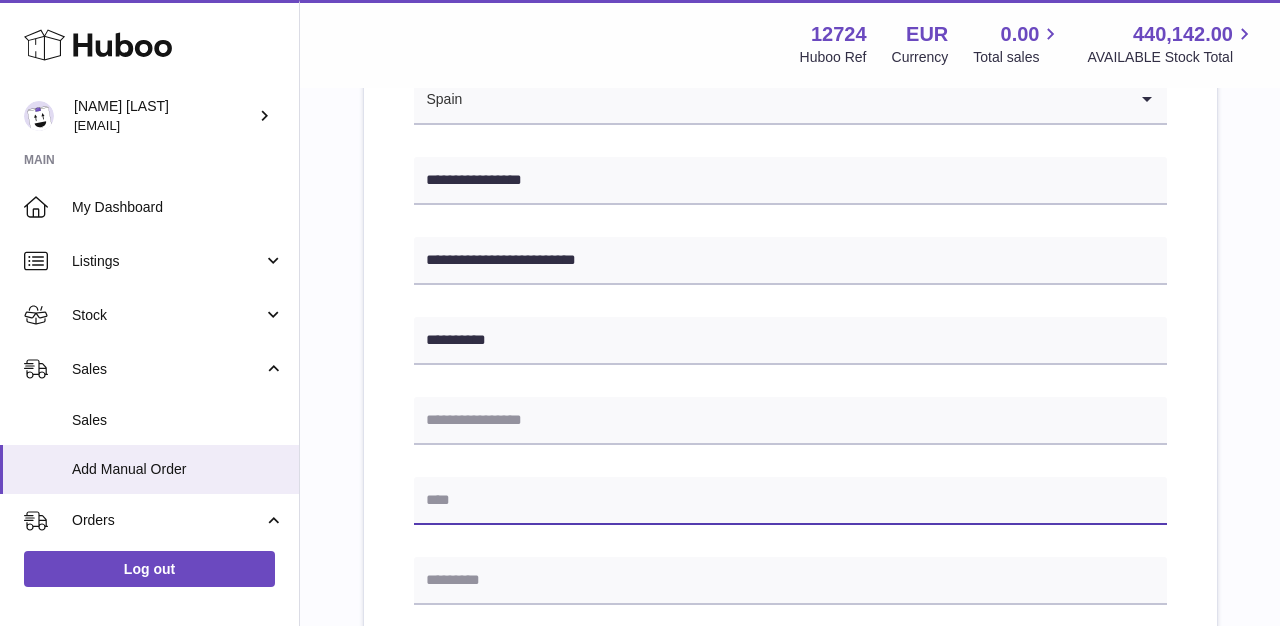 paste on "*********" 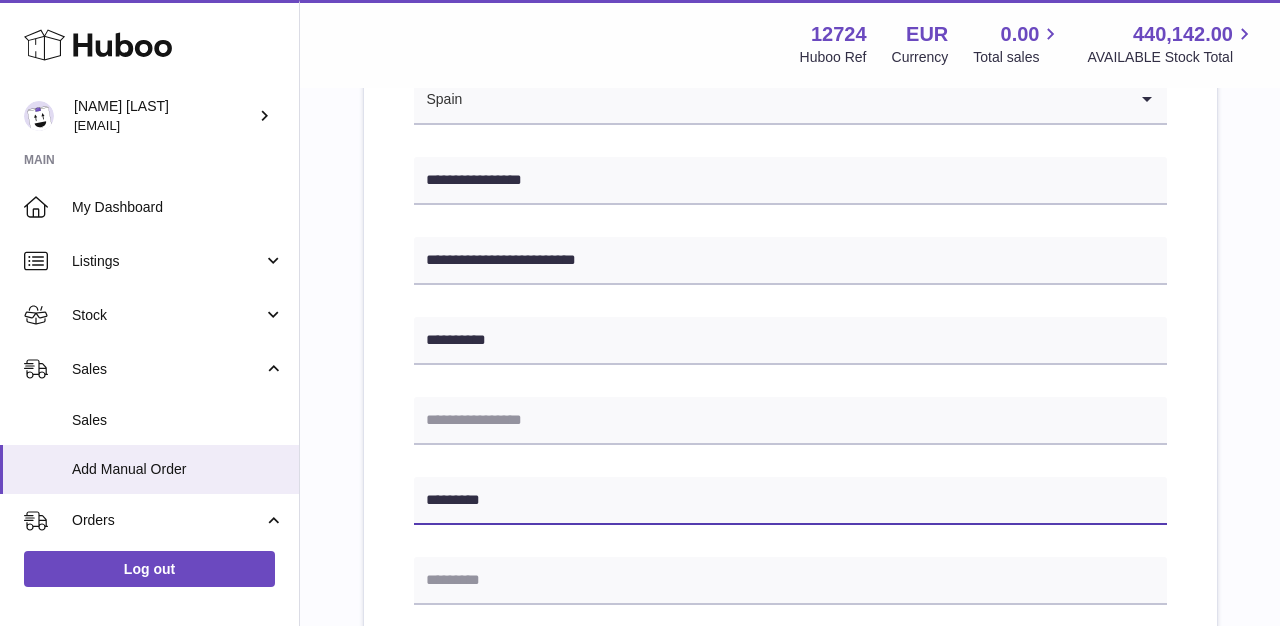 type on "*********" 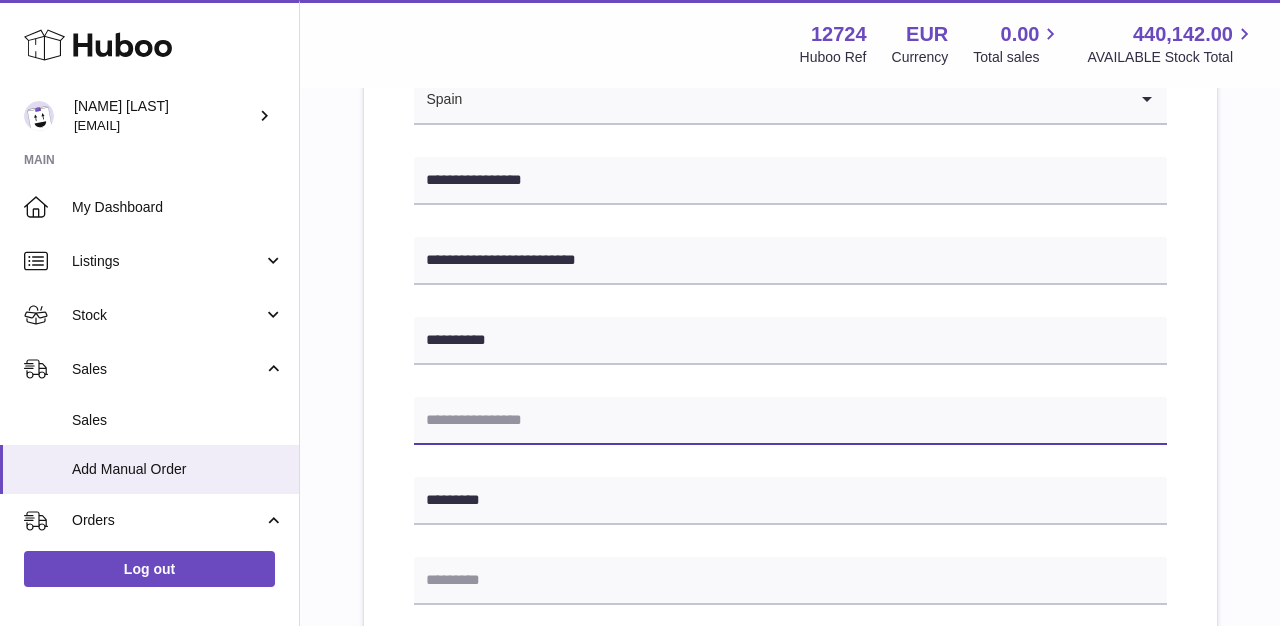click at bounding box center (790, 421) 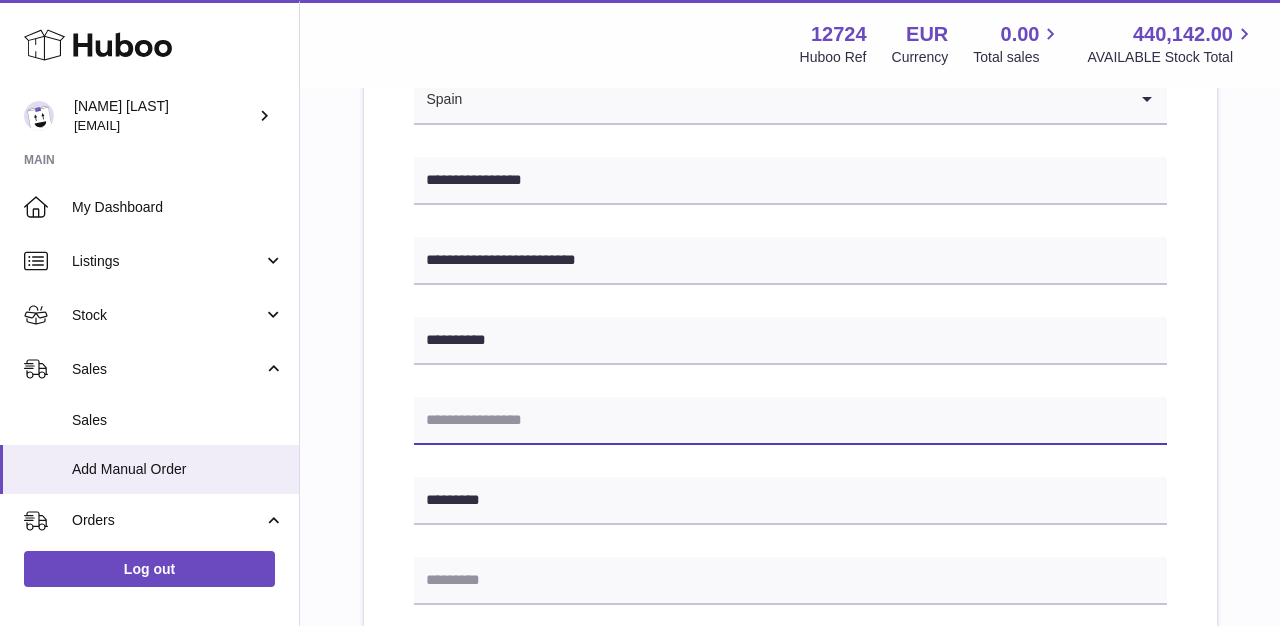 paste on "*********" 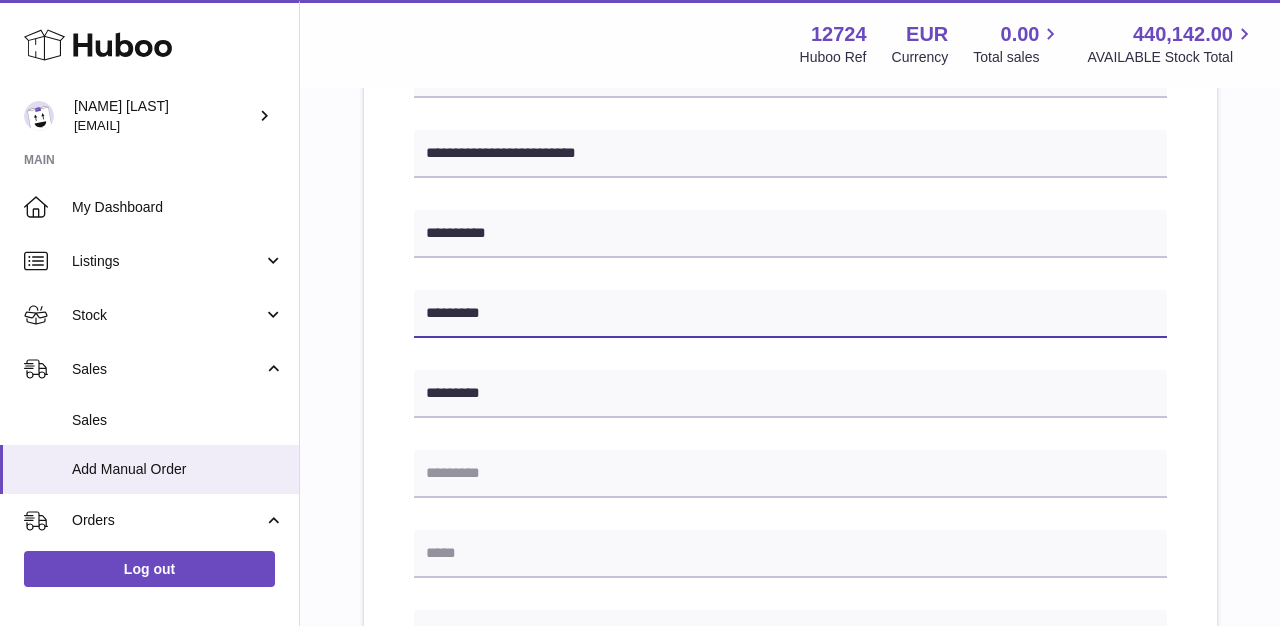 scroll, scrollTop: 489, scrollLeft: 0, axis: vertical 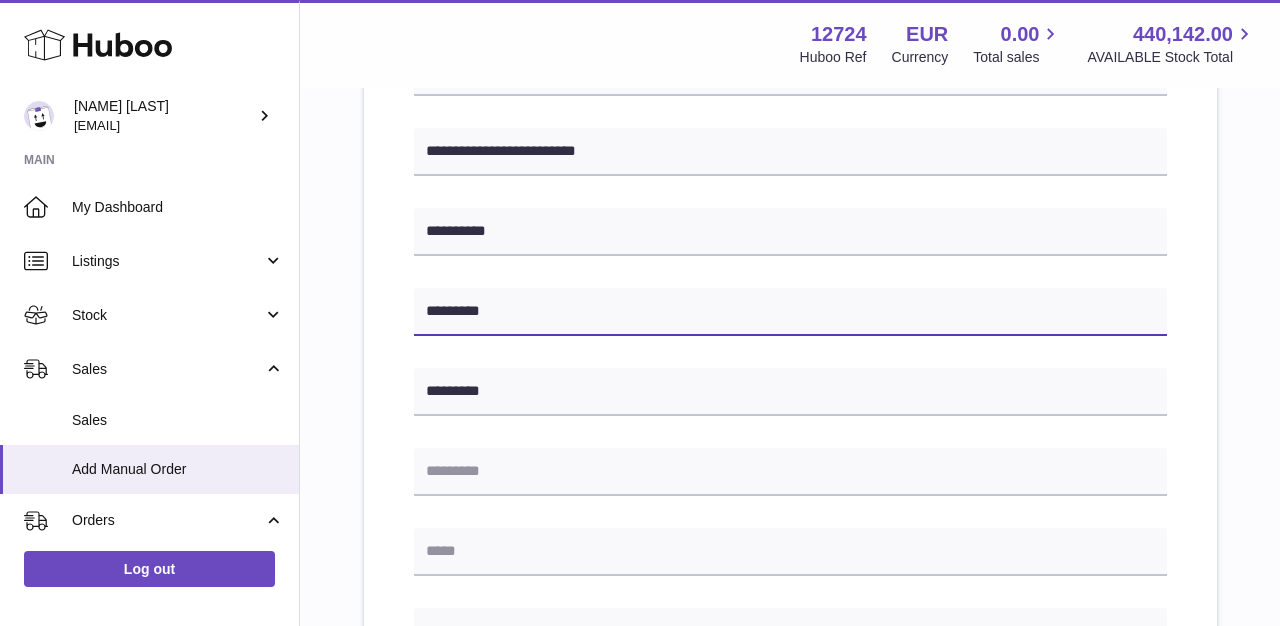 type on "*********" 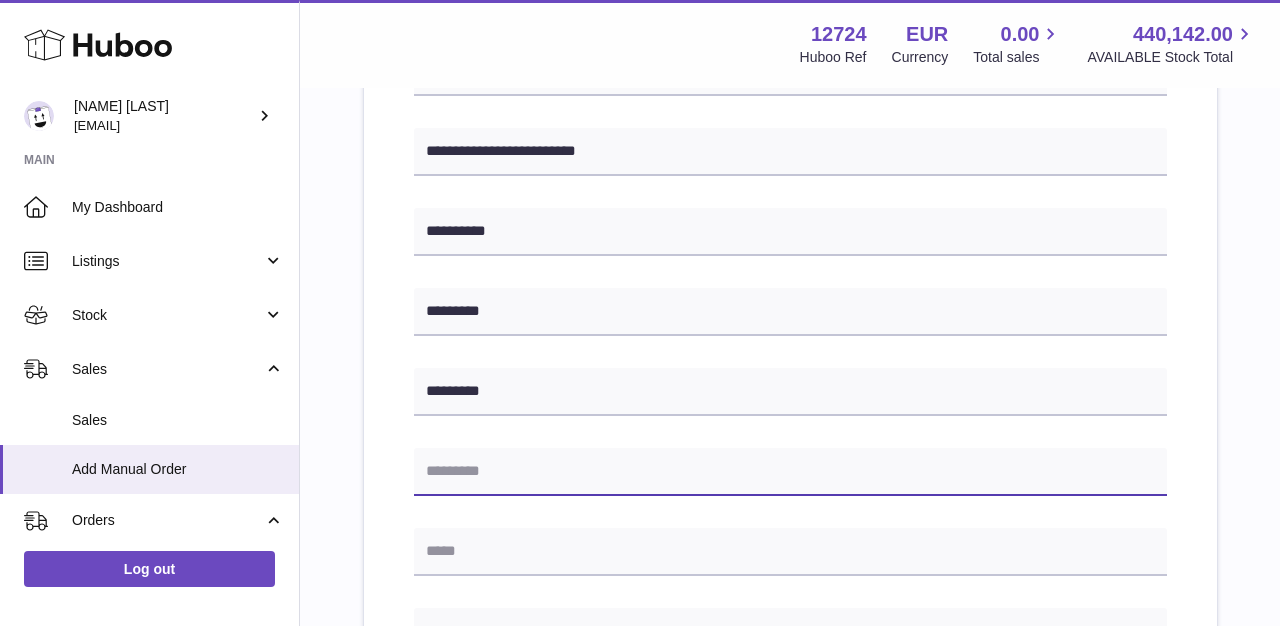 click at bounding box center [790, 472] 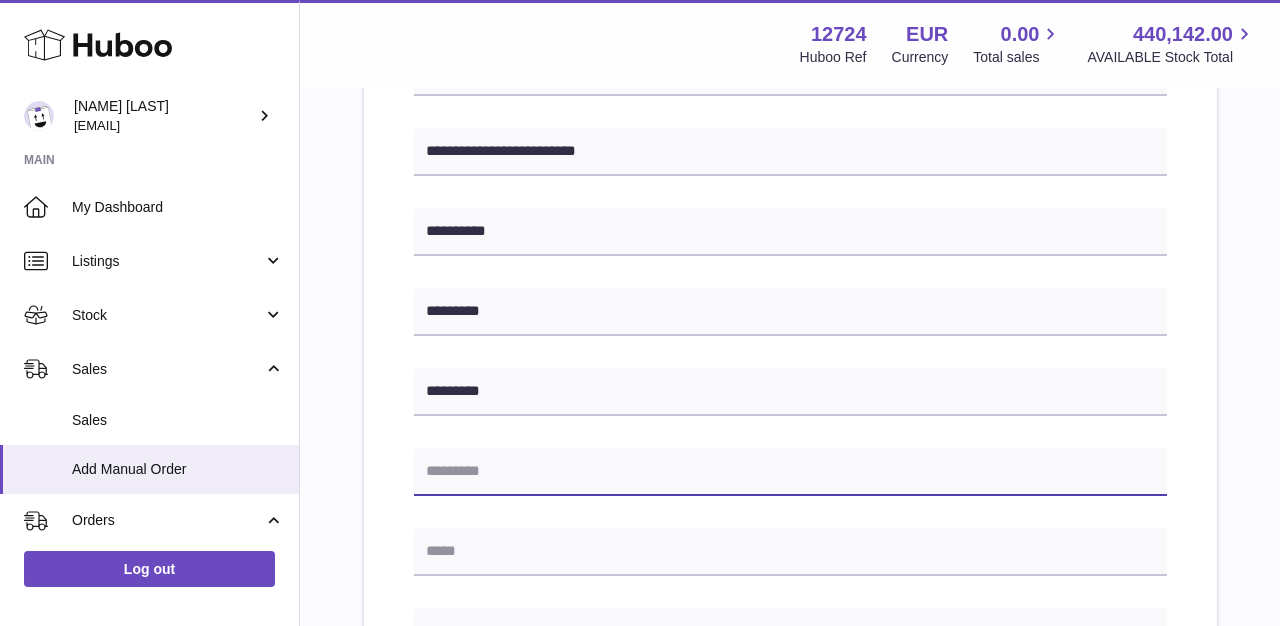 paste on "*****" 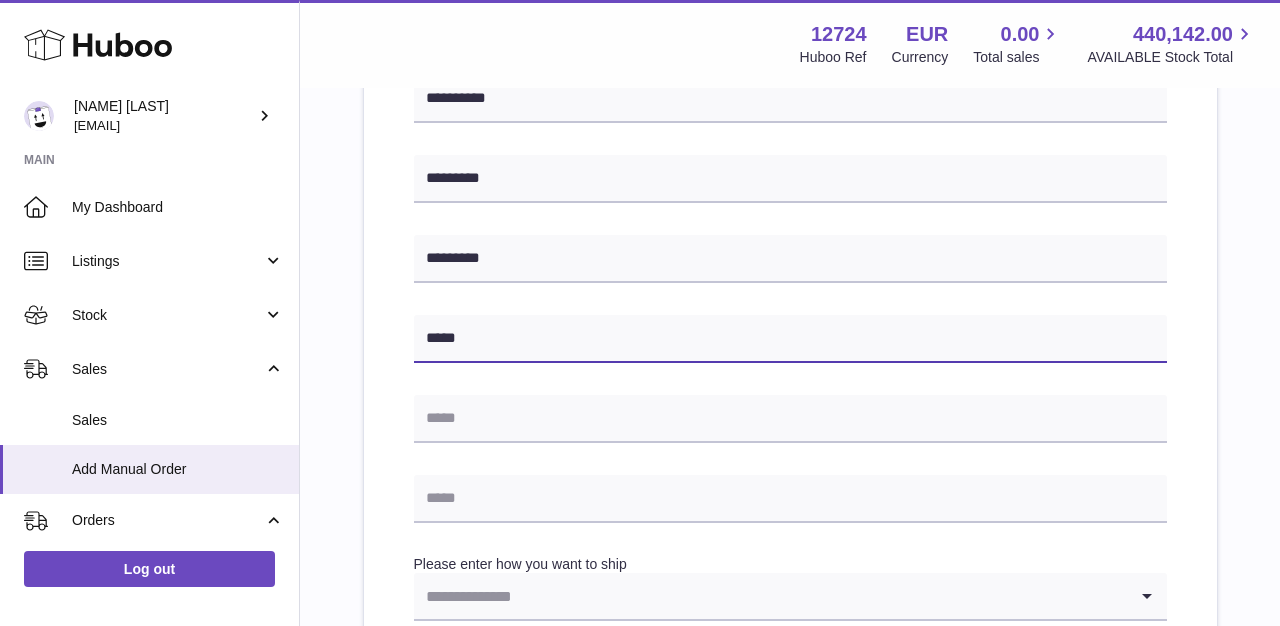 scroll, scrollTop: 623, scrollLeft: 0, axis: vertical 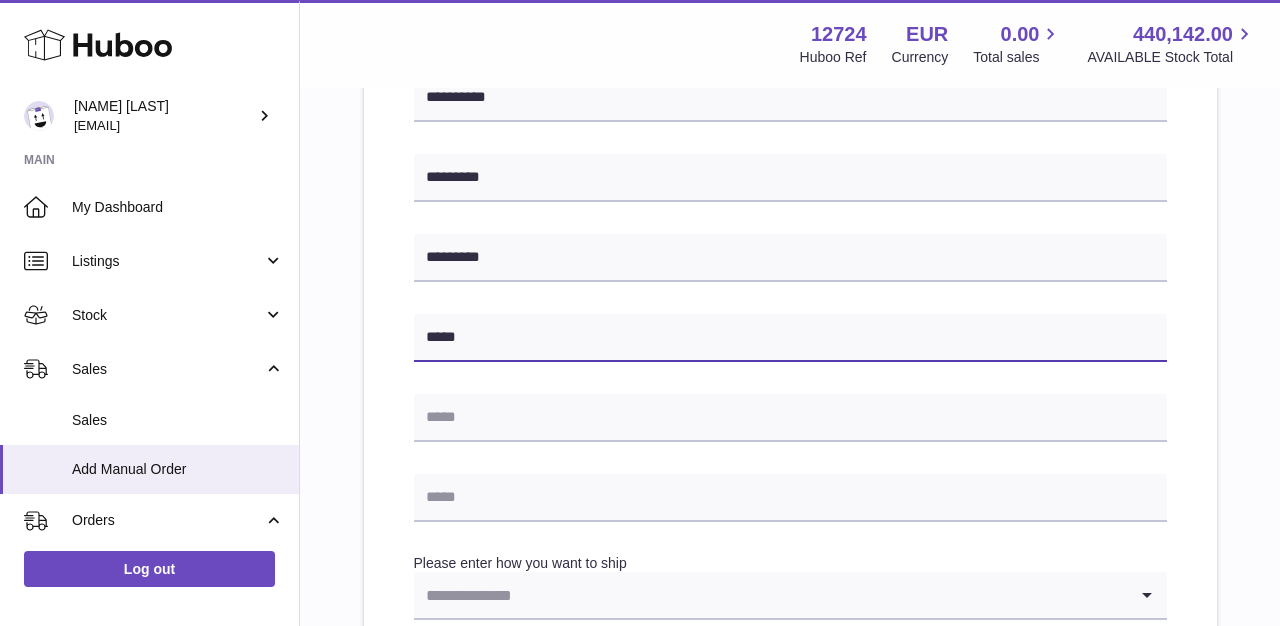 type on "*****" 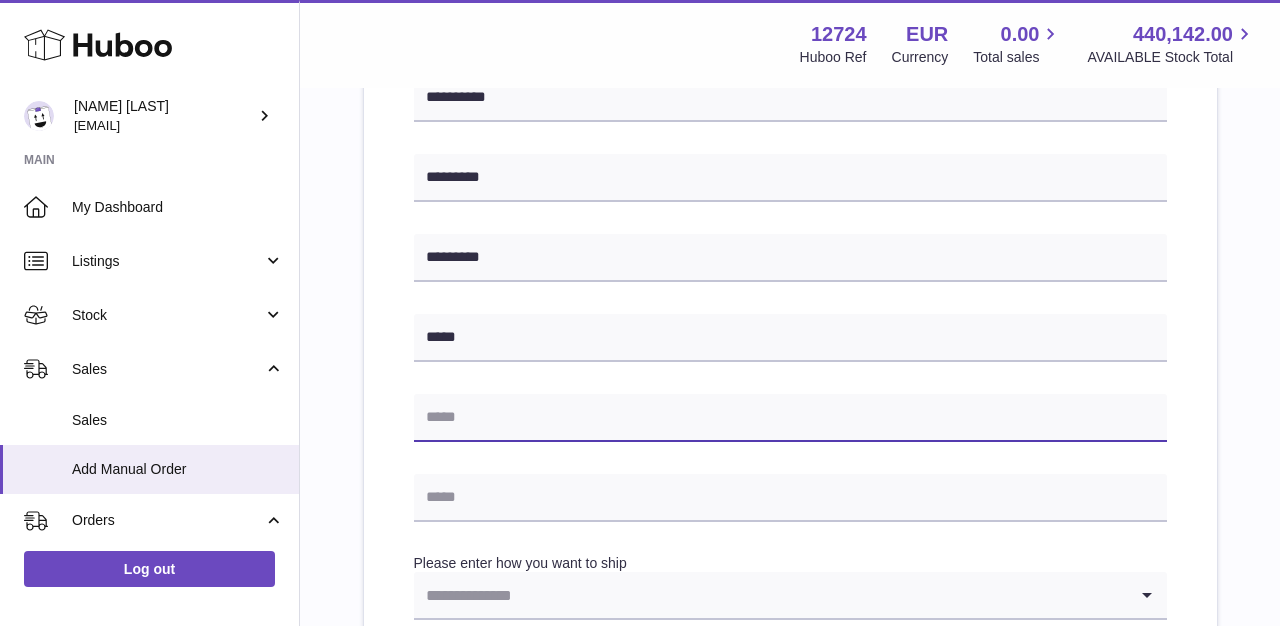 click at bounding box center (790, 418) 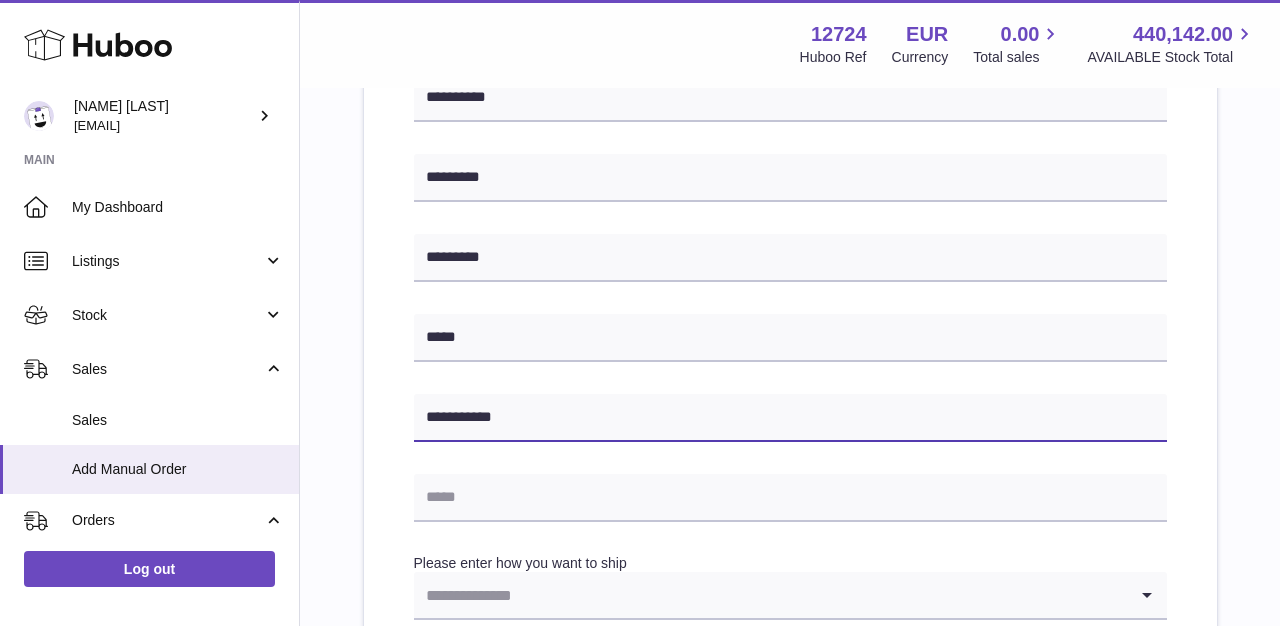 type on "**********" 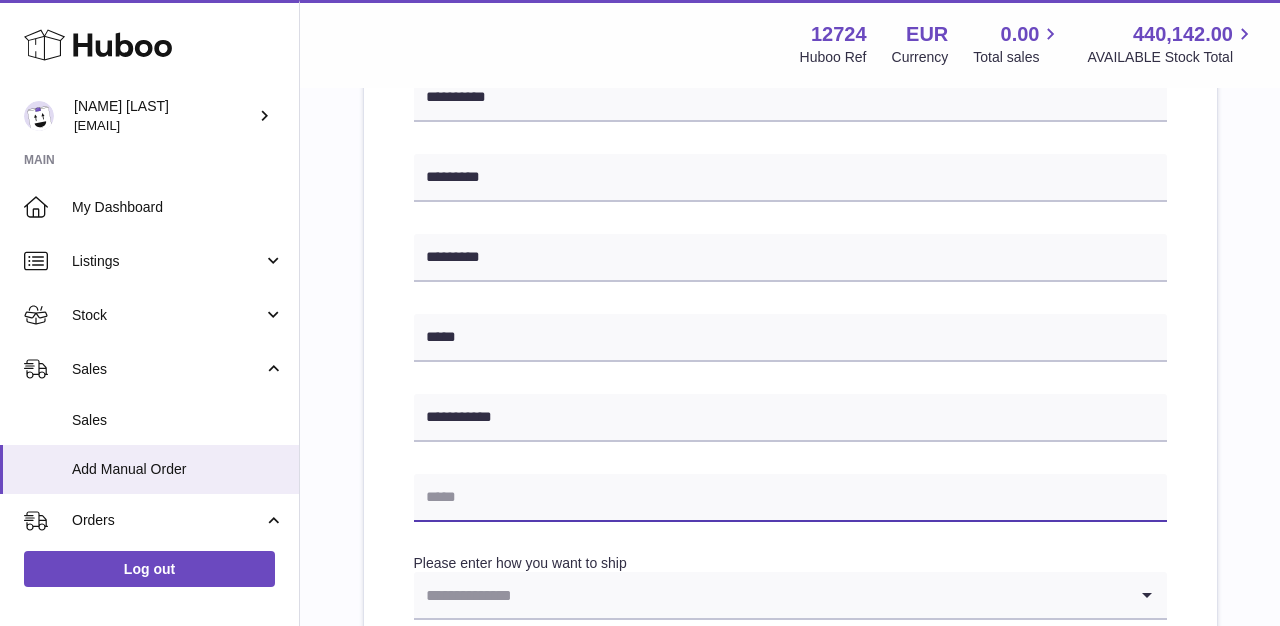 click at bounding box center [790, 498] 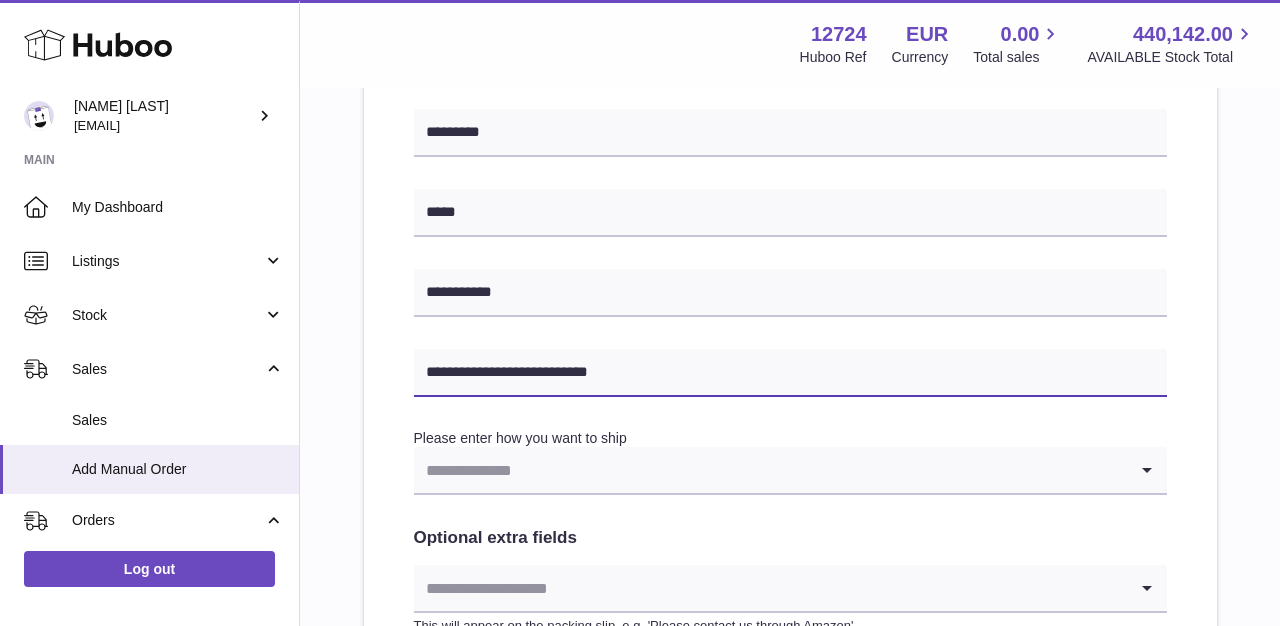 scroll, scrollTop: 819, scrollLeft: 0, axis: vertical 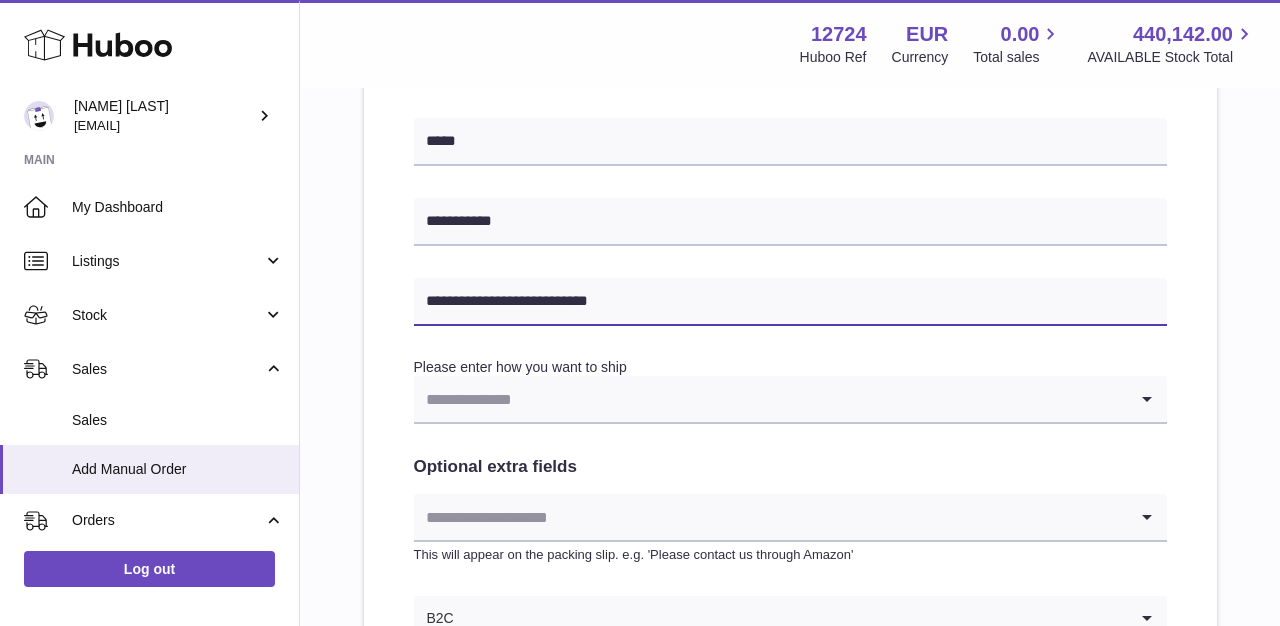 type on "**********" 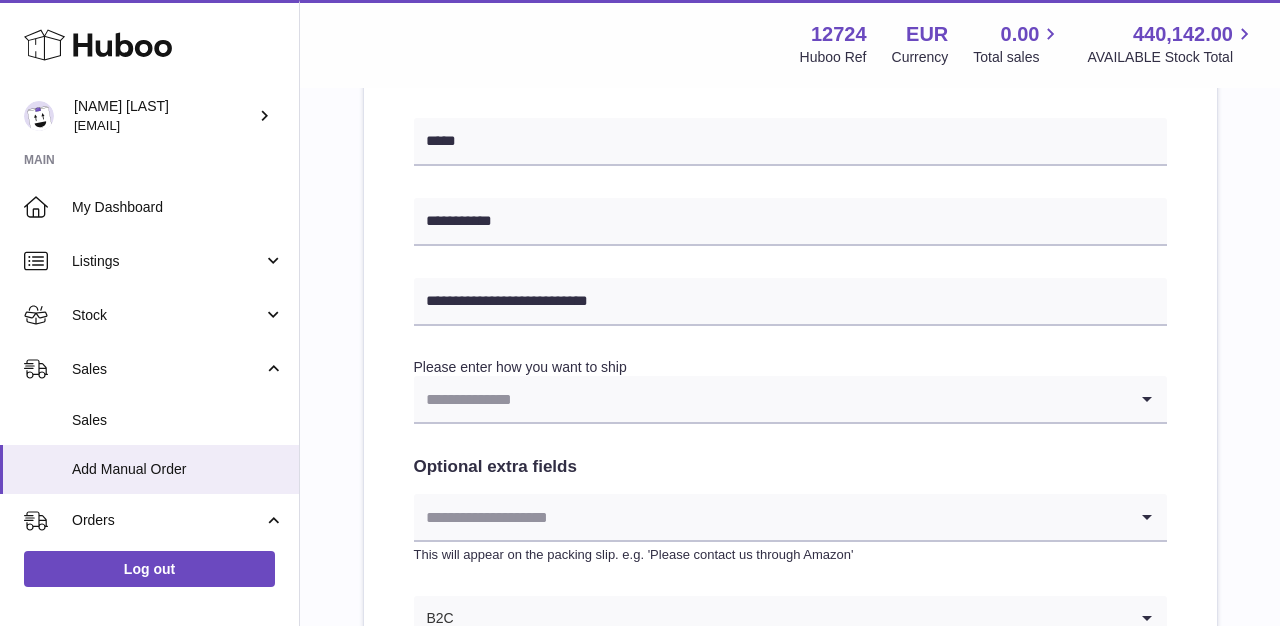 click at bounding box center [770, 399] 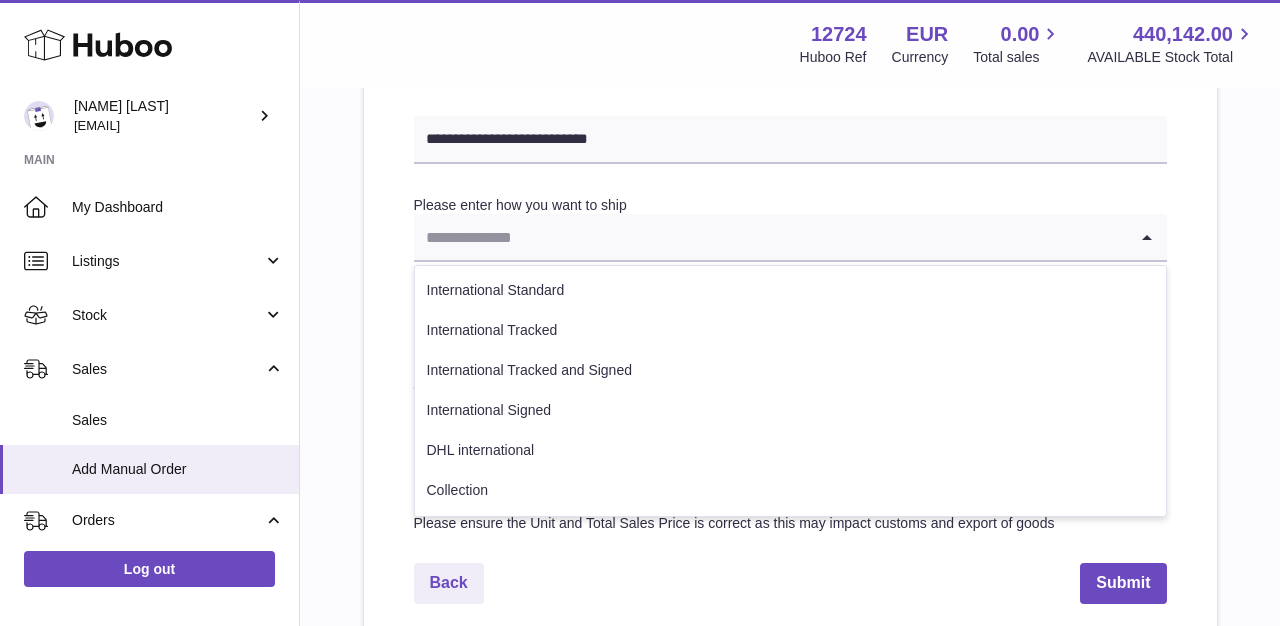 scroll, scrollTop: 990, scrollLeft: 0, axis: vertical 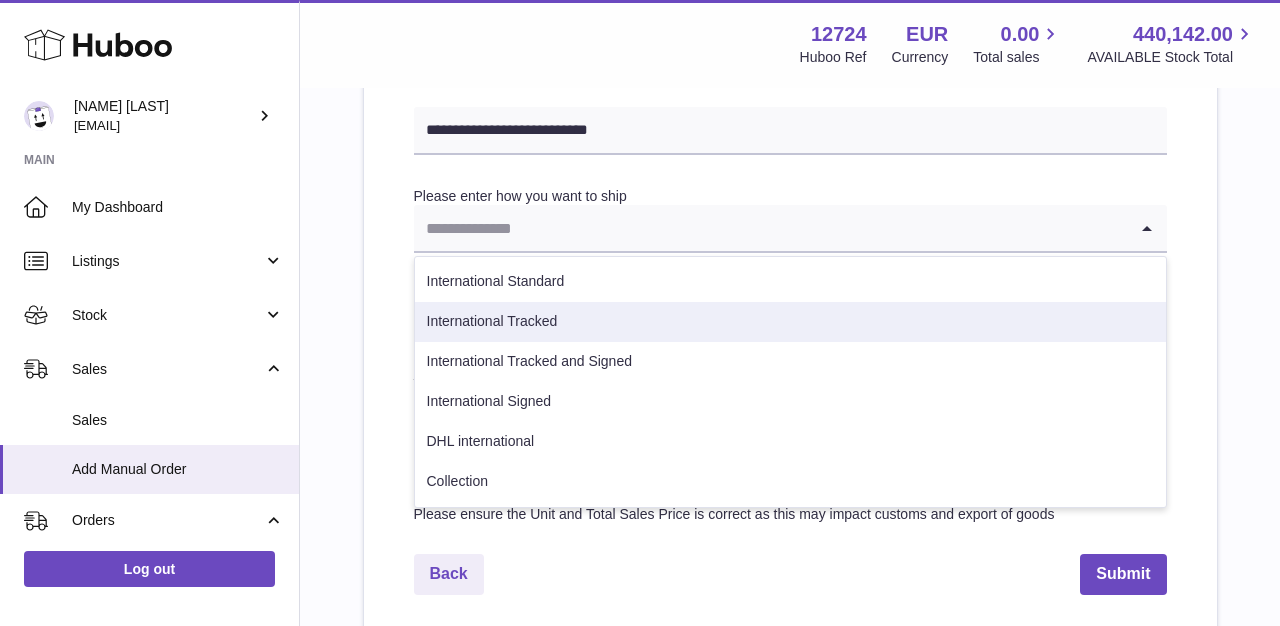 click on "International Tracked" at bounding box center (790, 322) 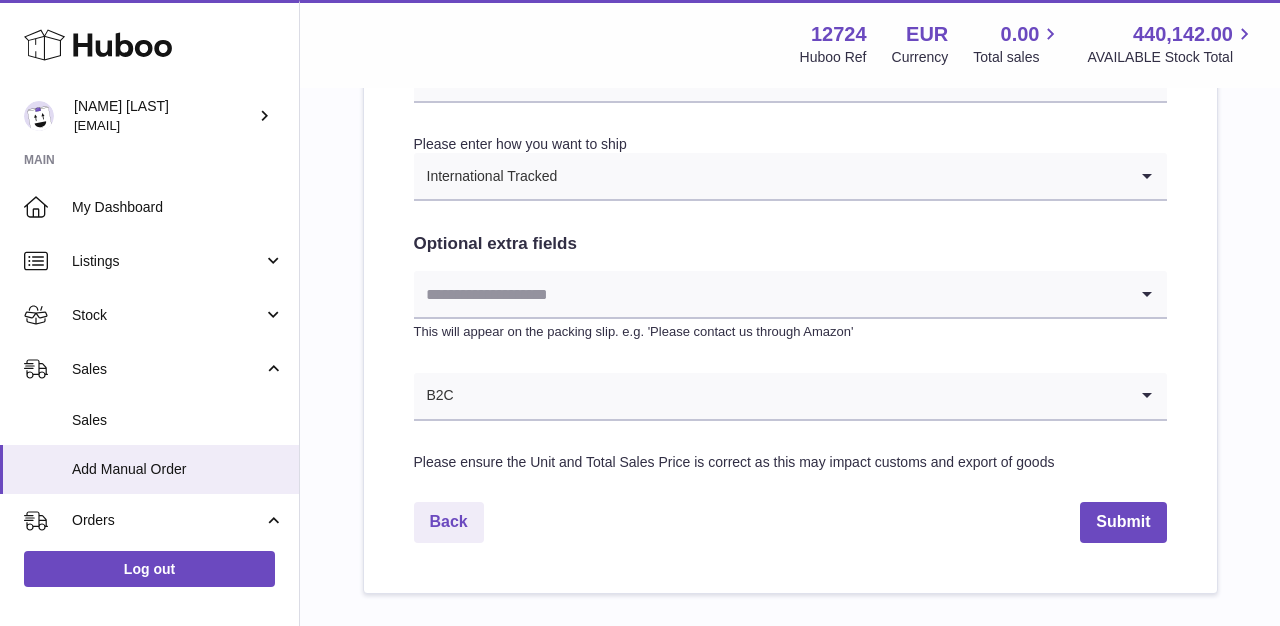 scroll, scrollTop: 1052, scrollLeft: 0, axis: vertical 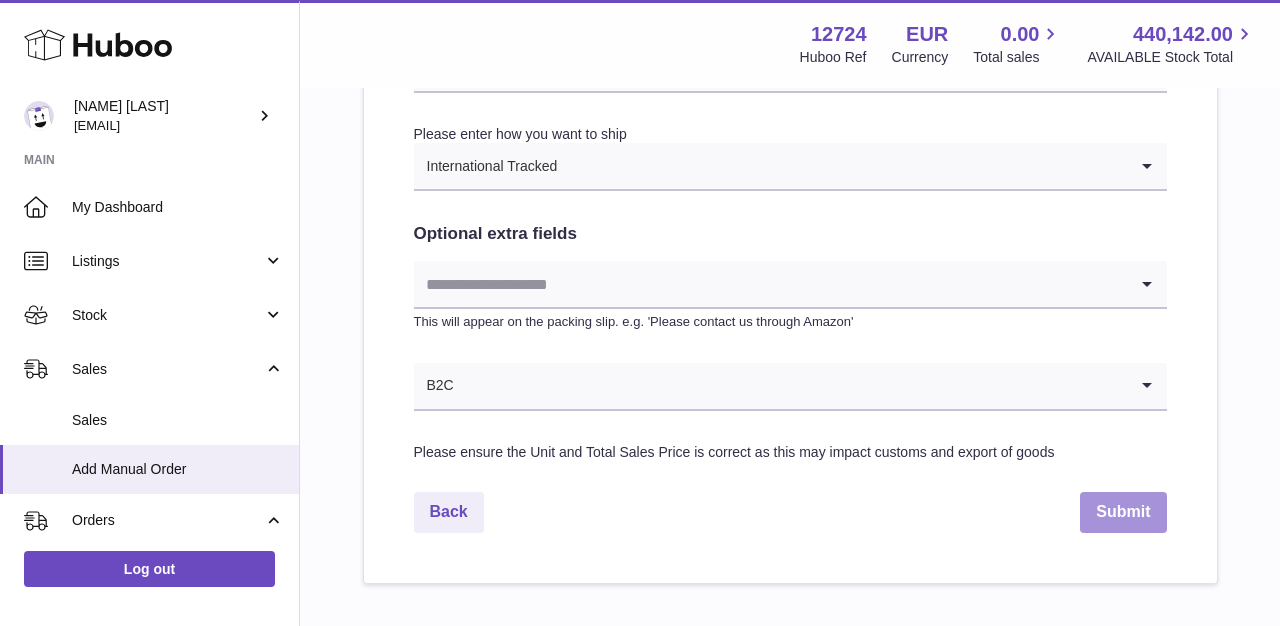 click on "Submit" at bounding box center (1123, 512) 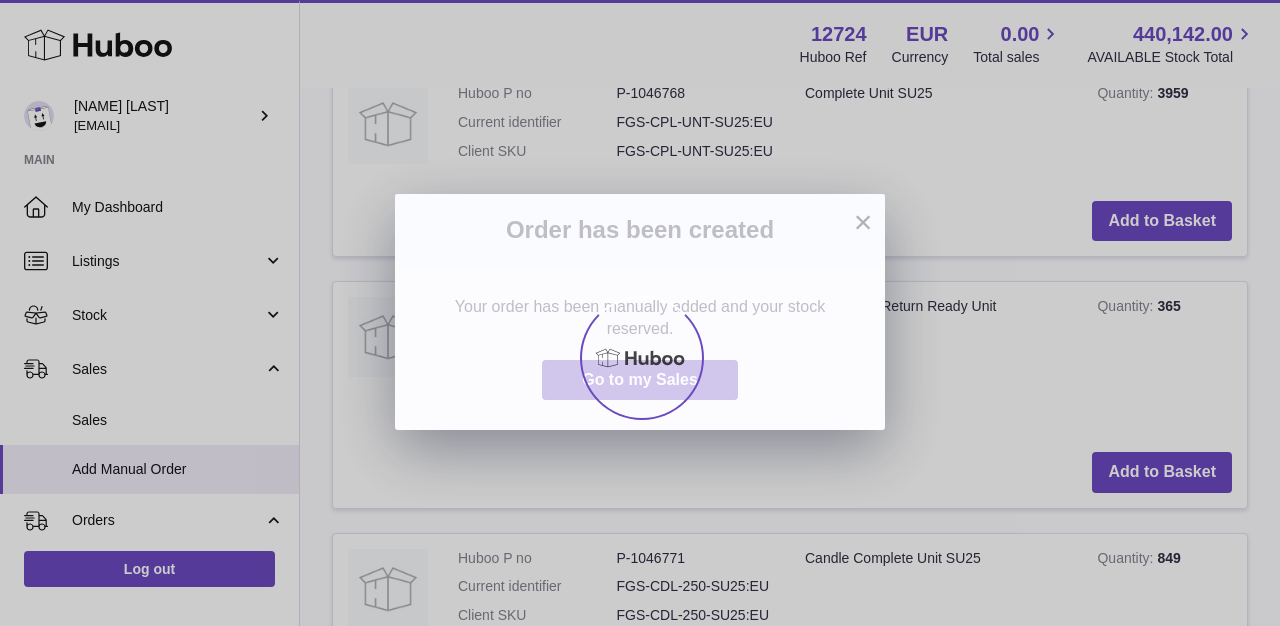 scroll, scrollTop: 0, scrollLeft: 0, axis: both 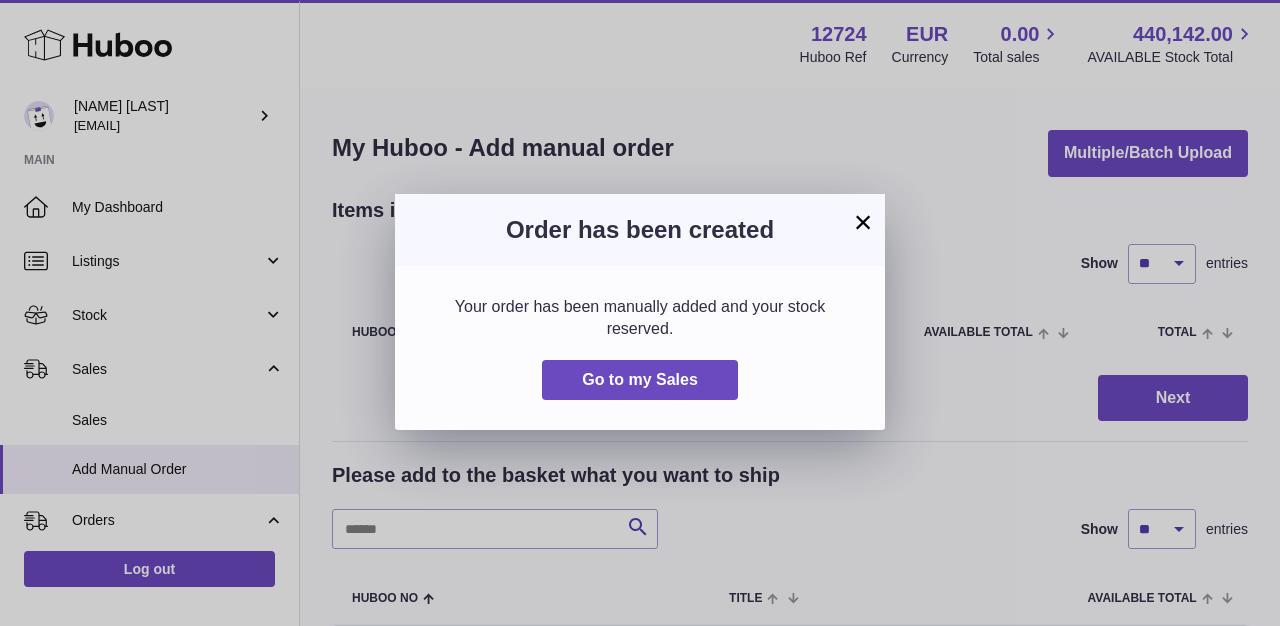 click on "×" at bounding box center [863, 222] 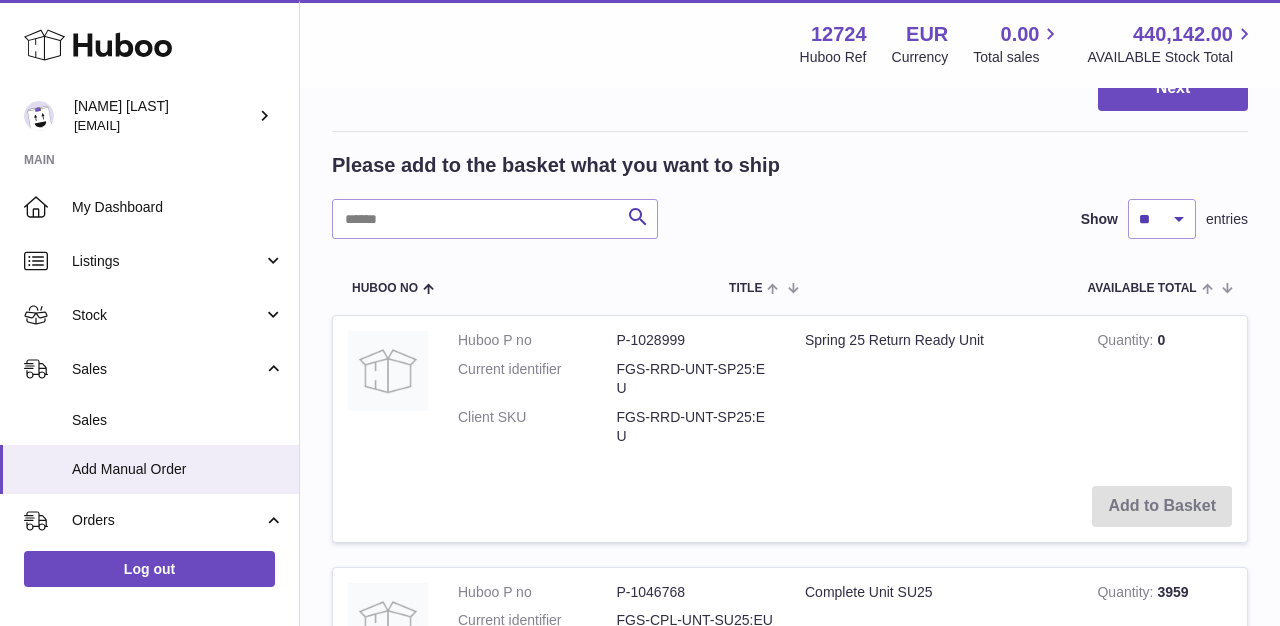scroll, scrollTop: 313, scrollLeft: 0, axis: vertical 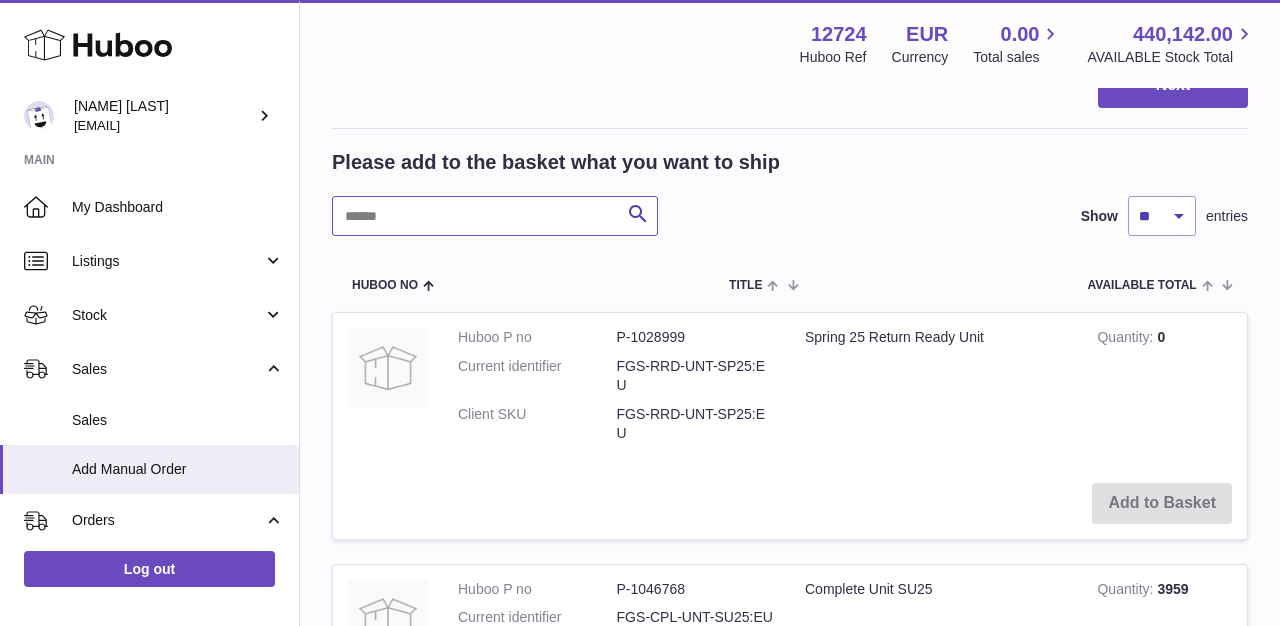 click at bounding box center [495, 216] 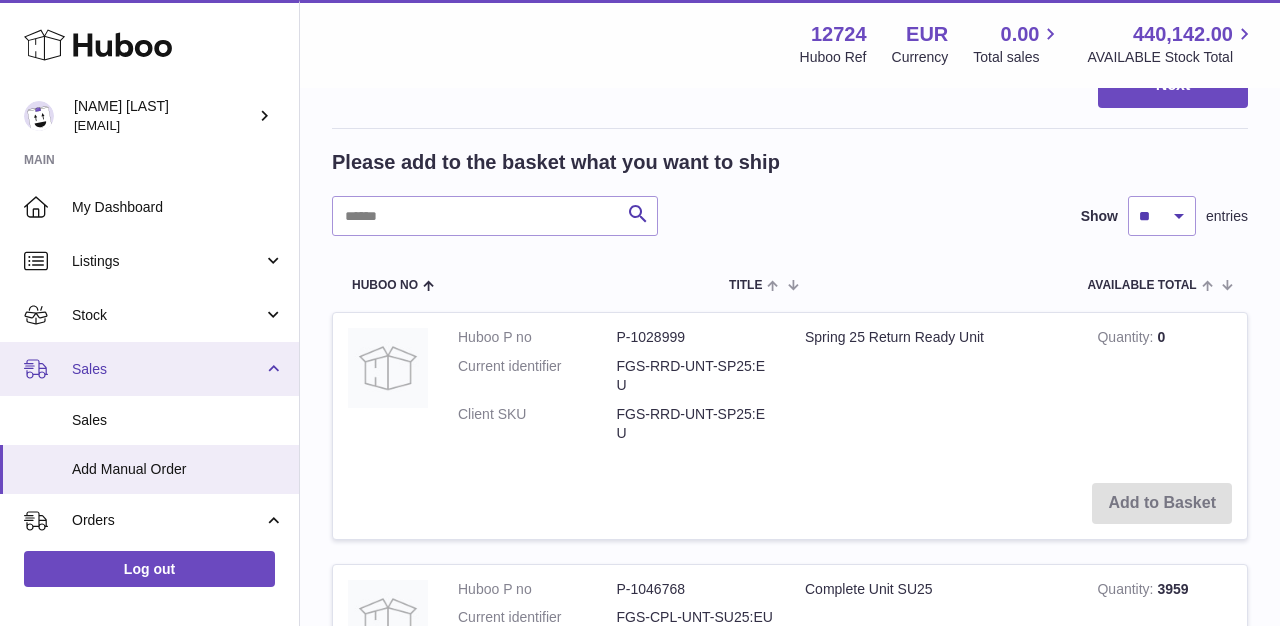 click on "Sales" at bounding box center [167, 369] 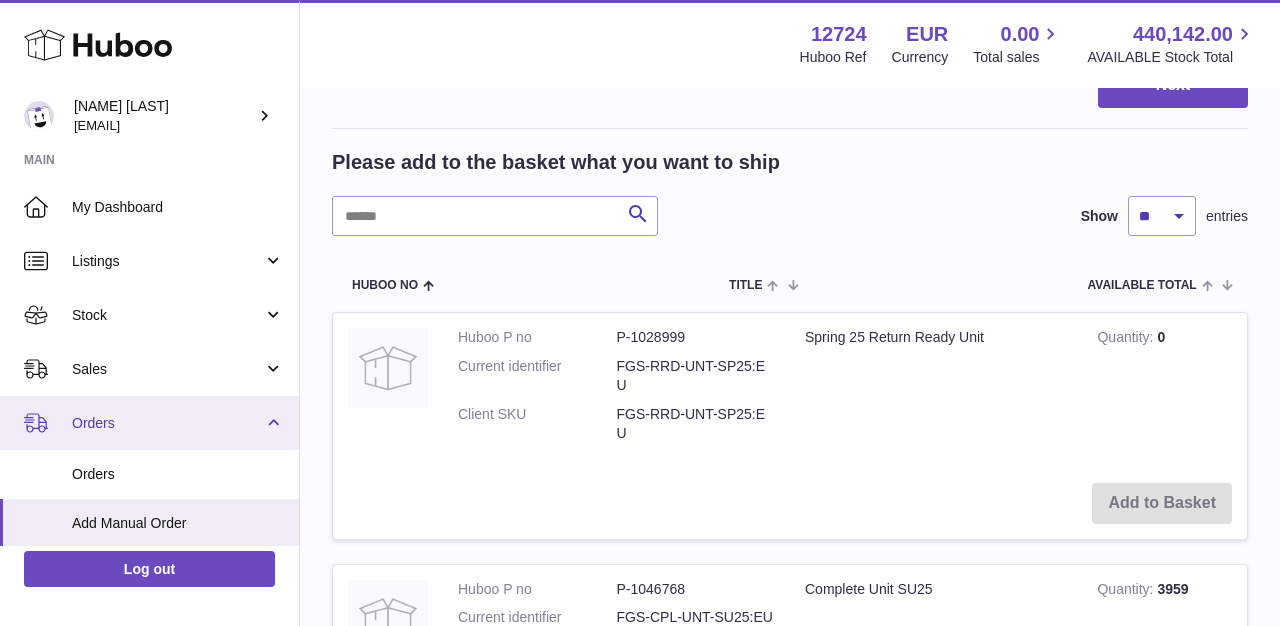 click on "Orders" at bounding box center (167, 423) 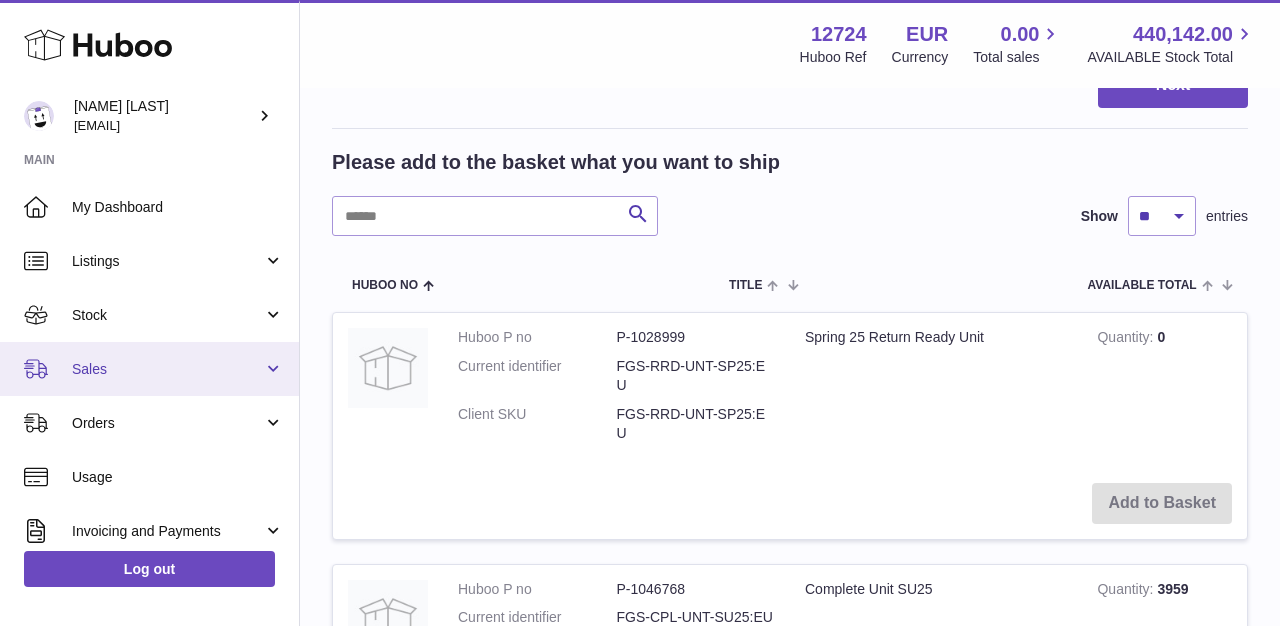 click on "Sales" at bounding box center (167, 369) 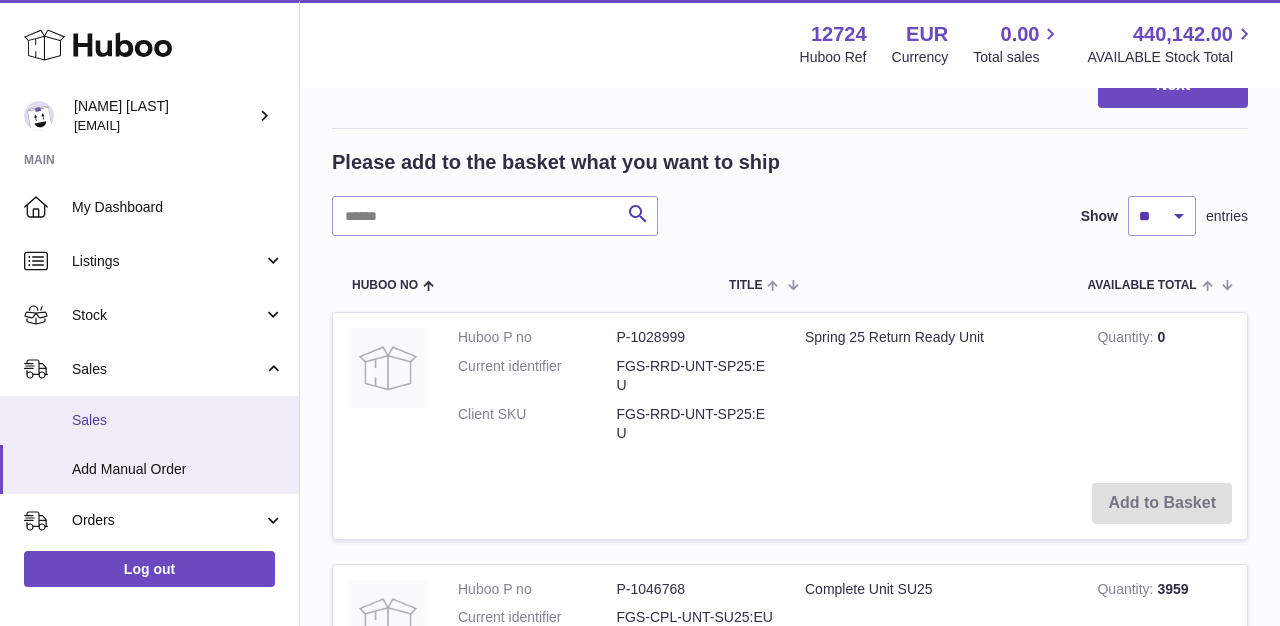 click on "Sales" at bounding box center [178, 420] 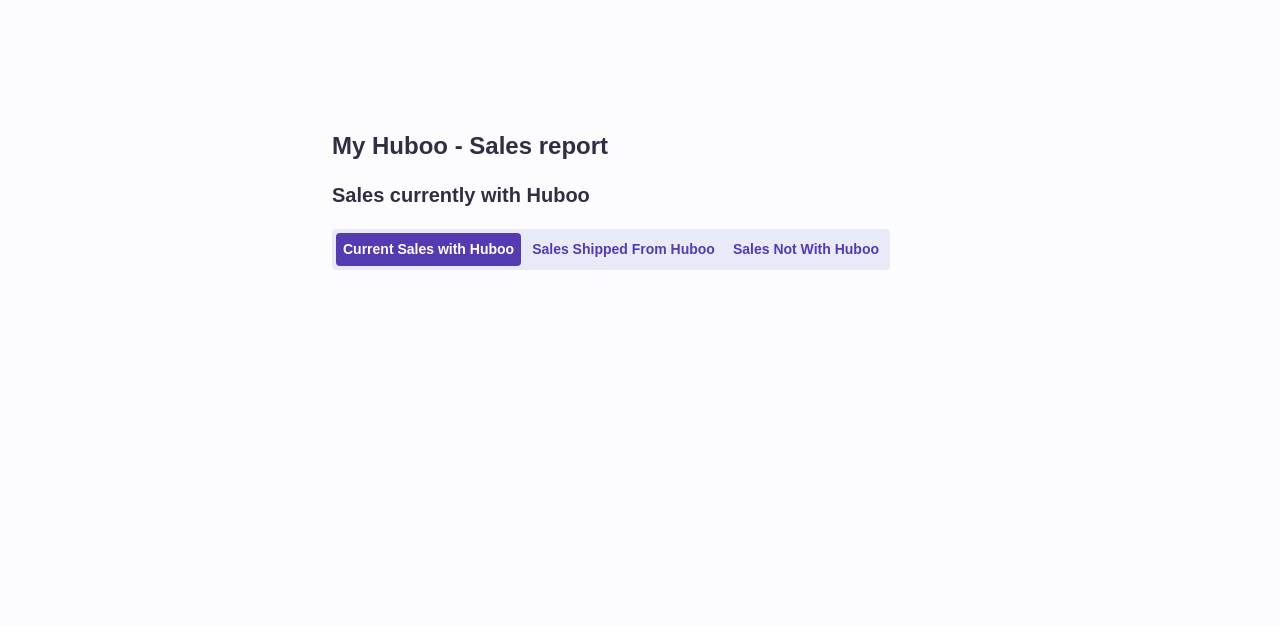 scroll, scrollTop: 0, scrollLeft: 0, axis: both 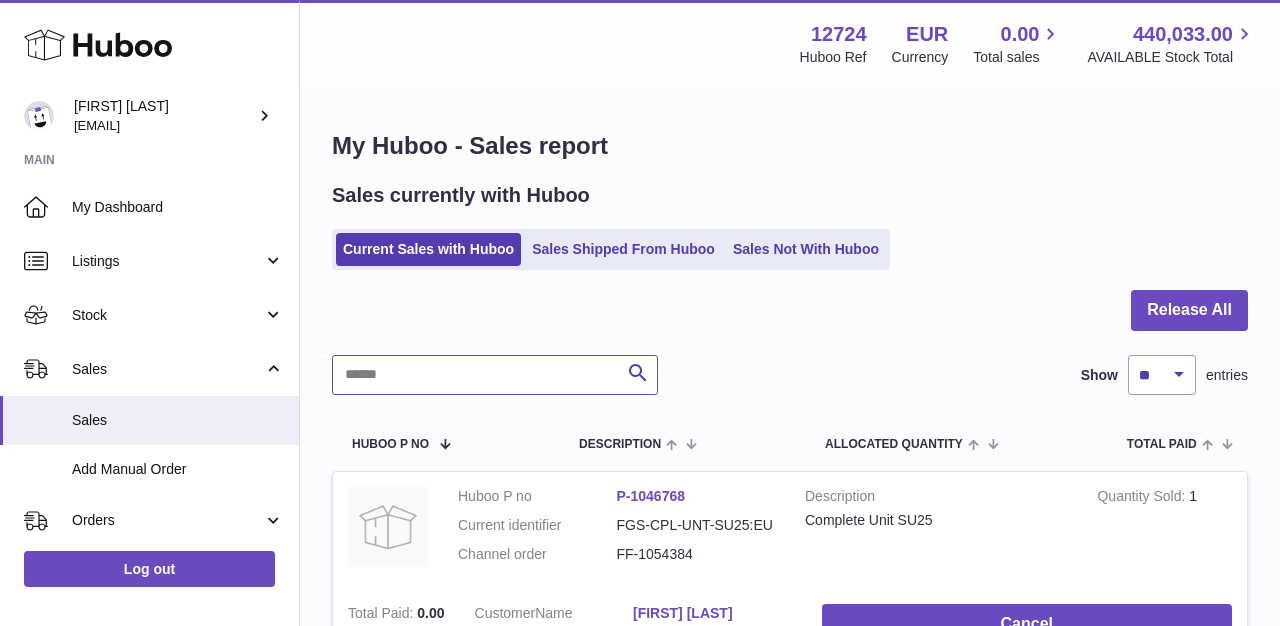 paste on "**********" 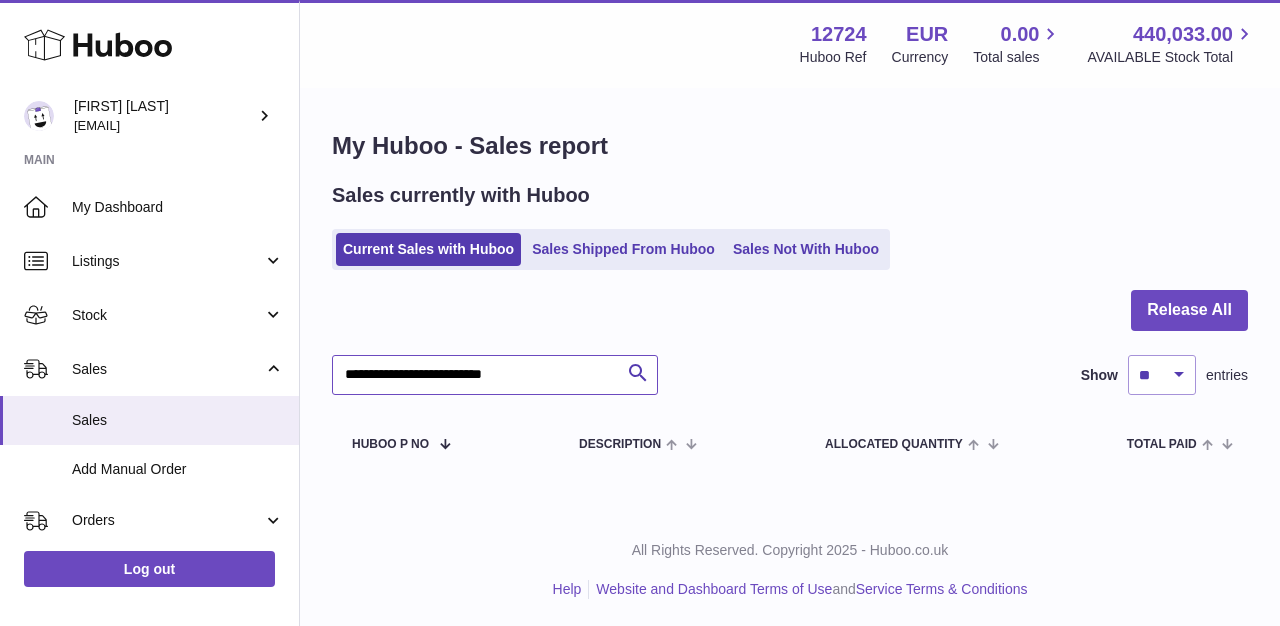 scroll, scrollTop: 2, scrollLeft: 0, axis: vertical 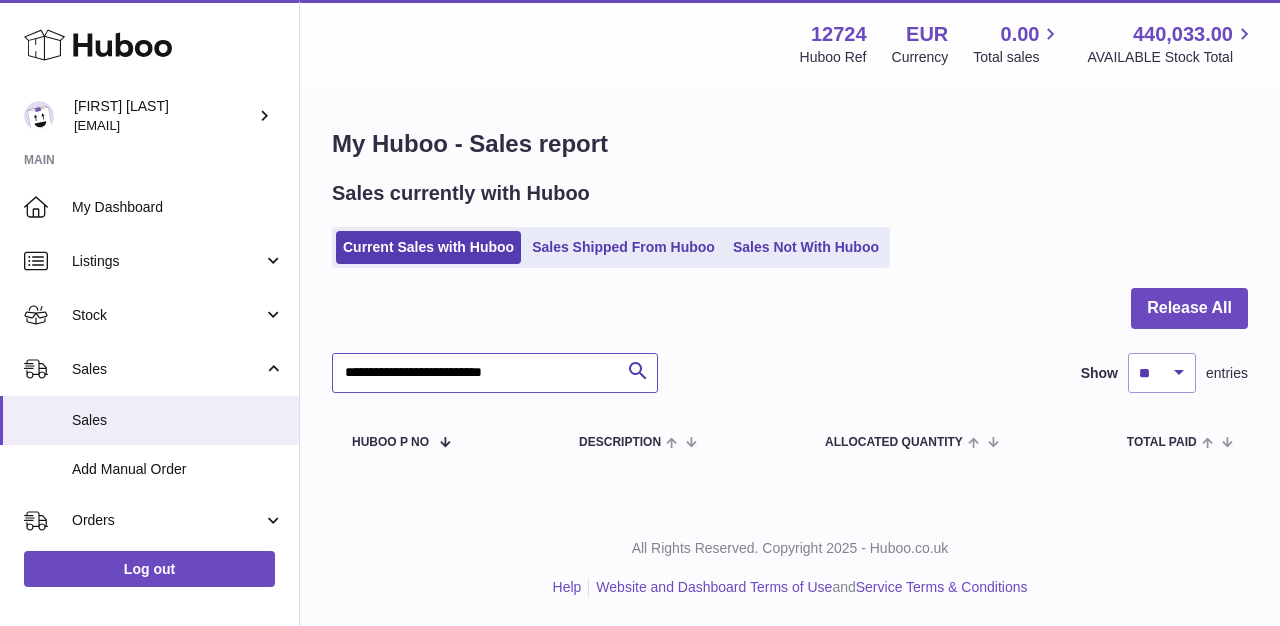 click on "**********" at bounding box center [495, 373] 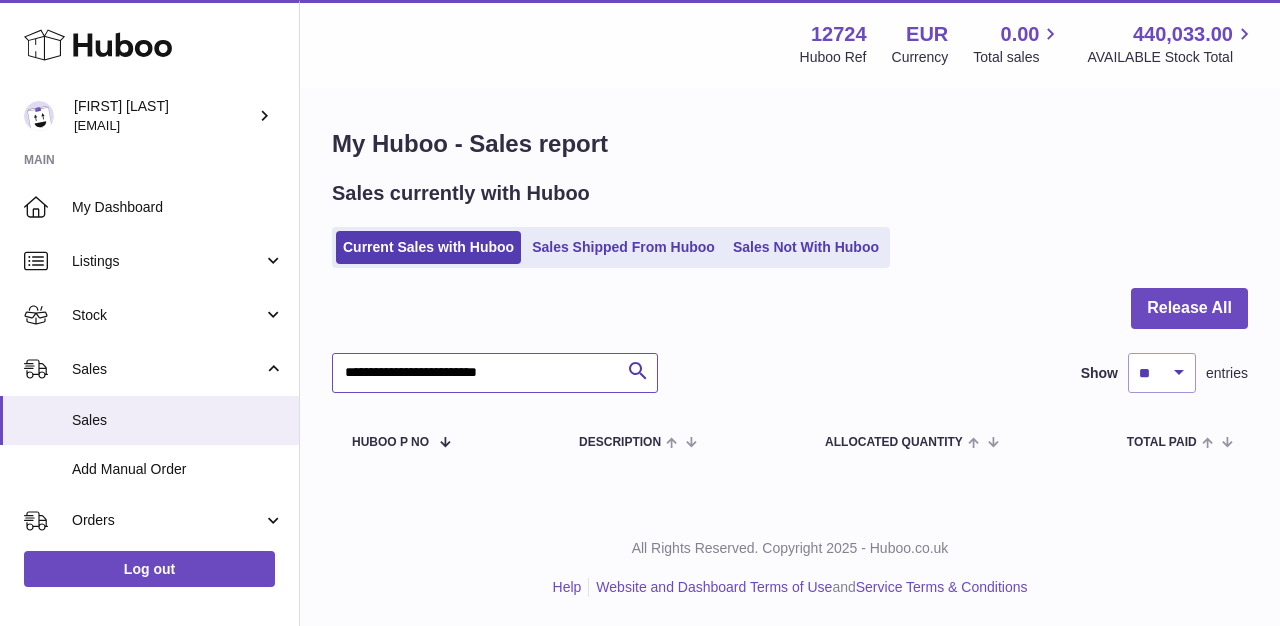 type on "**********" 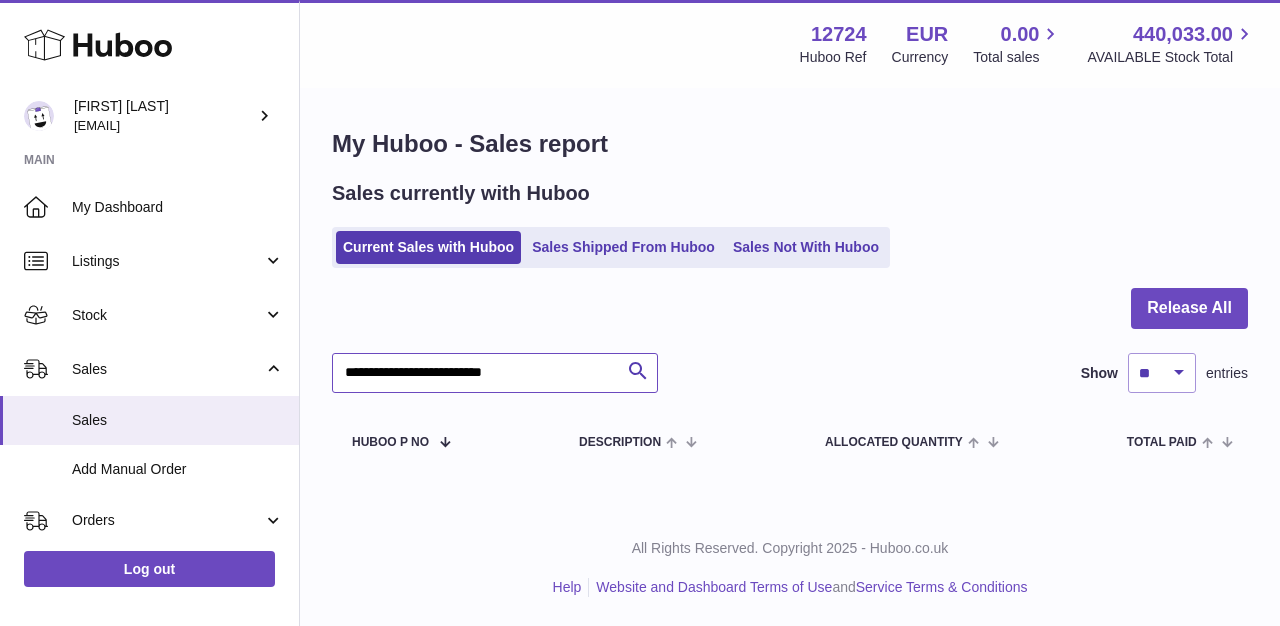 drag, startPoint x: 571, startPoint y: 382, endPoint x: 385, endPoint y: 337, distance: 191.36613 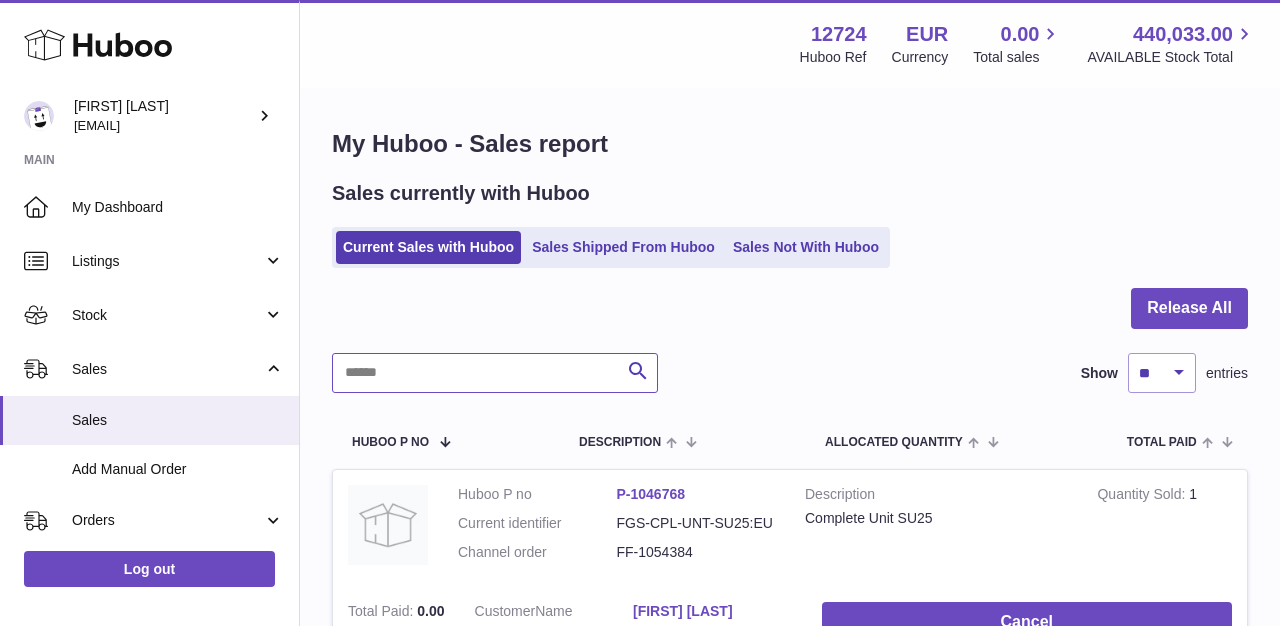 paste on "**********" 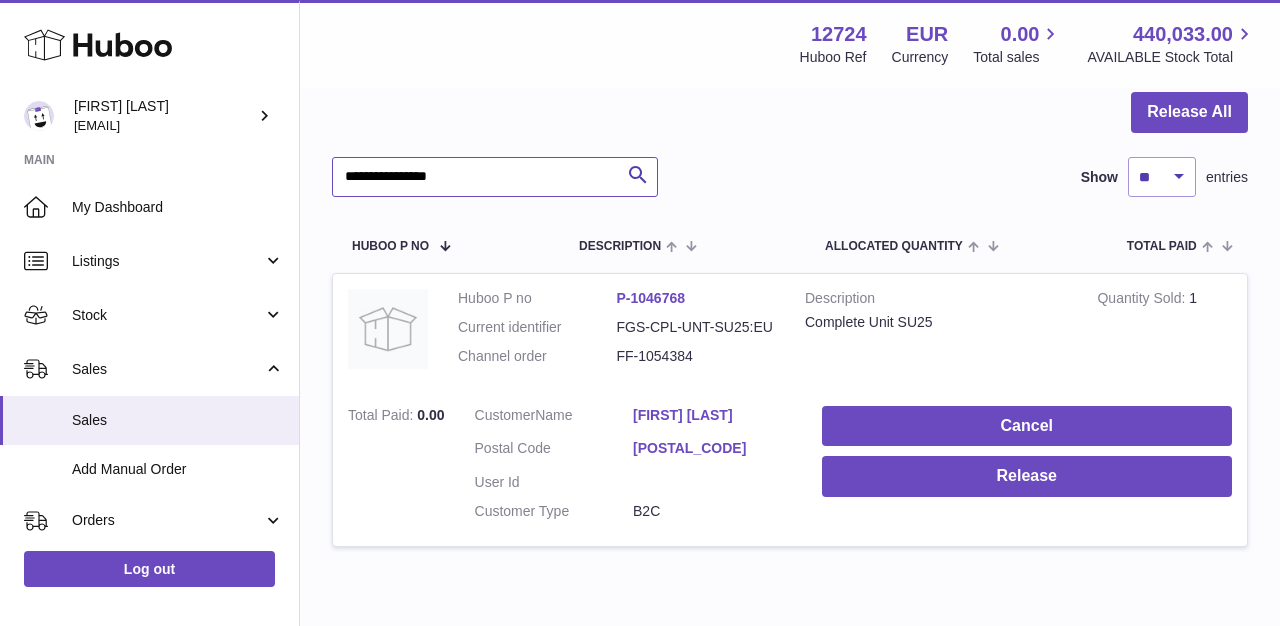 scroll, scrollTop: 200, scrollLeft: 0, axis: vertical 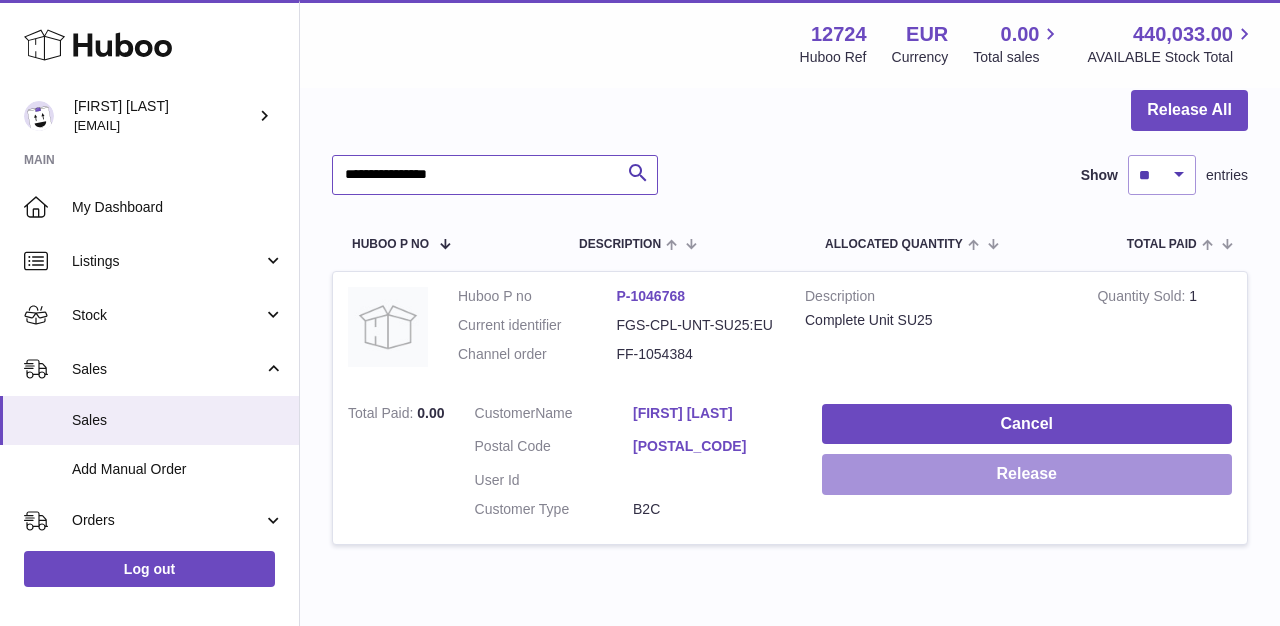 type on "**********" 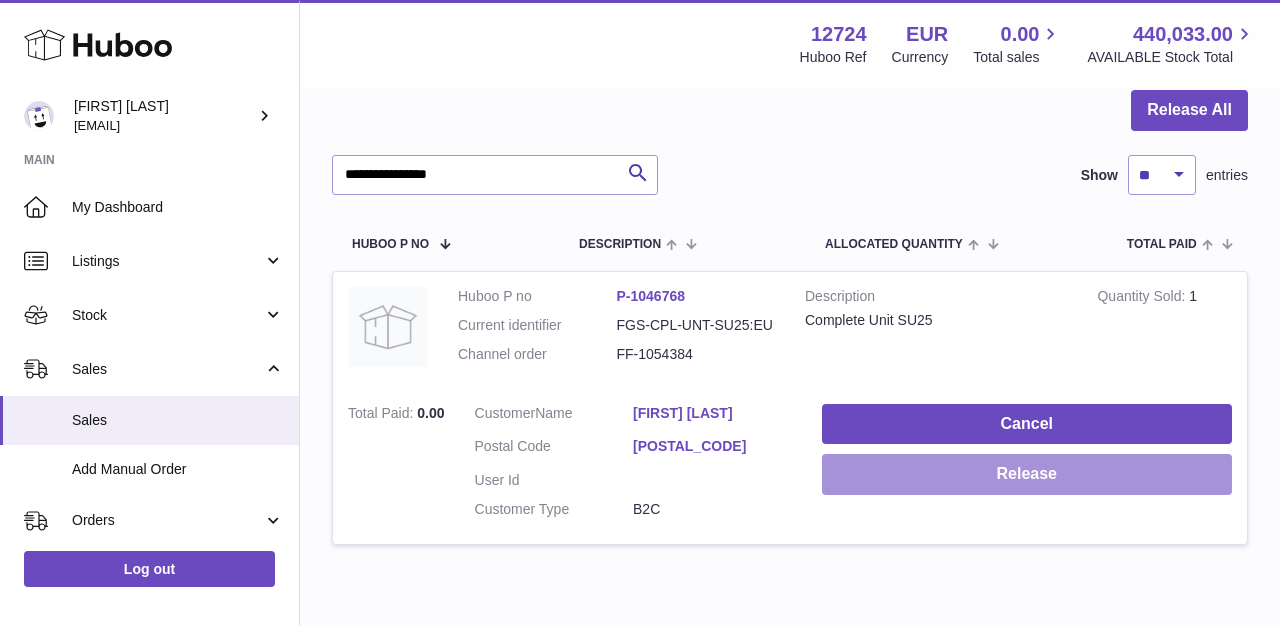 click on "Release" at bounding box center (1027, 474) 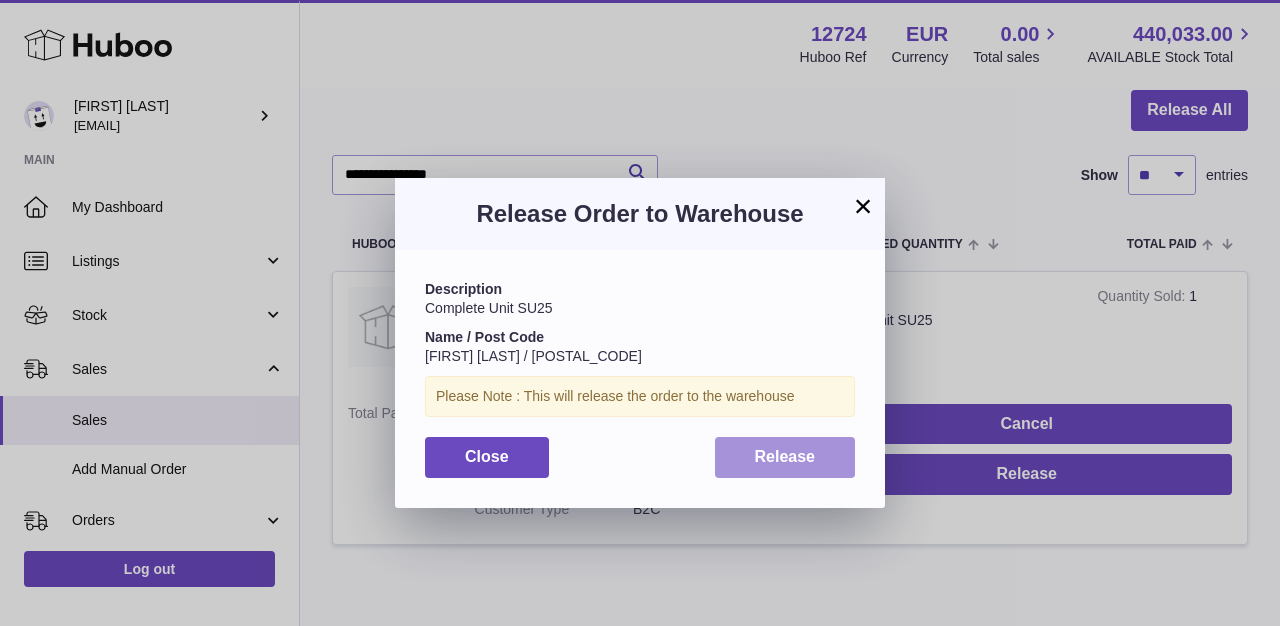 click on "Release" at bounding box center [785, 456] 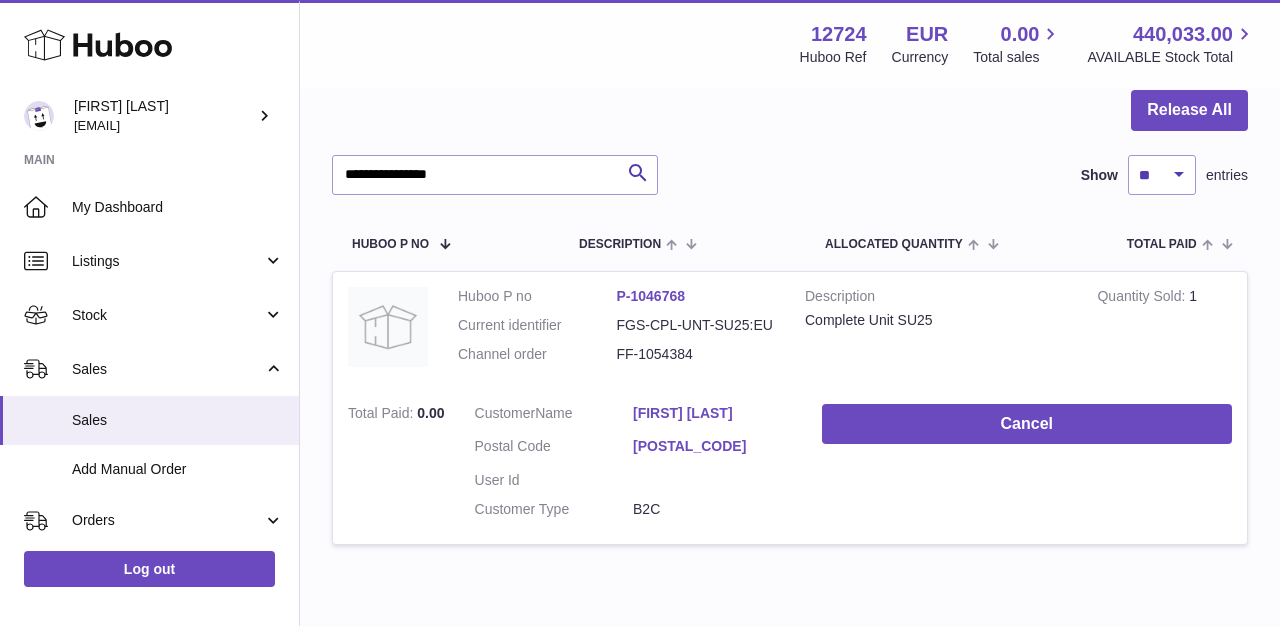 click on "[FIRST] [LAST]" at bounding box center (712, 413) 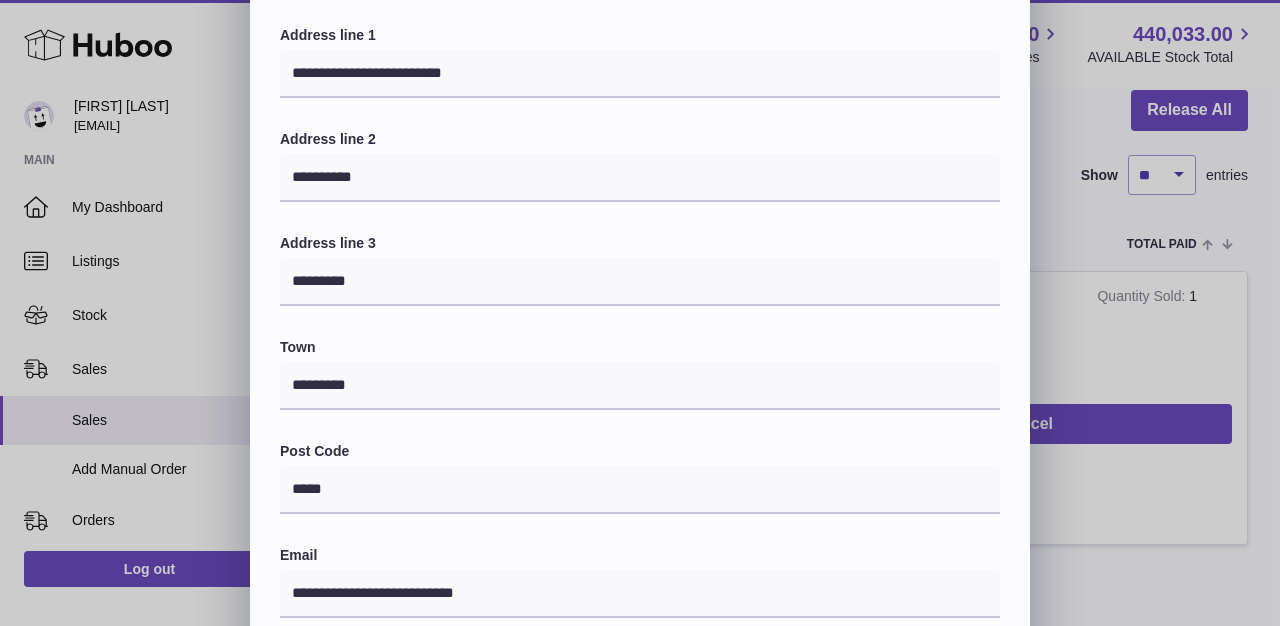 scroll, scrollTop: 0, scrollLeft: 0, axis: both 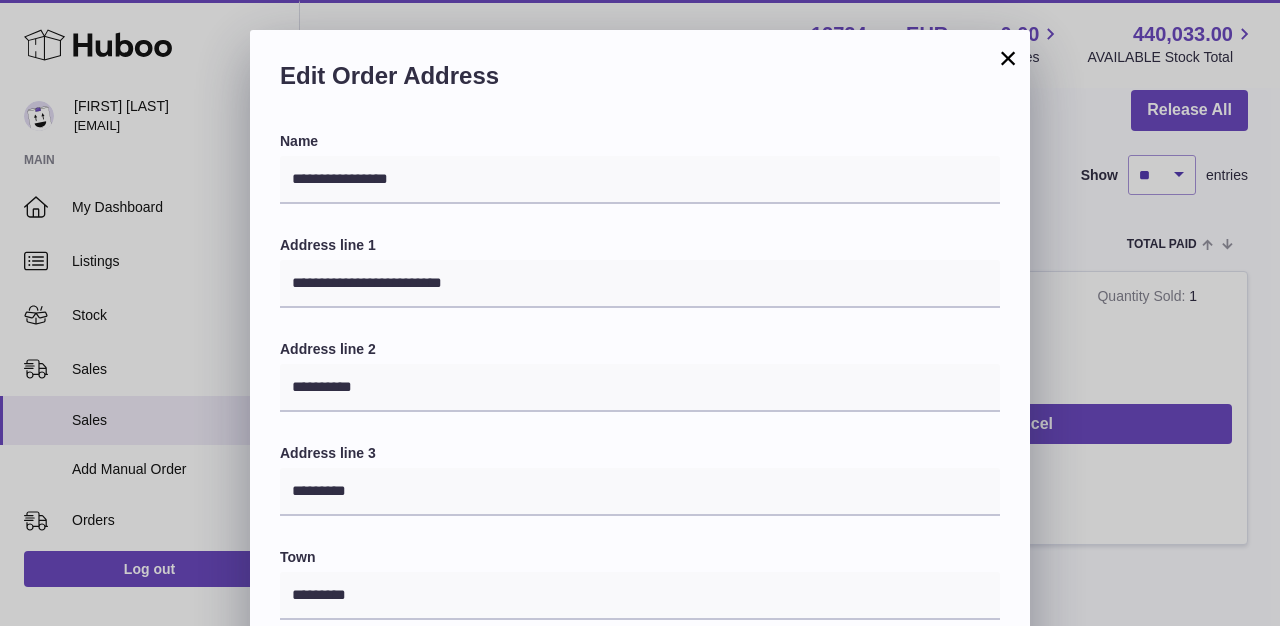 click on "×" at bounding box center (1008, 58) 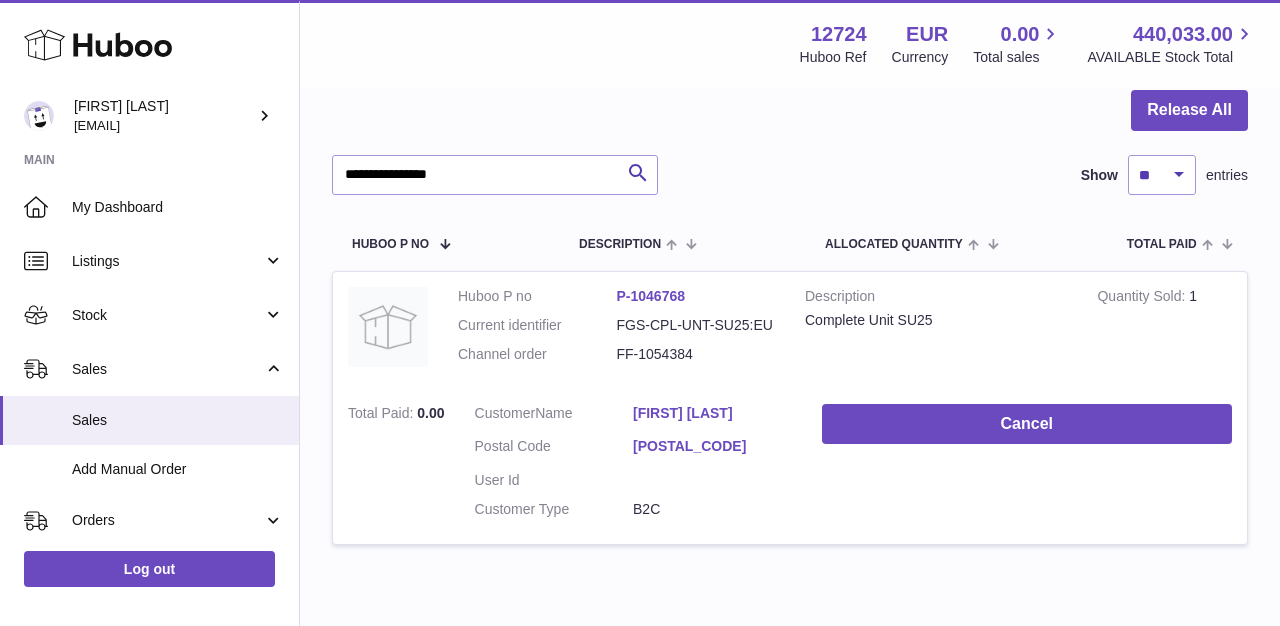drag, startPoint x: 699, startPoint y: 353, endPoint x: 611, endPoint y: 355, distance: 88.02273 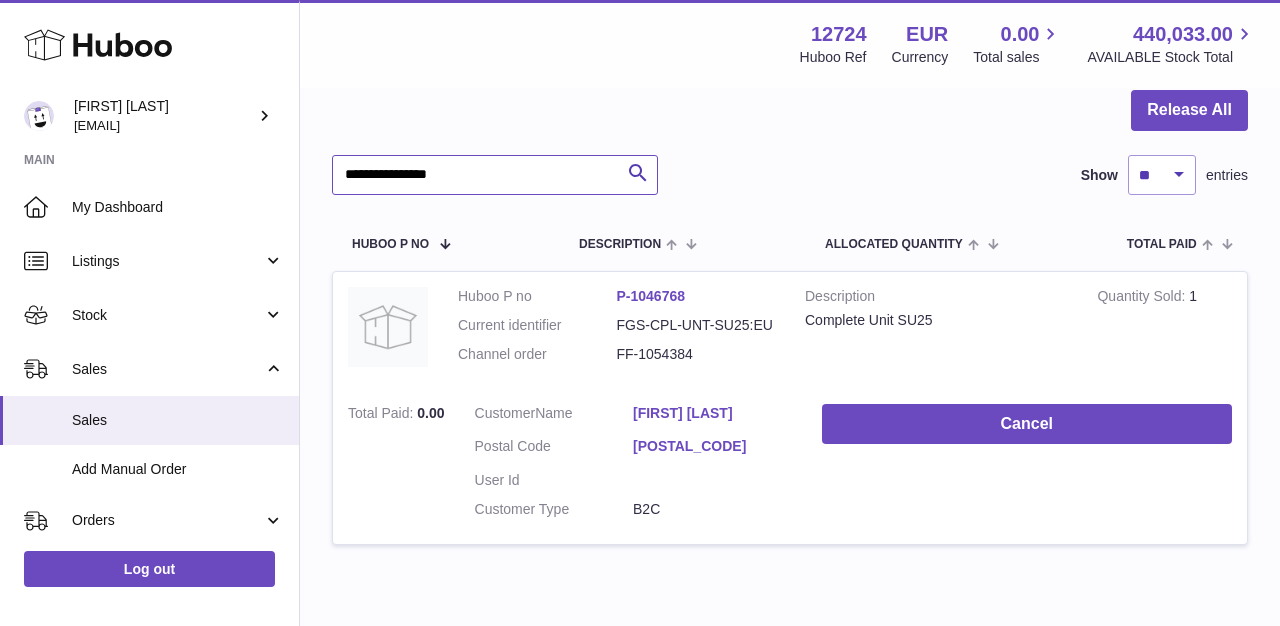 click on "**********" at bounding box center [495, 175] 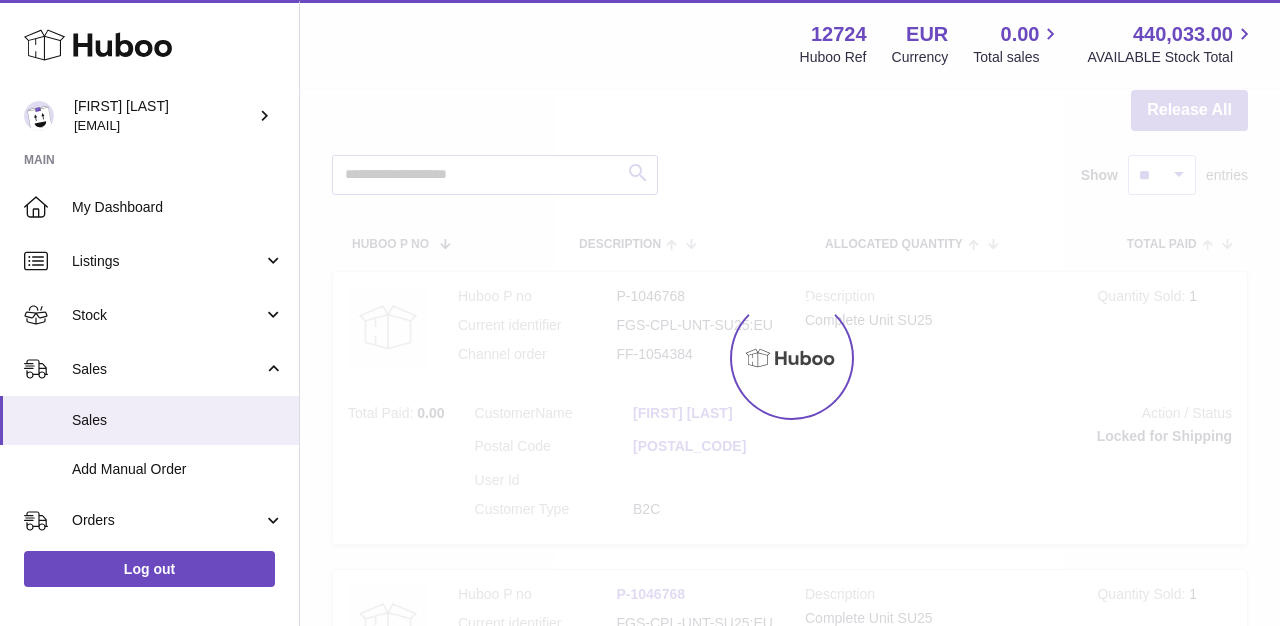 scroll, scrollTop: 2, scrollLeft: 0, axis: vertical 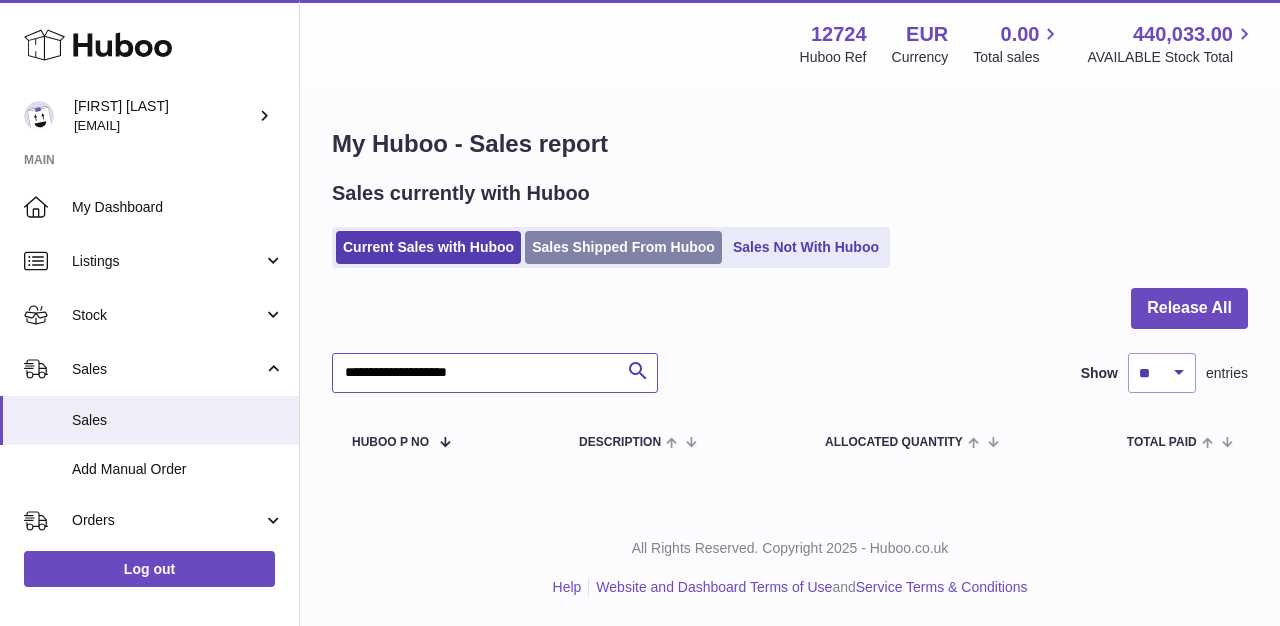 type on "**********" 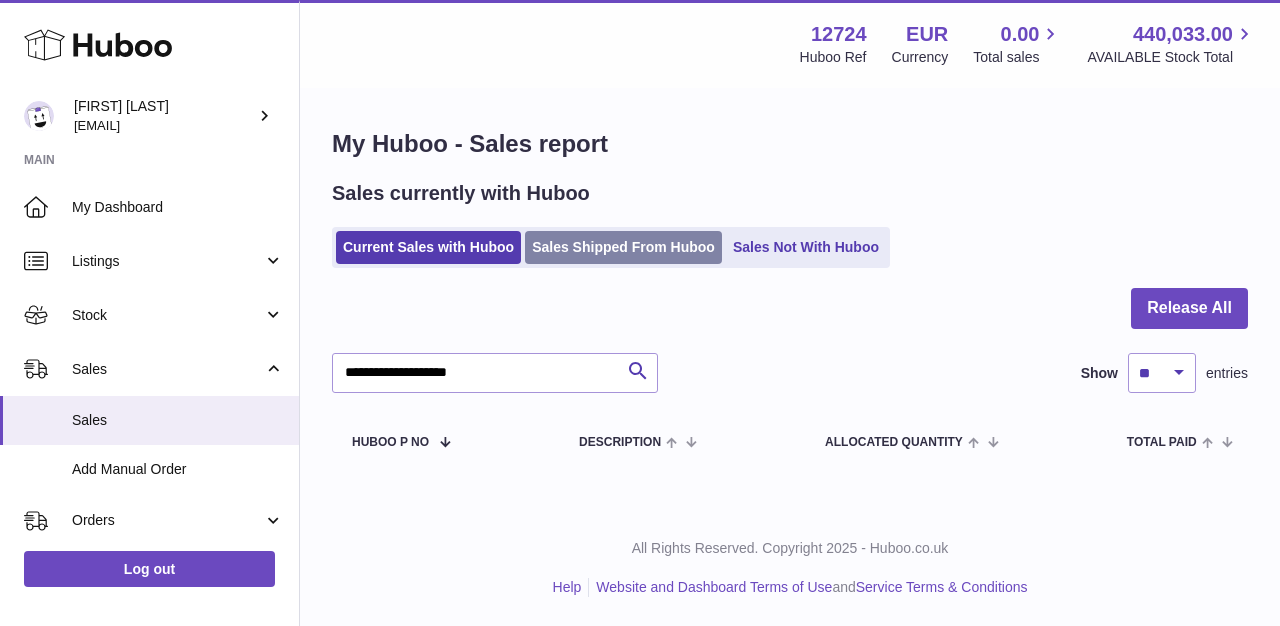 click on "Sales Shipped From Huboo" at bounding box center (623, 247) 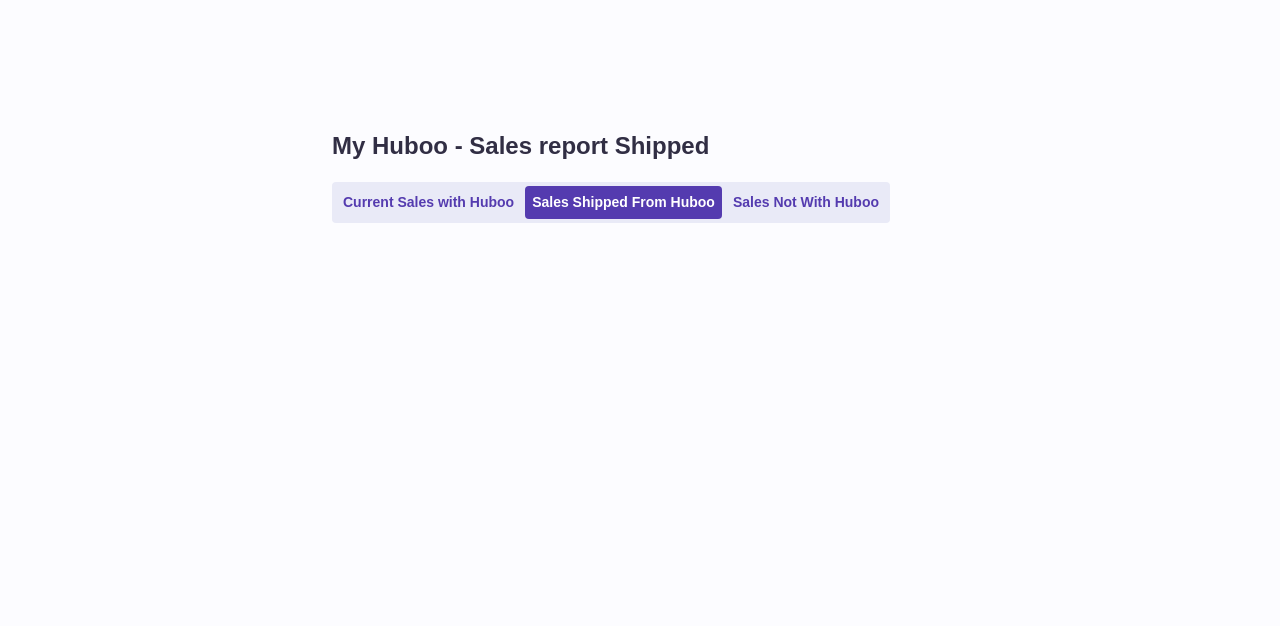 scroll, scrollTop: 0, scrollLeft: 0, axis: both 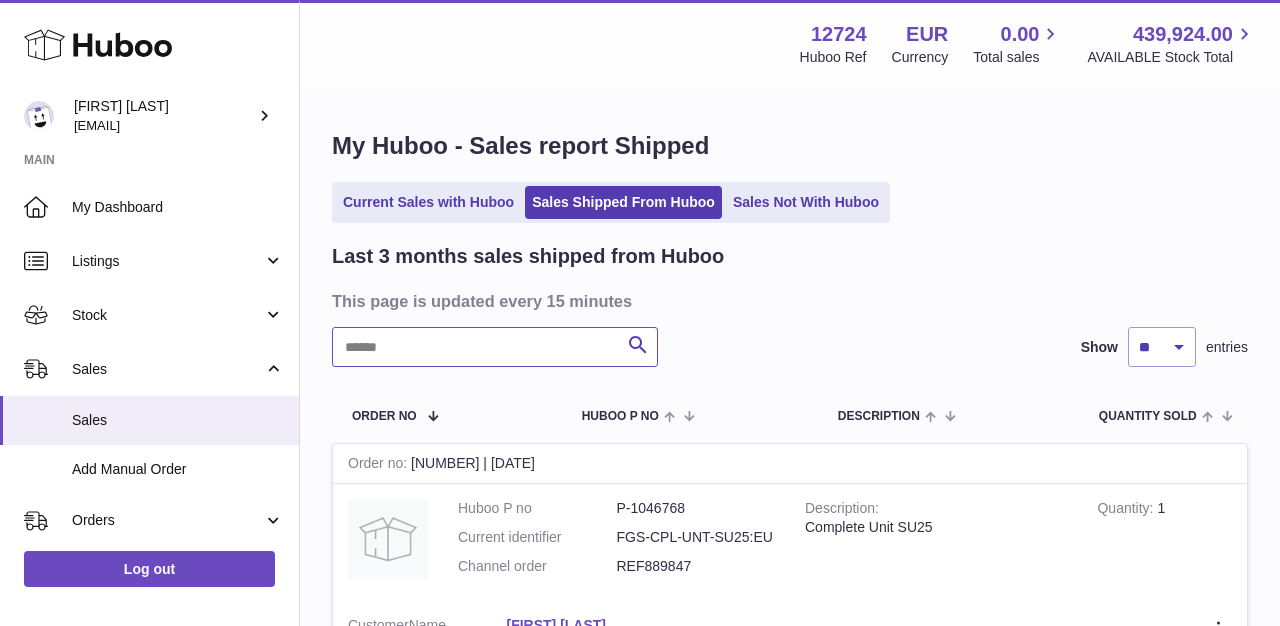 click at bounding box center [495, 347] 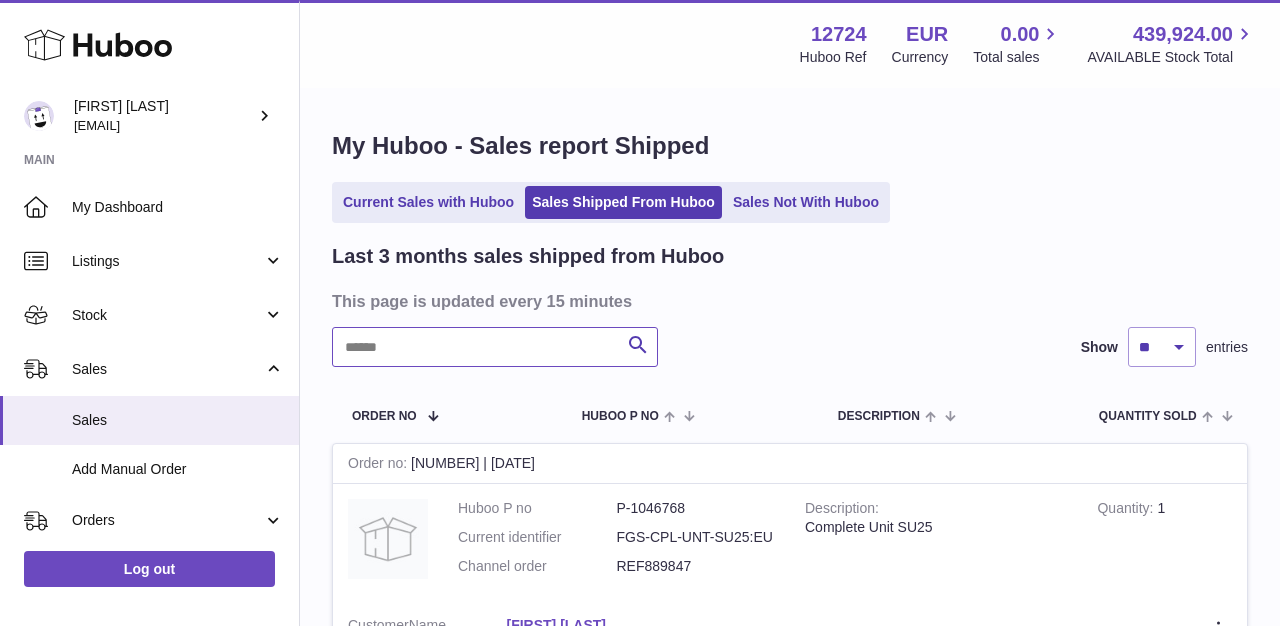 paste on "**********" 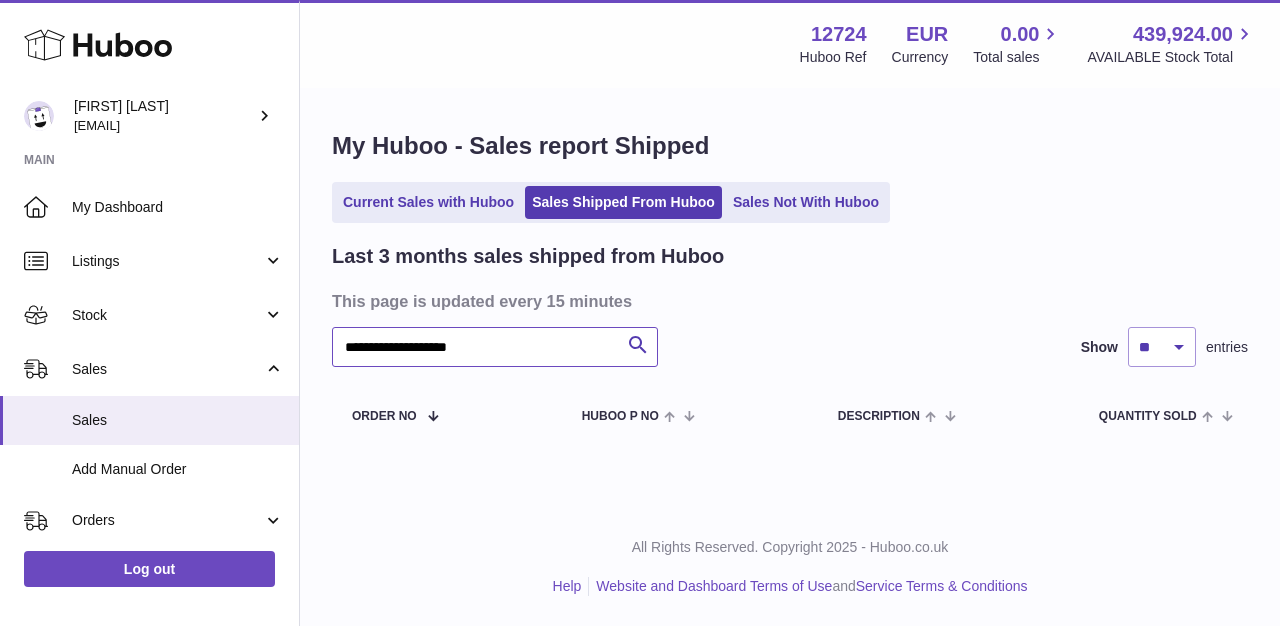 type on "**********" 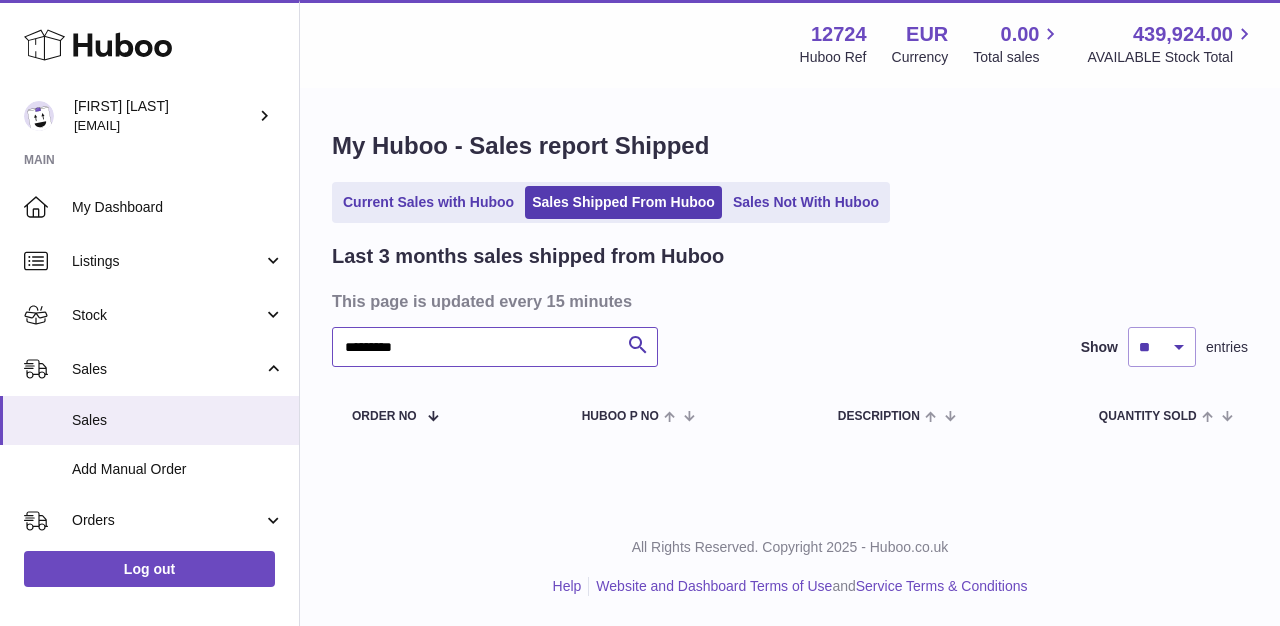 type on "*********" 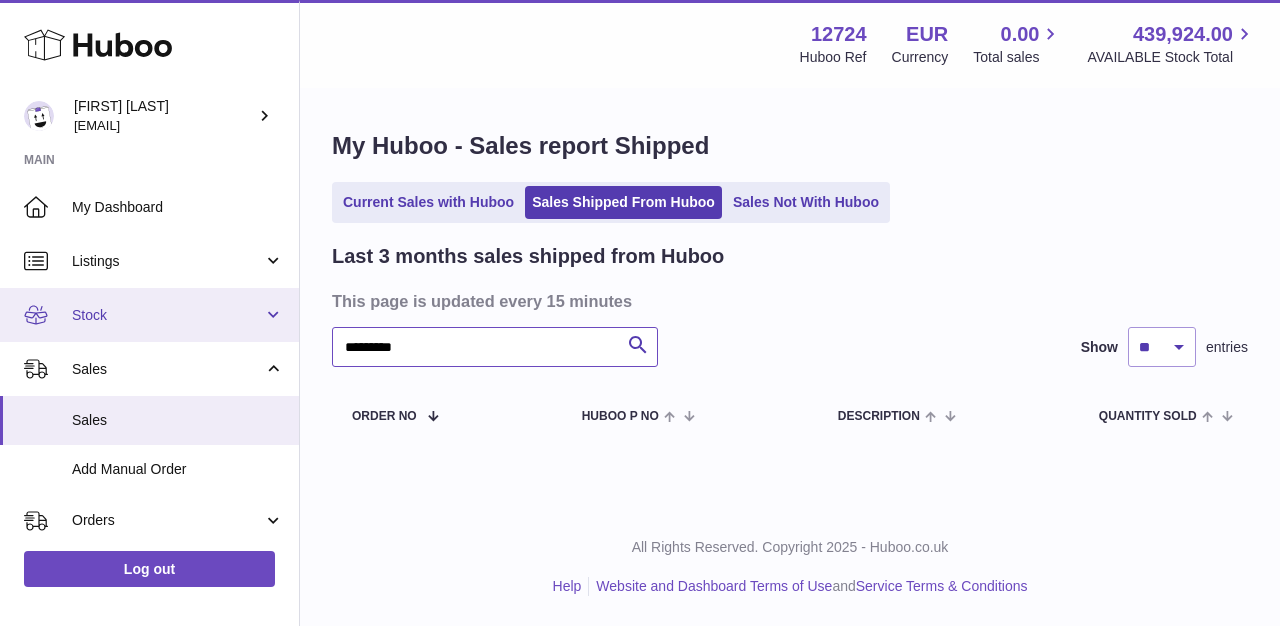 drag, startPoint x: 437, startPoint y: 346, endPoint x: 272, endPoint y: 330, distance: 165.77394 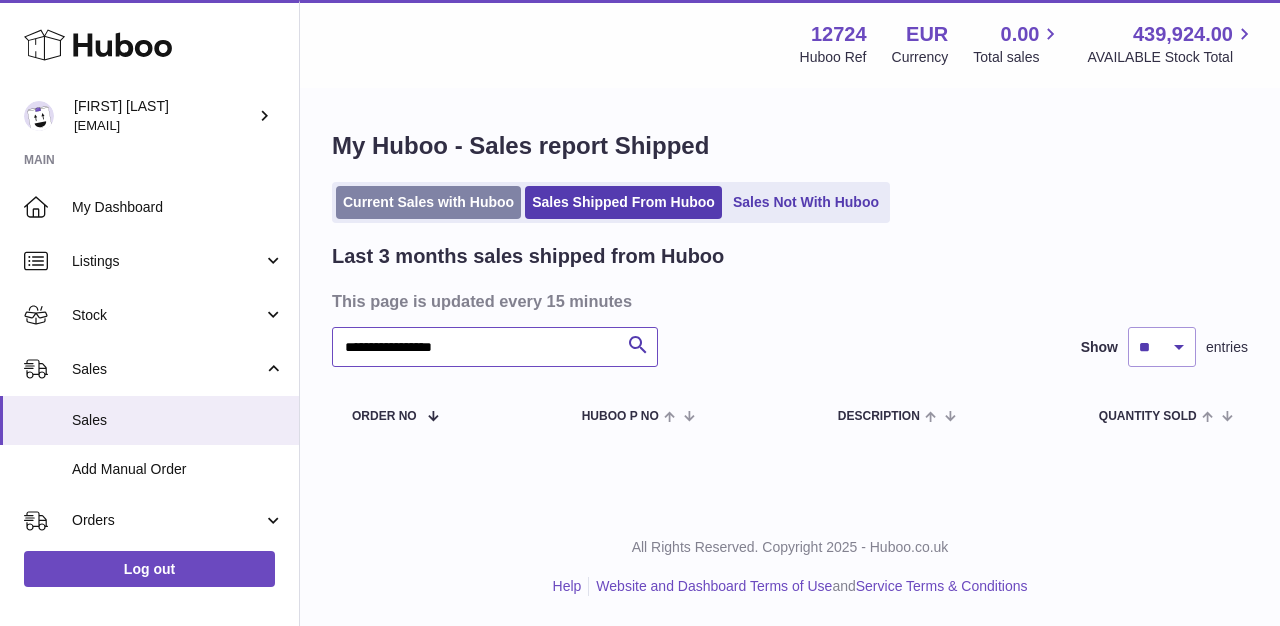 type on "**********" 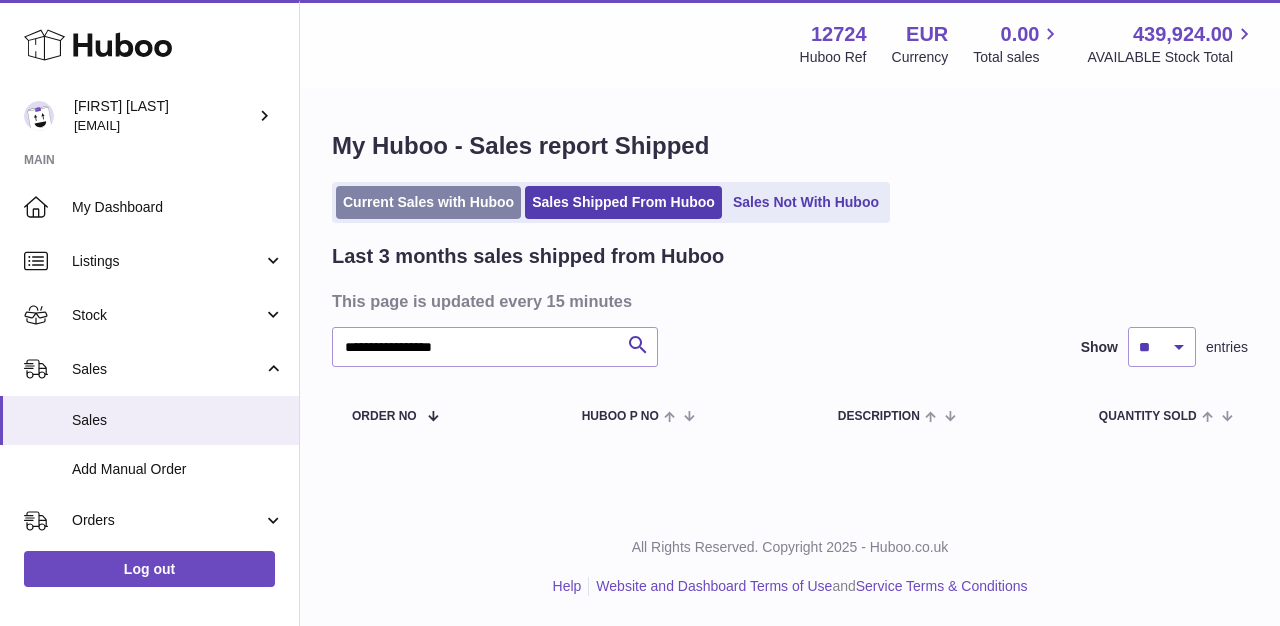 click on "Current Sales with Huboo" at bounding box center [428, 202] 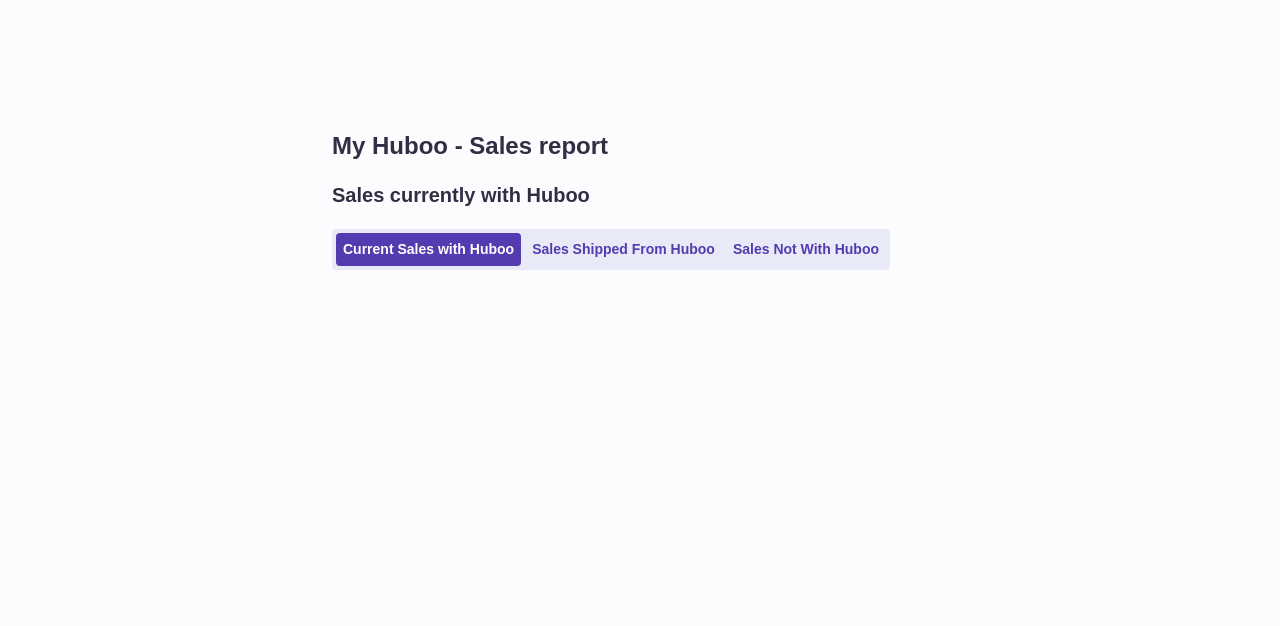 scroll, scrollTop: 0, scrollLeft: 0, axis: both 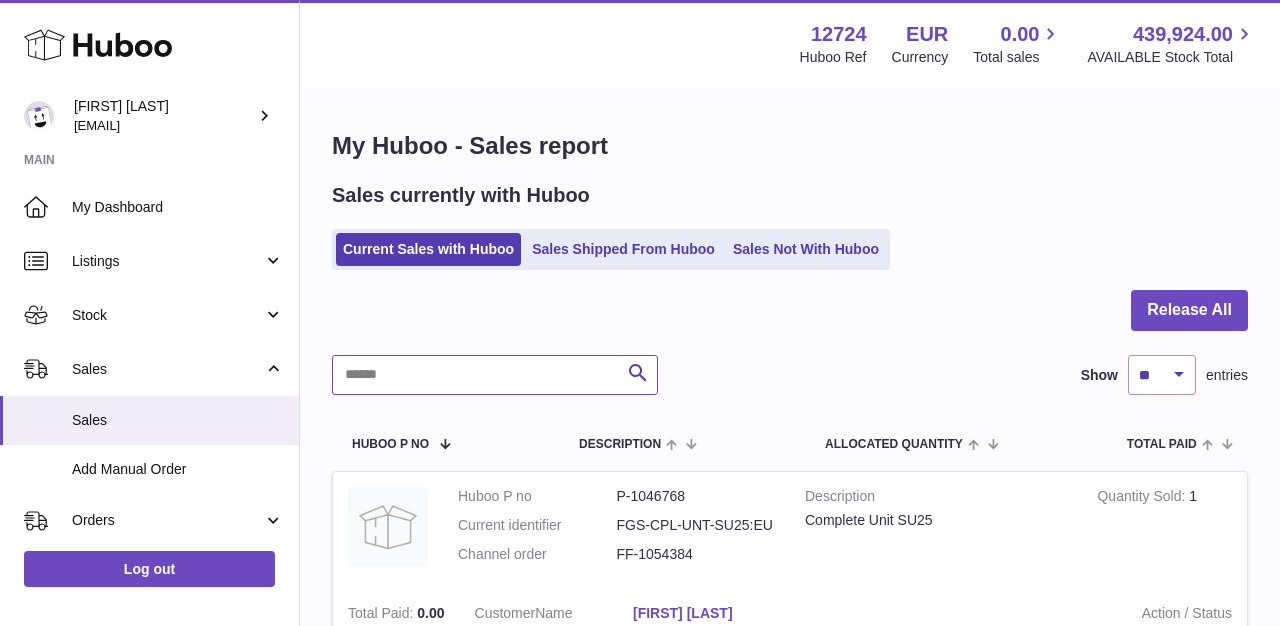 click at bounding box center [495, 375] 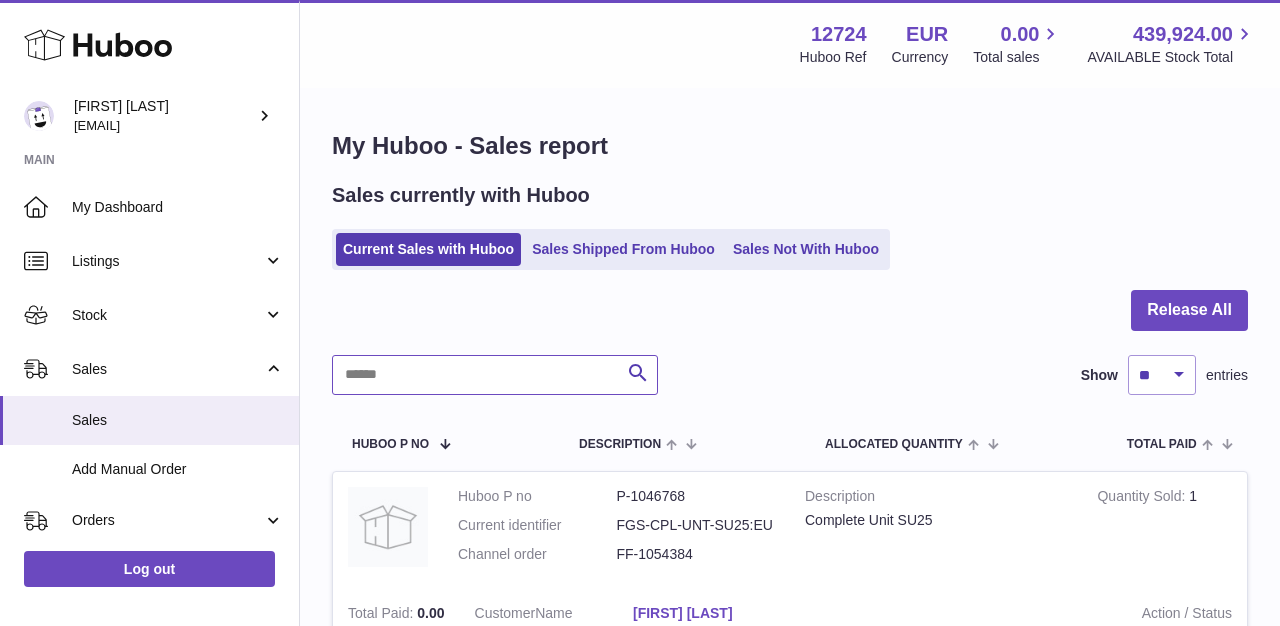paste on "**********" 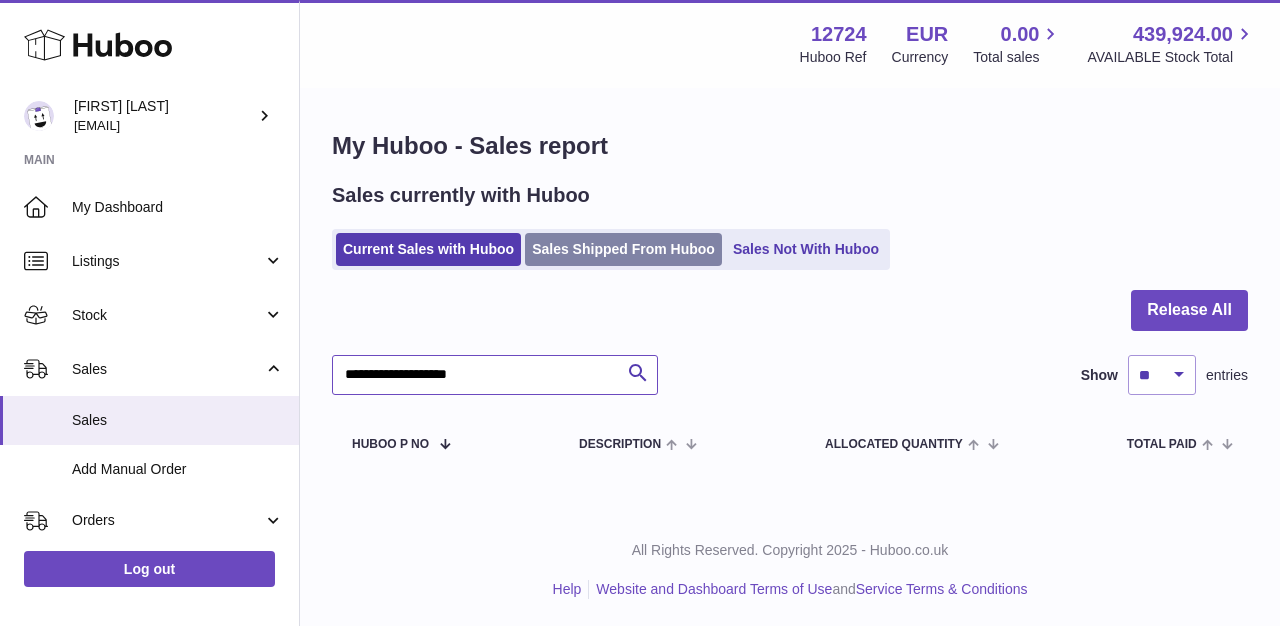 type on "**********" 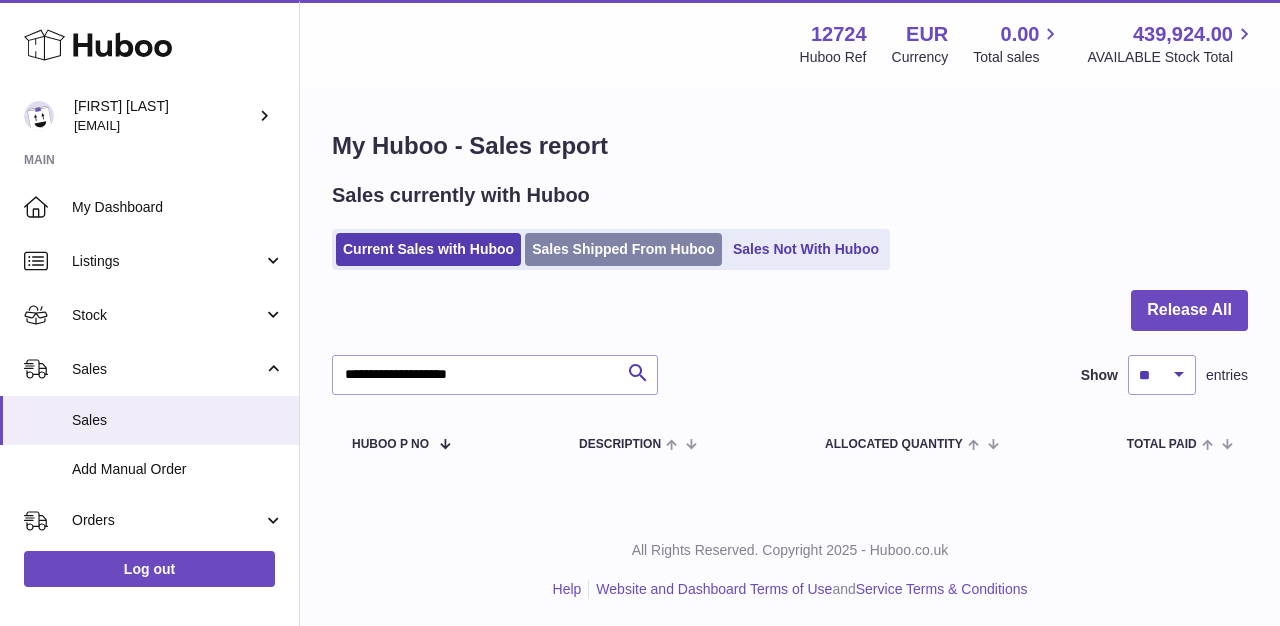 click on "Sales Shipped From Huboo" at bounding box center [623, 249] 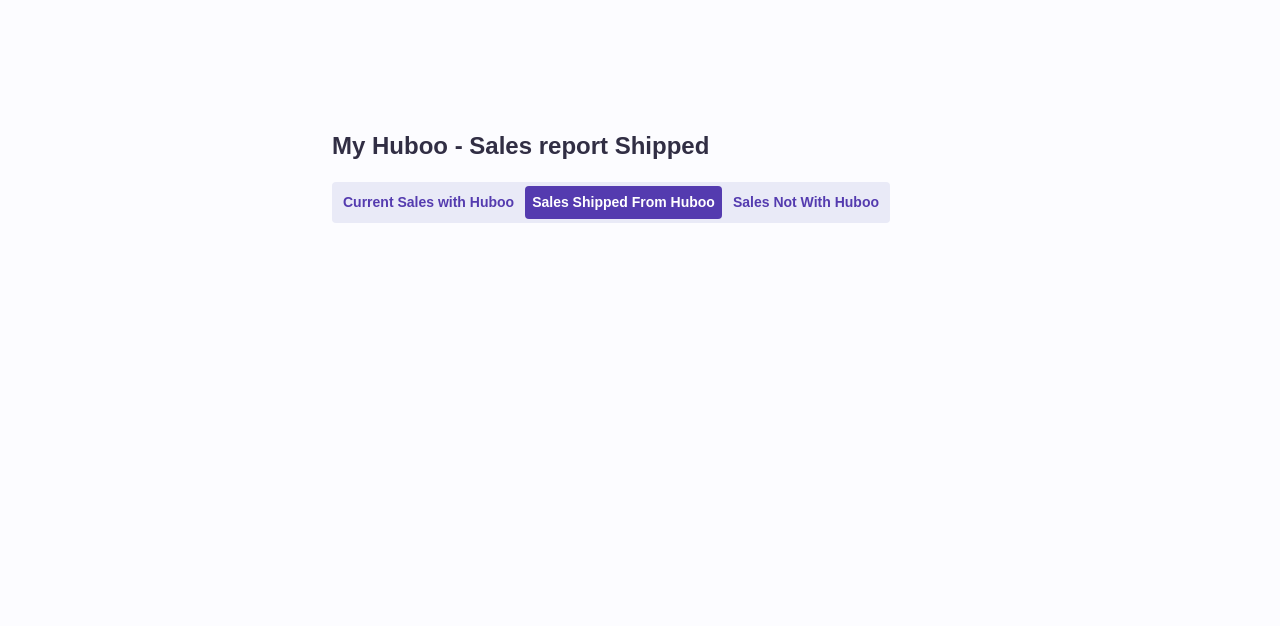 scroll, scrollTop: 0, scrollLeft: 0, axis: both 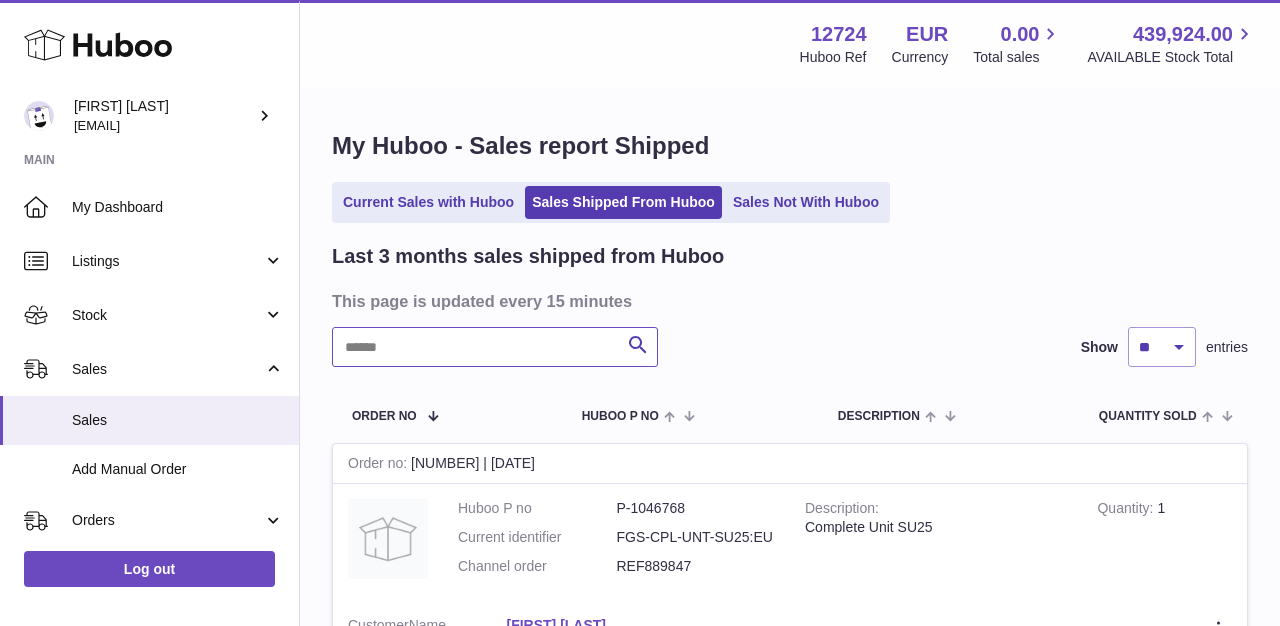 click at bounding box center (495, 347) 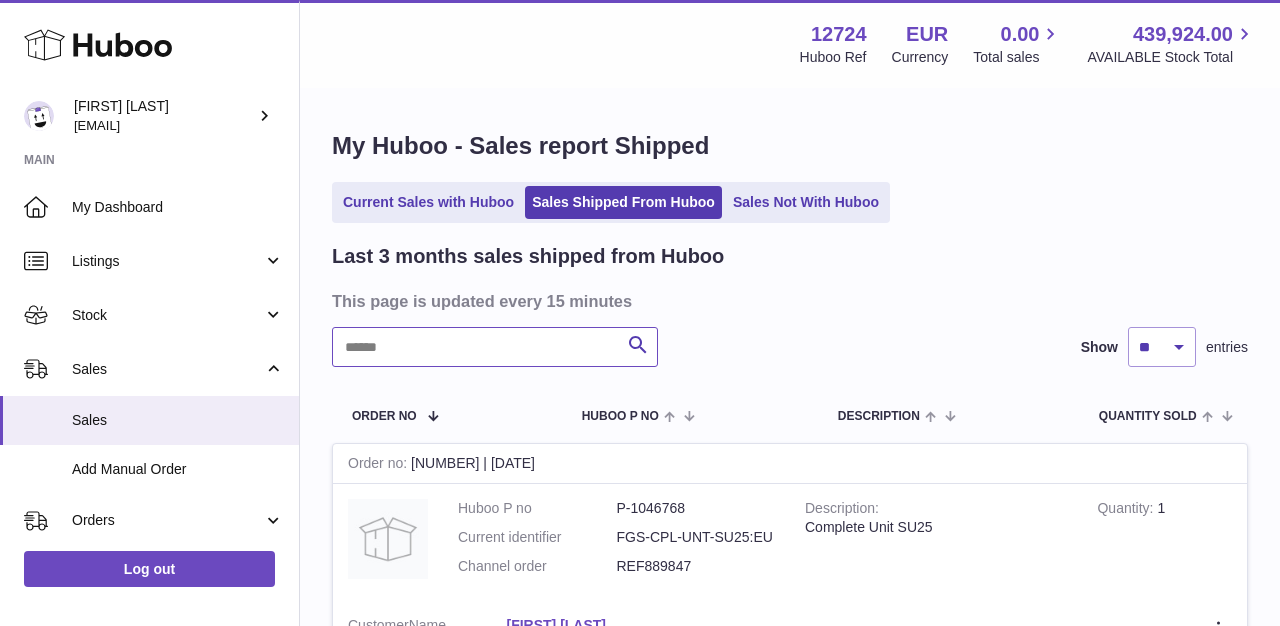 paste on "*****" 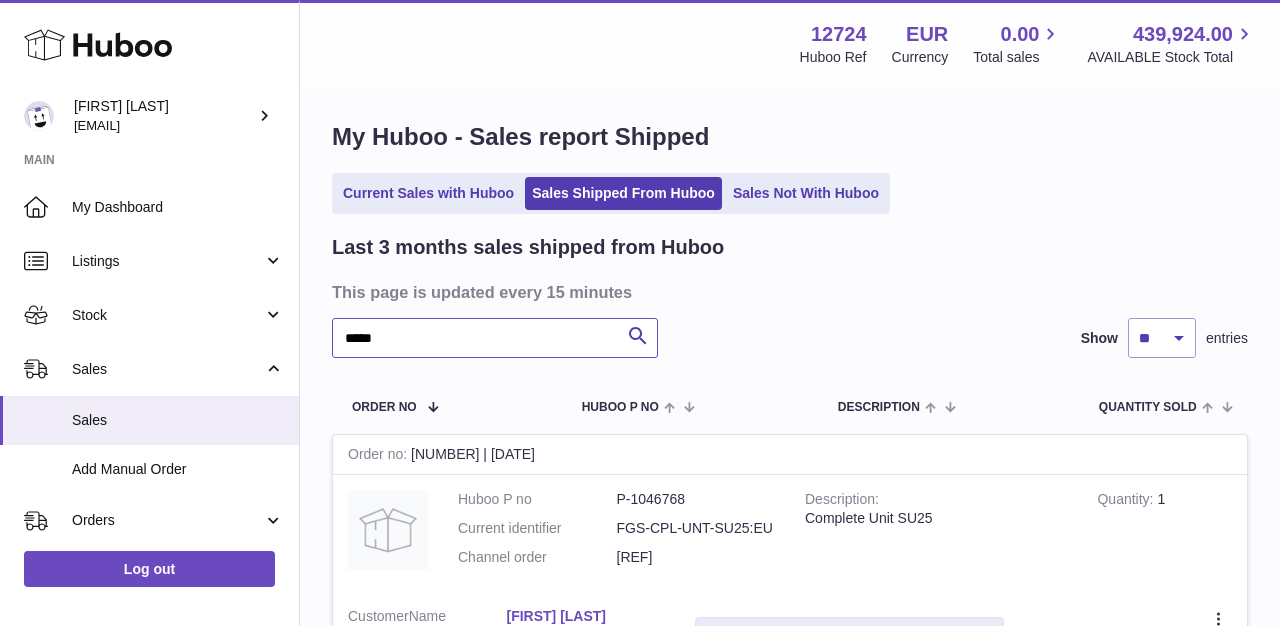 scroll, scrollTop: 0, scrollLeft: 0, axis: both 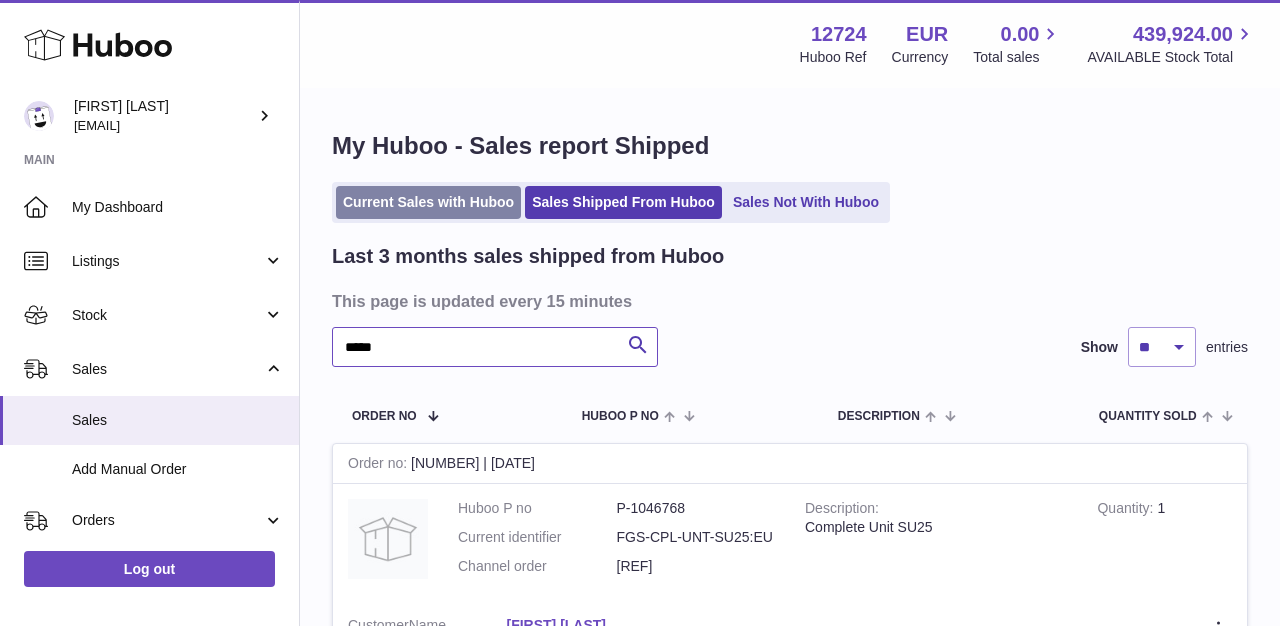 type on "*****" 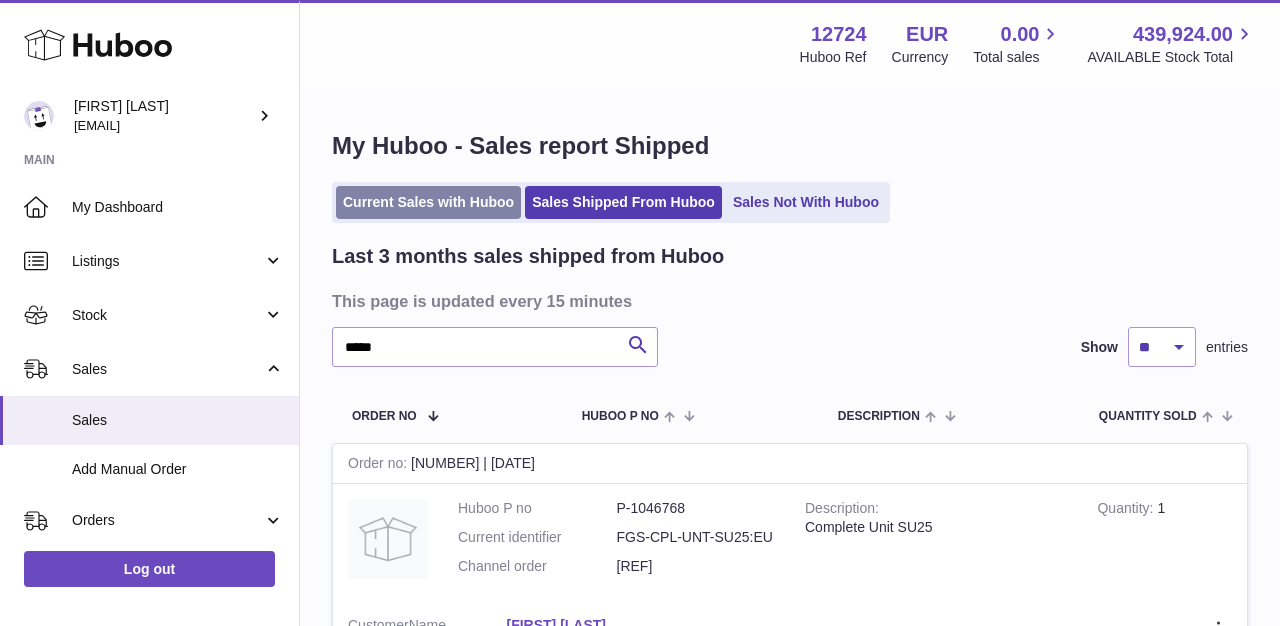 click on "Current Sales with Huboo" at bounding box center (428, 202) 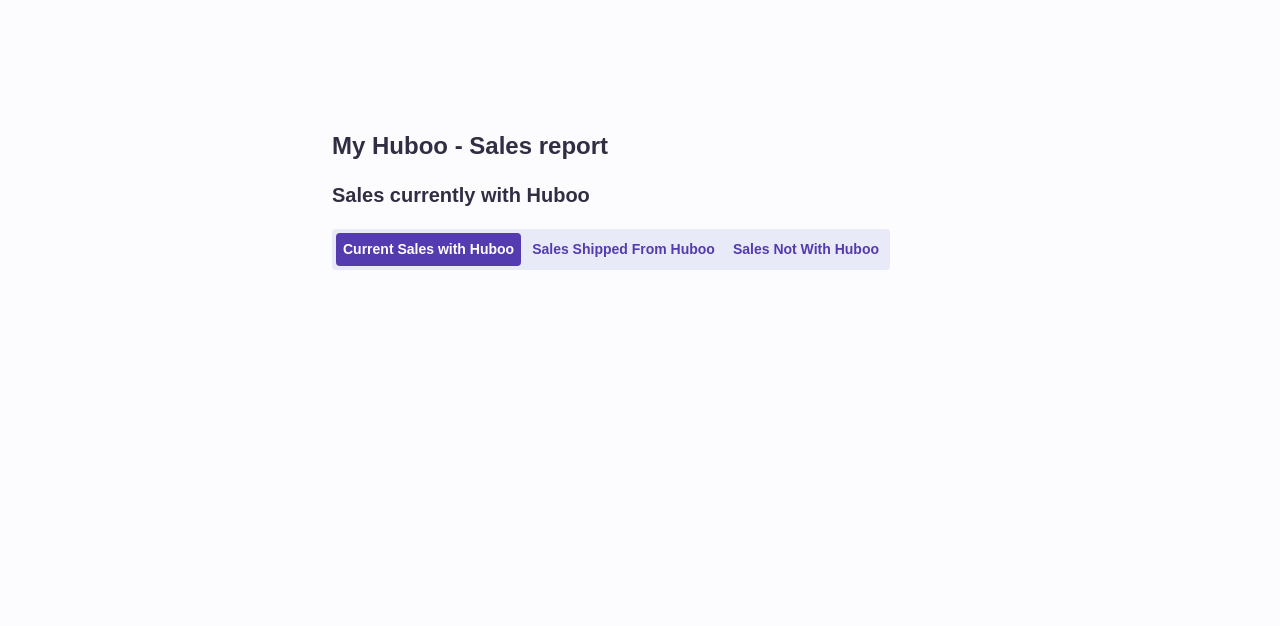 scroll, scrollTop: 0, scrollLeft: 0, axis: both 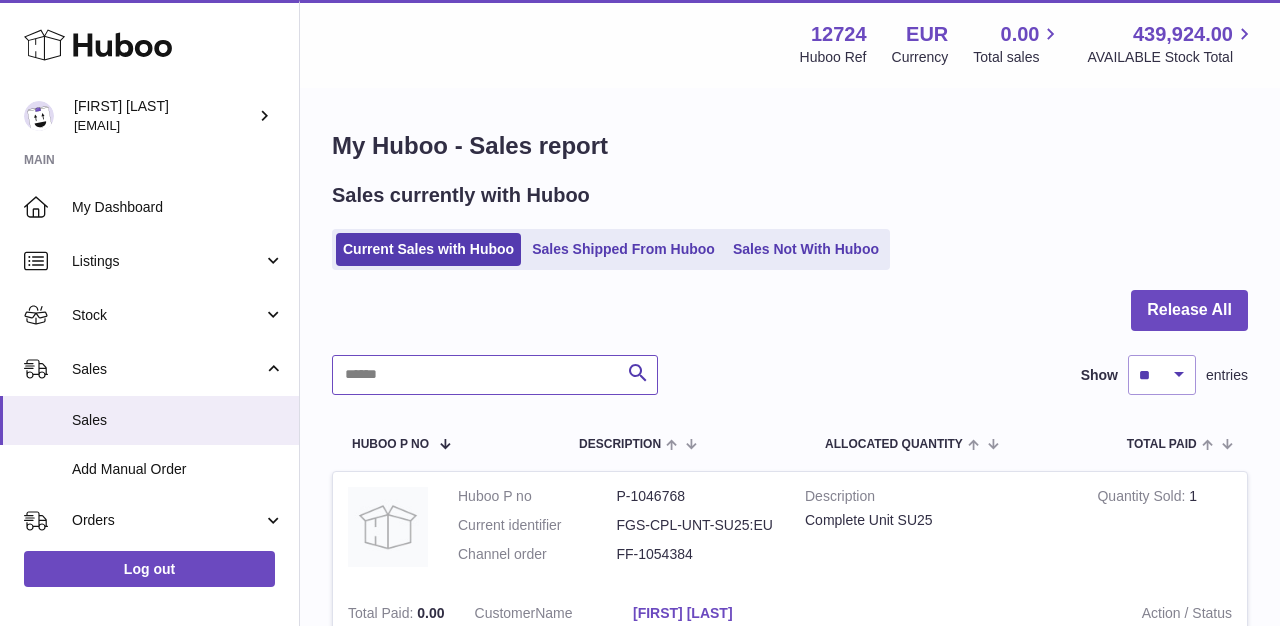 click at bounding box center (495, 375) 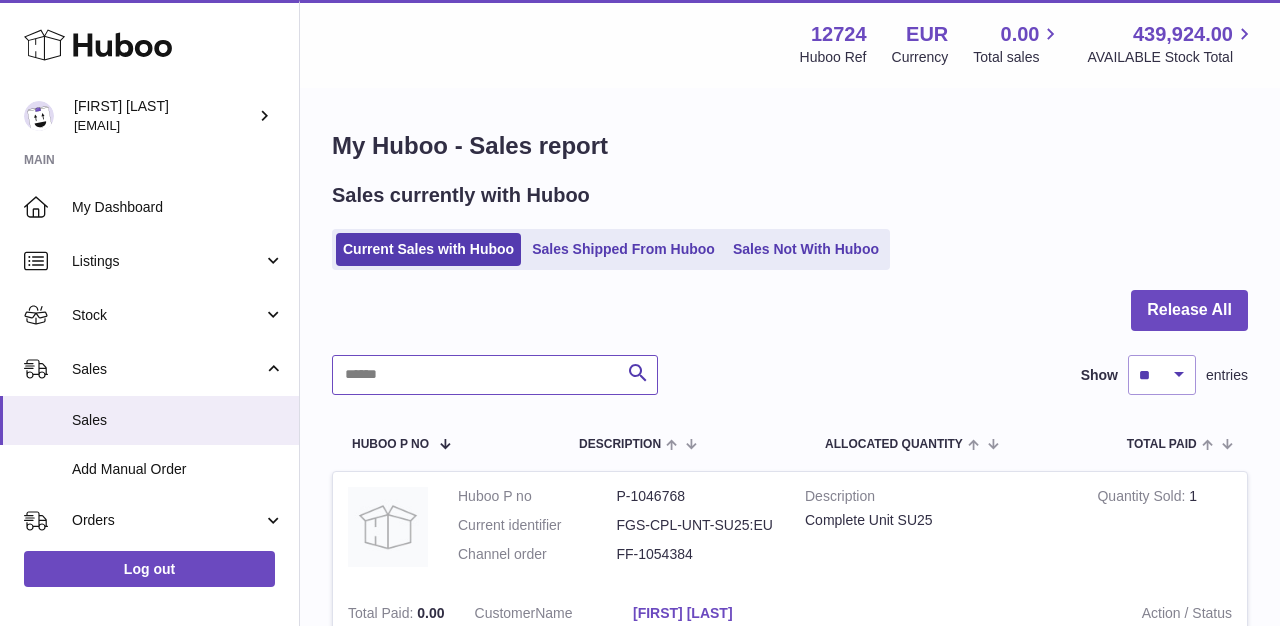paste on "*****" 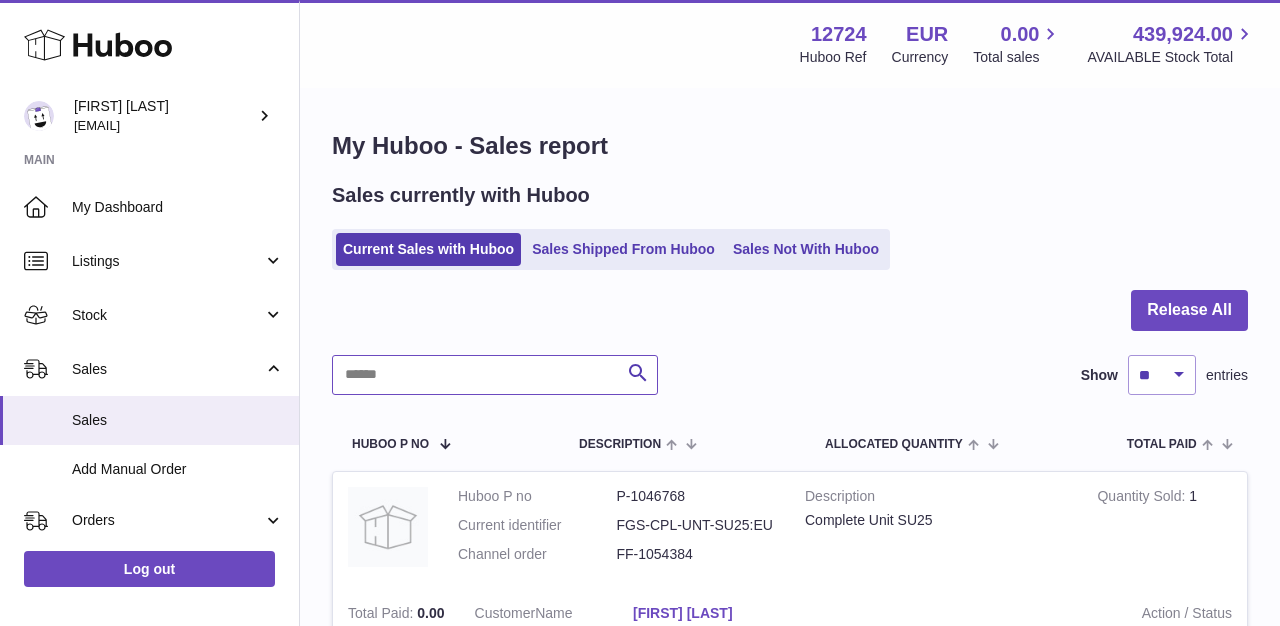 type on "*****" 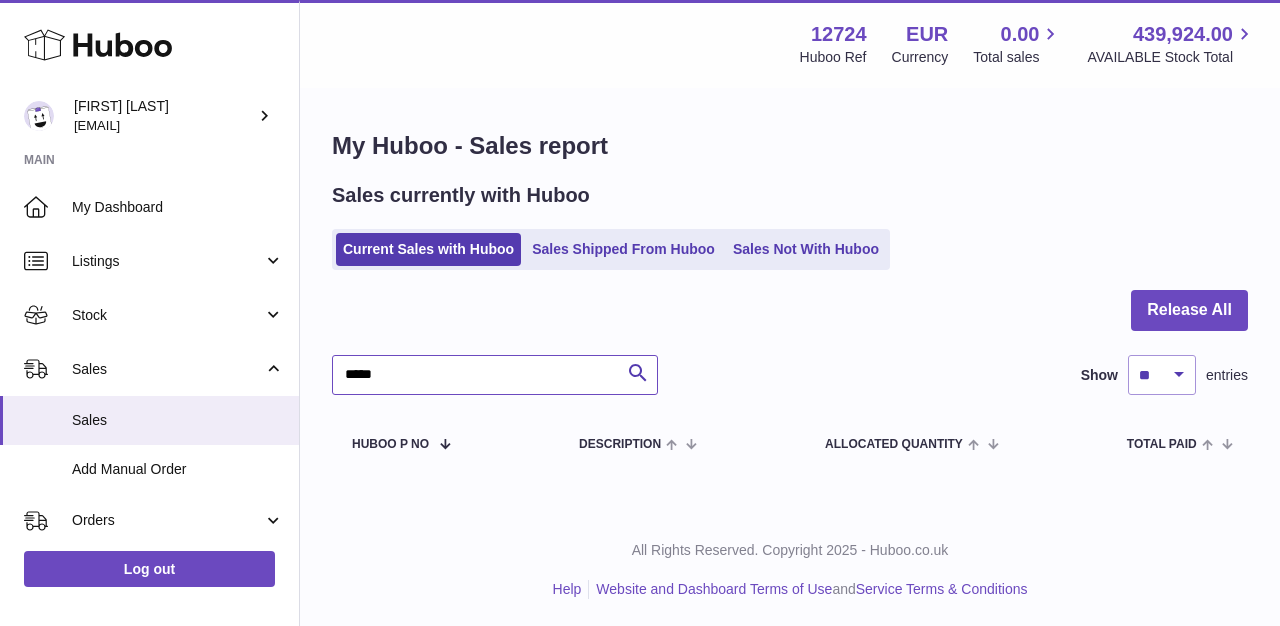 scroll, scrollTop: 2, scrollLeft: 0, axis: vertical 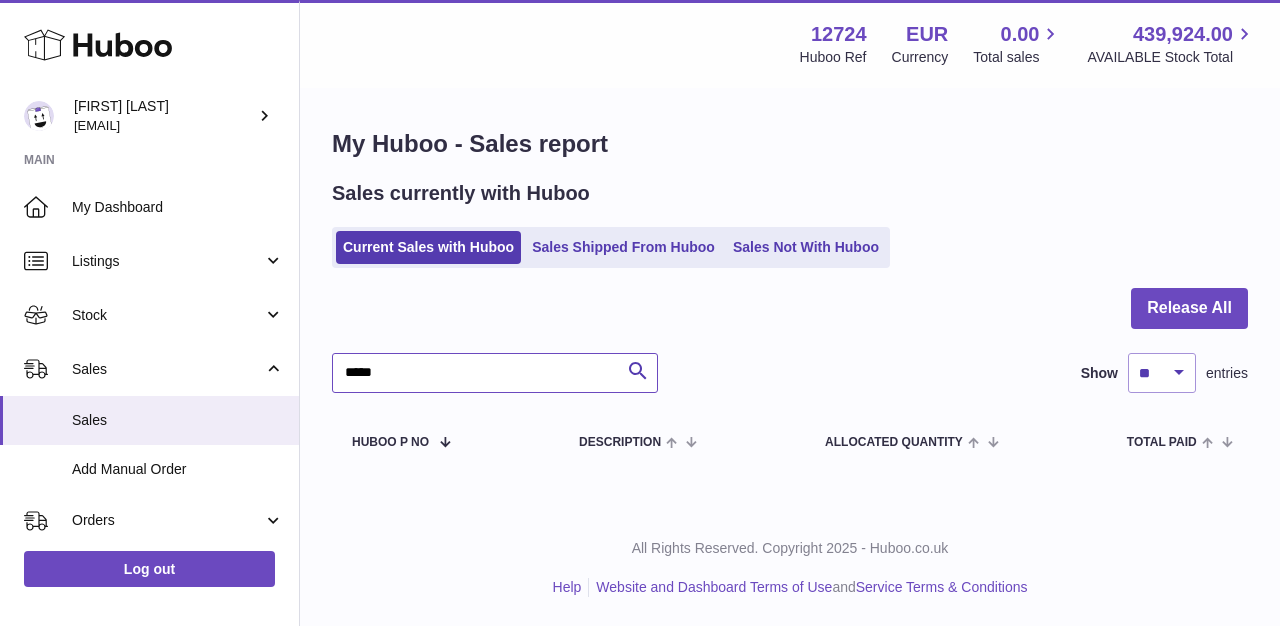 drag, startPoint x: 410, startPoint y: 363, endPoint x: 346, endPoint y: 358, distance: 64.195015 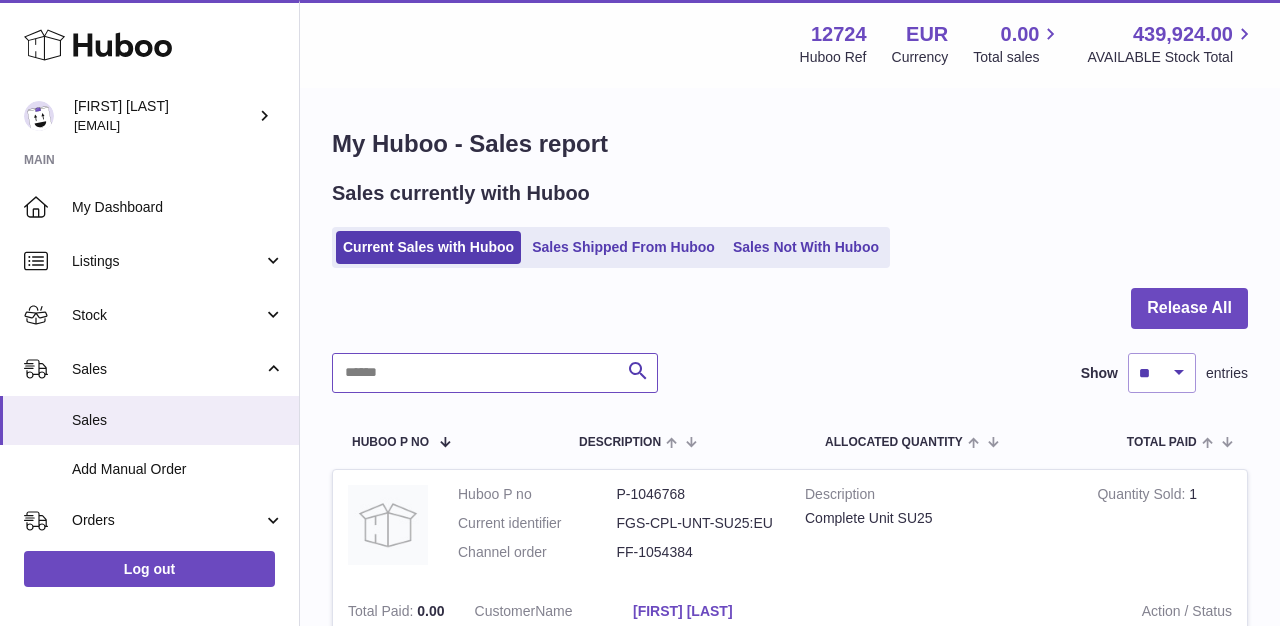 paste on "**********" 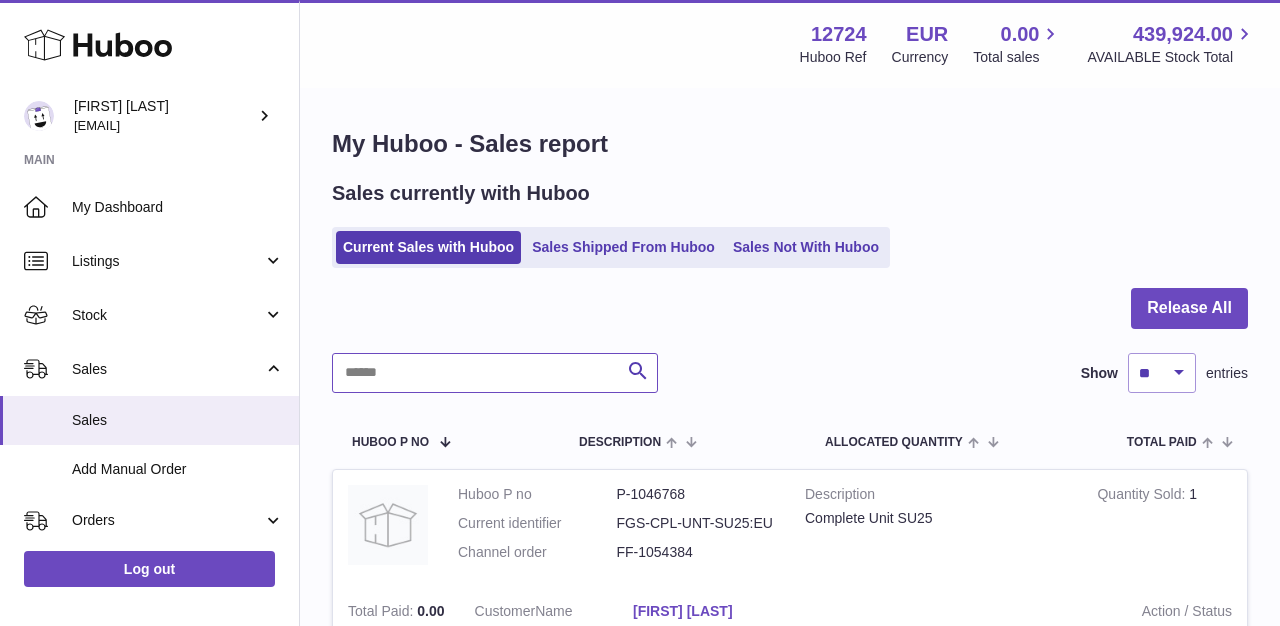 type on "**********" 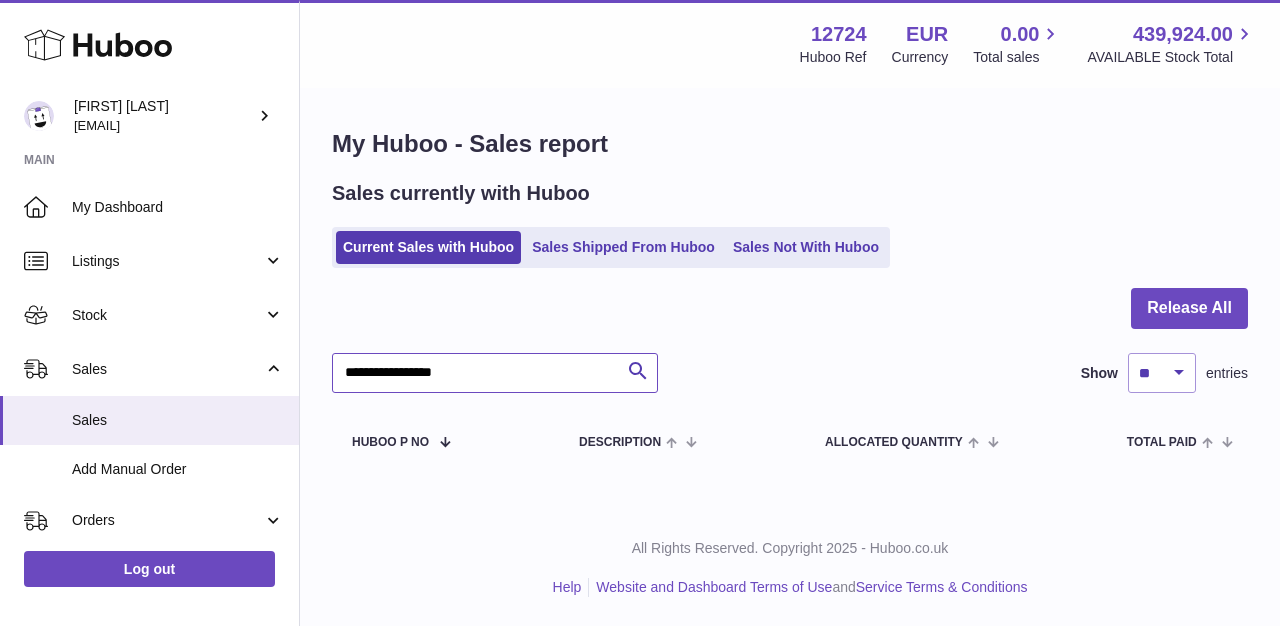 drag, startPoint x: 471, startPoint y: 371, endPoint x: 328, endPoint y: 344, distance: 145.52663 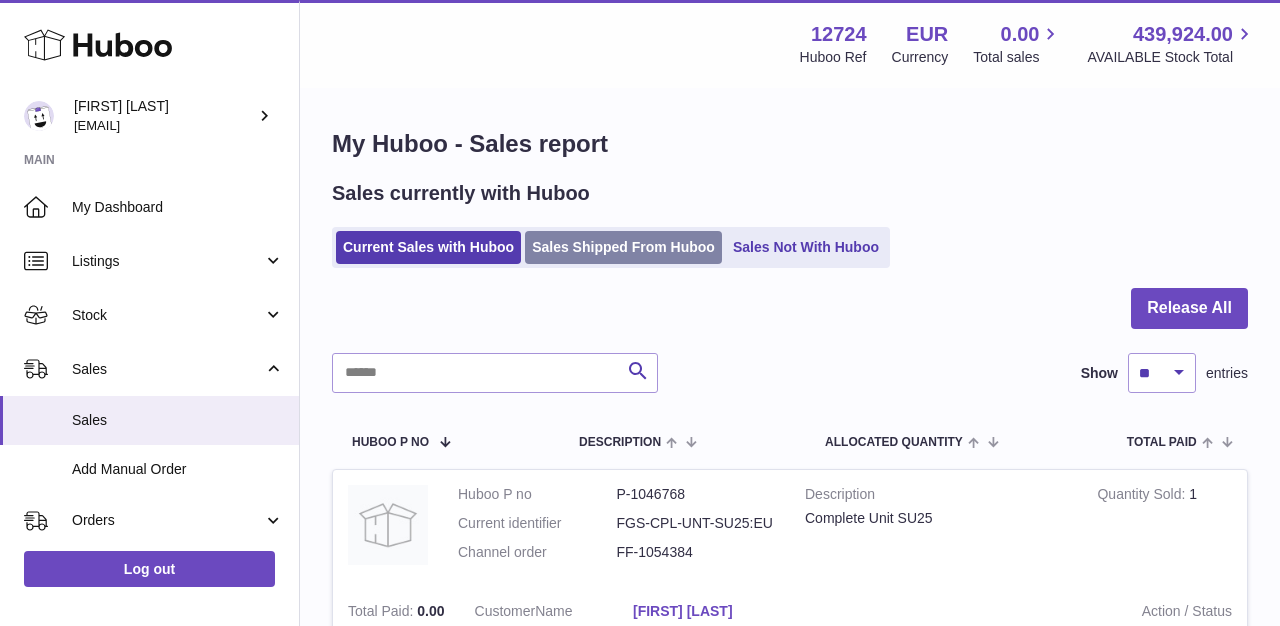 click on "Sales Shipped From Huboo" at bounding box center [623, 247] 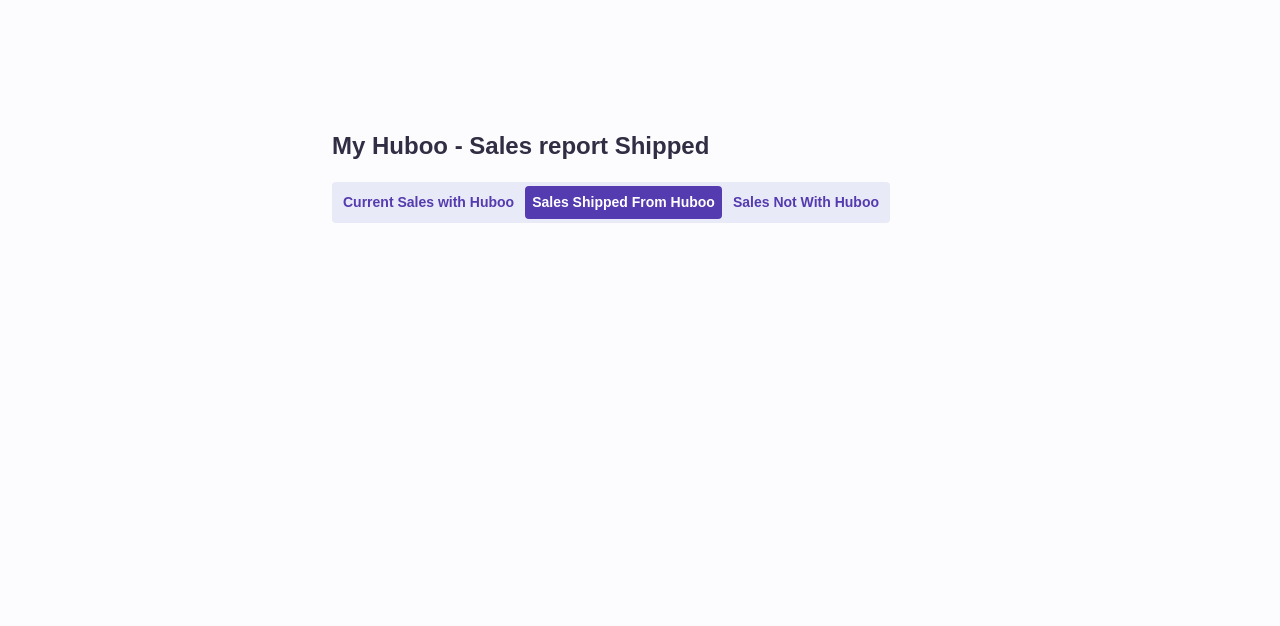 scroll, scrollTop: 0, scrollLeft: 0, axis: both 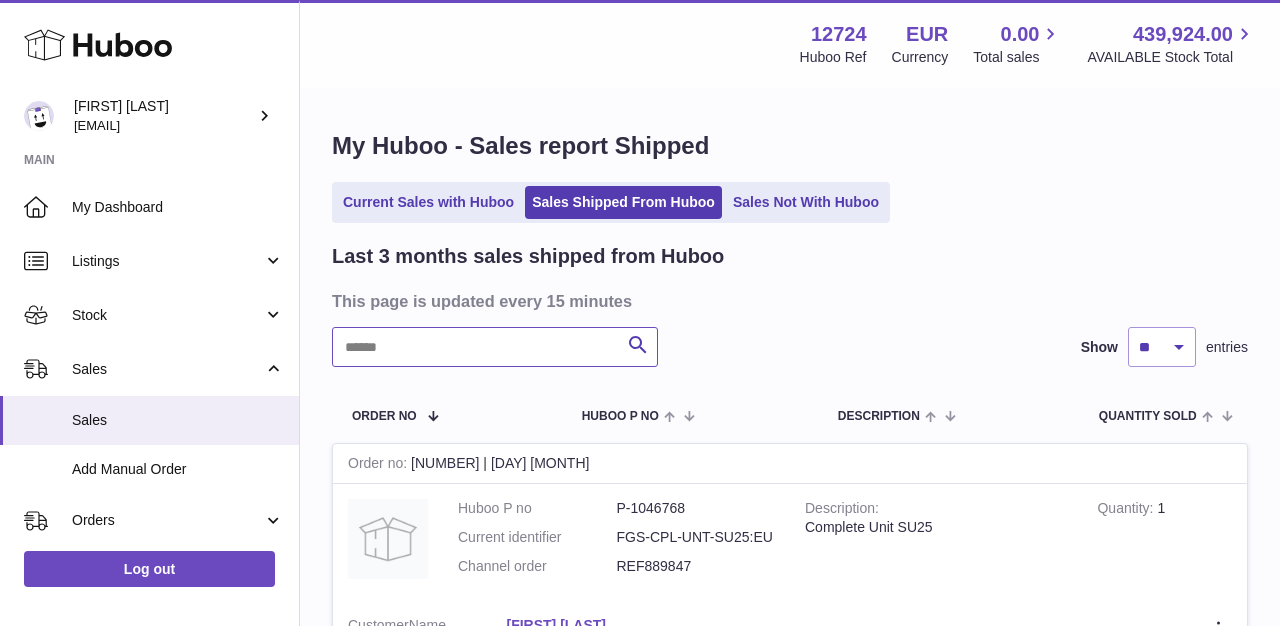 click at bounding box center (495, 347) 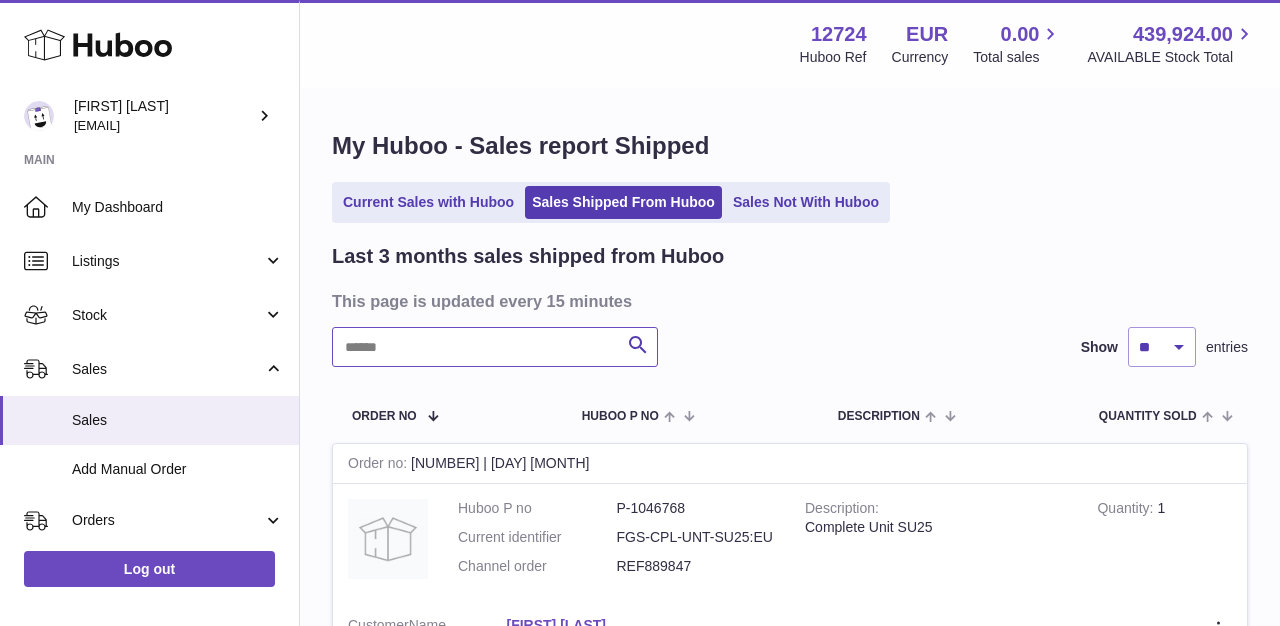 paste on "**********" 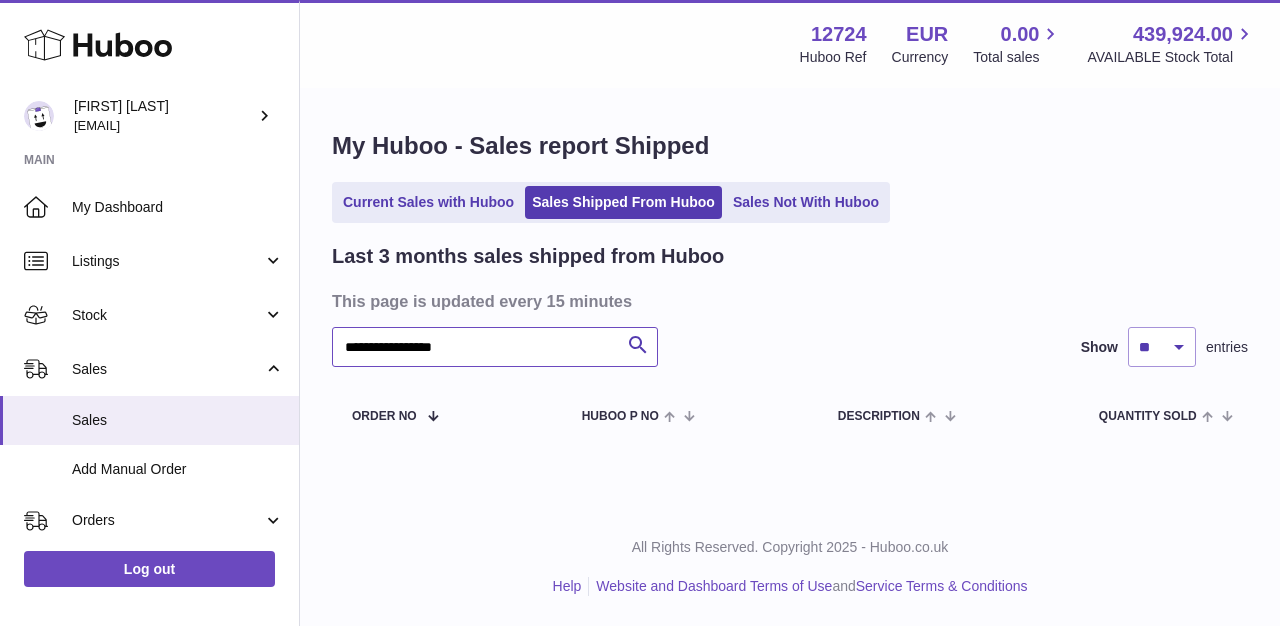 type on "**********" 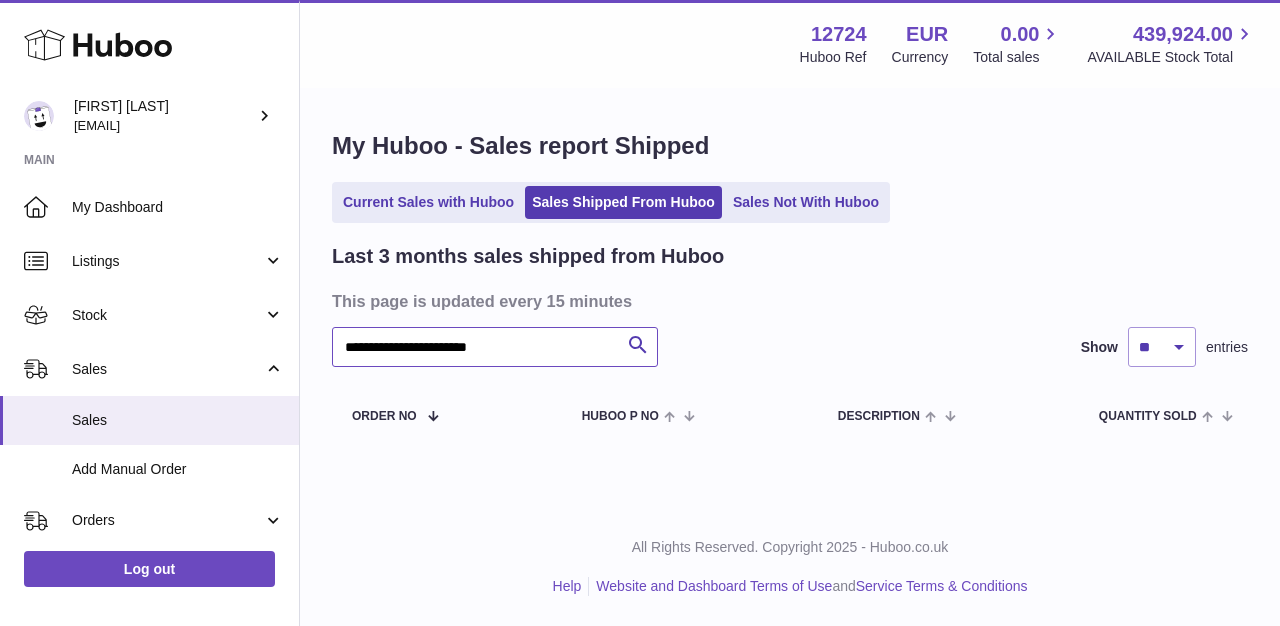 type on "**********" 